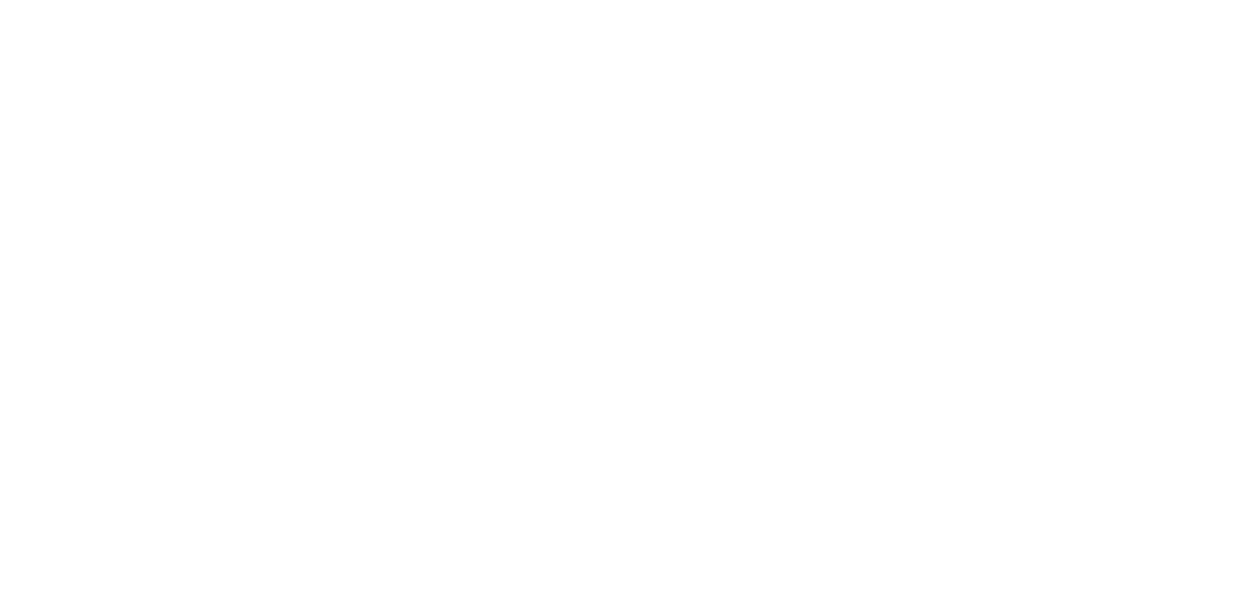 scroll, scrollTop: 0, scrollLeft: 0, axis: both 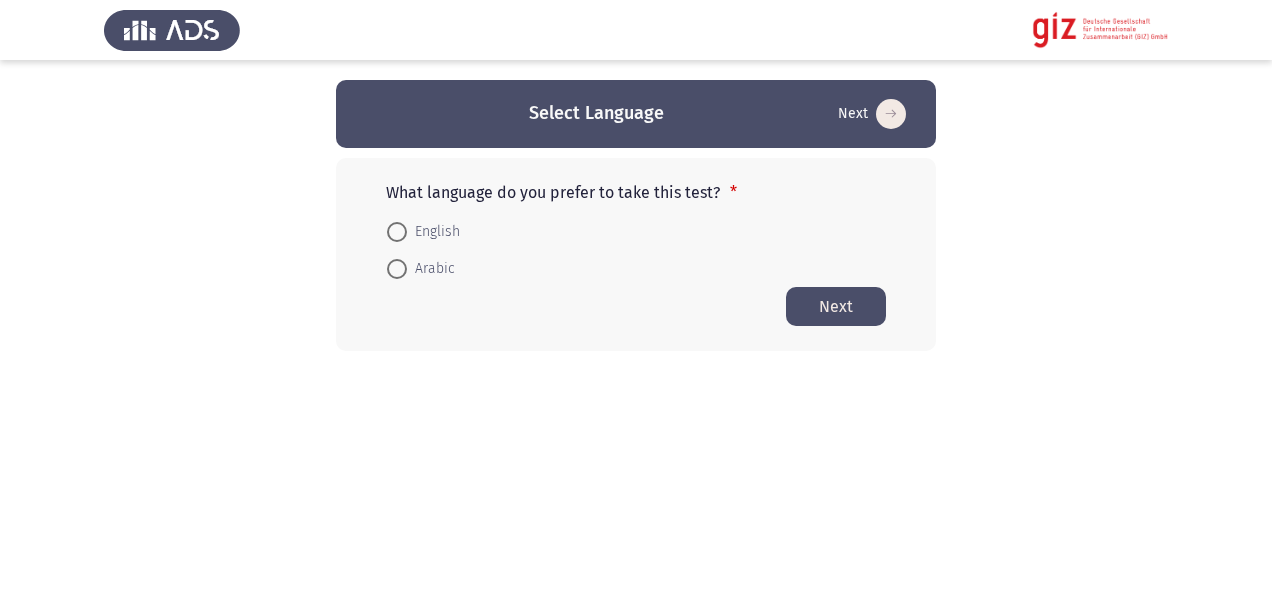 click on "English" at bounding box center [433, 232] 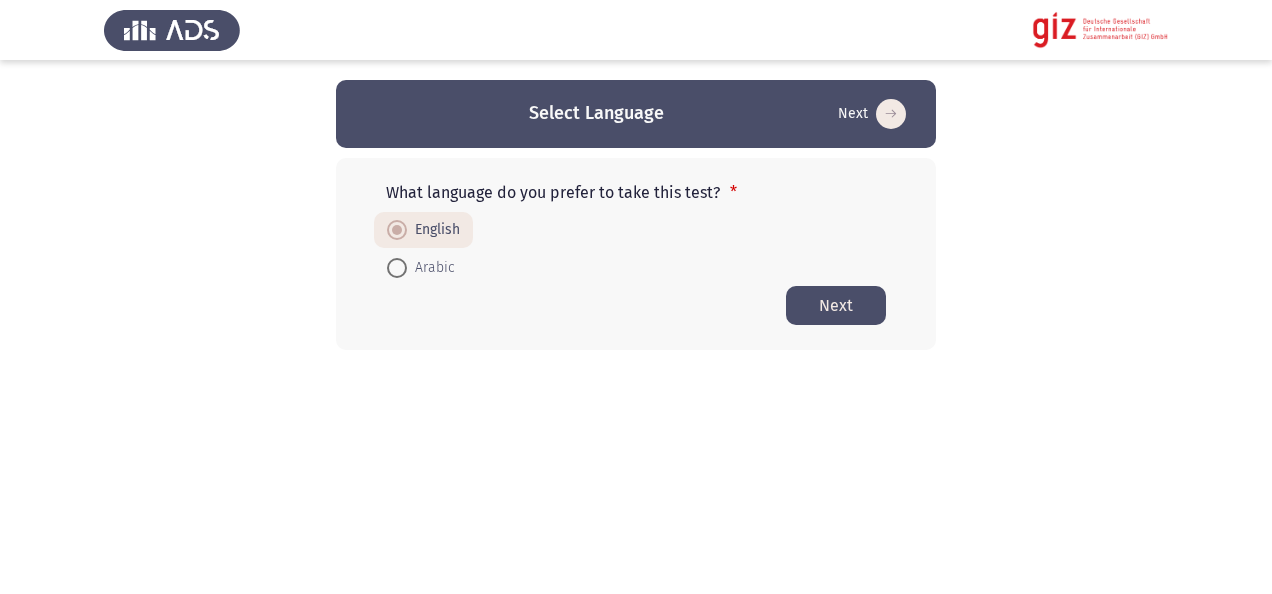 click on "Next" 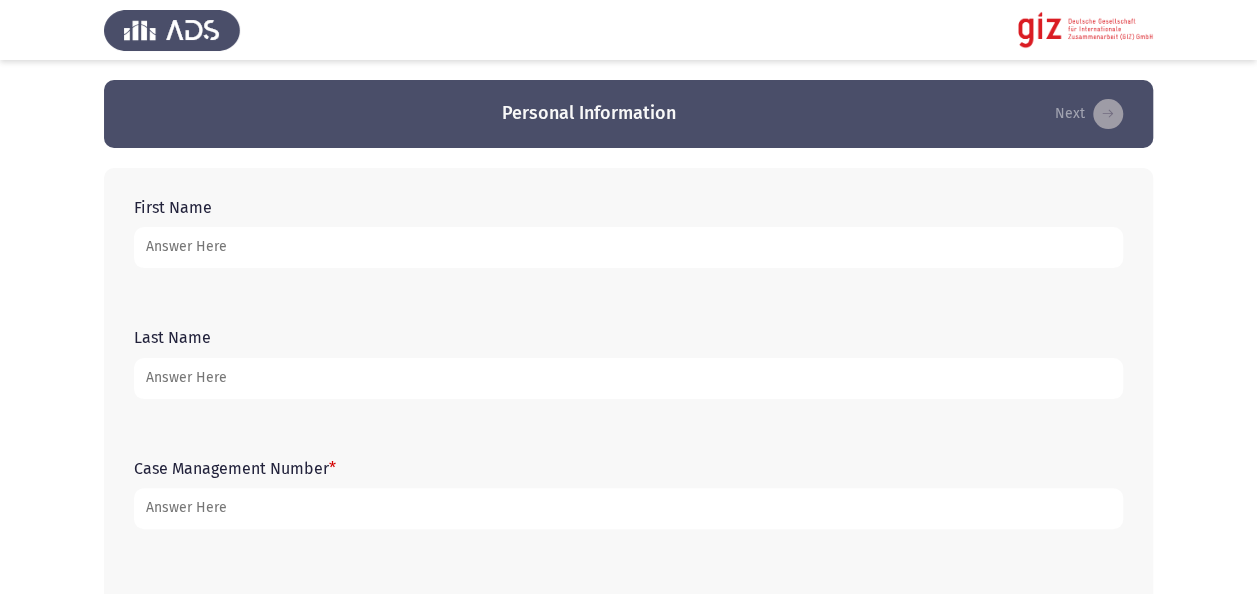 click on "First Name" at bounding box center [628, 247] 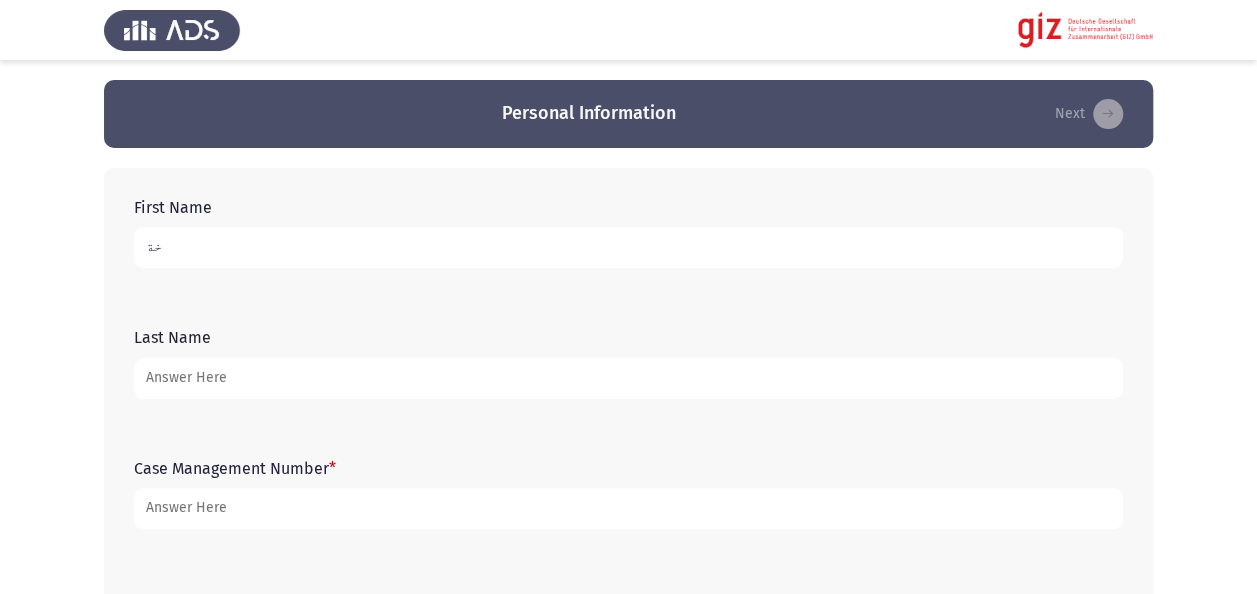 type on "خ" 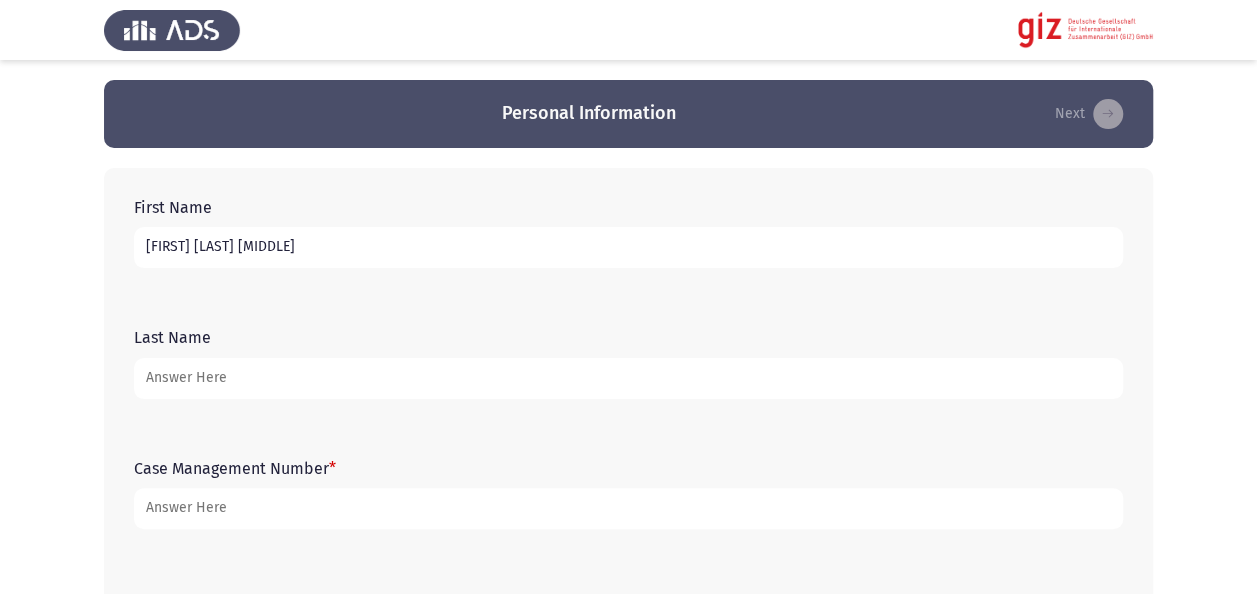 type on "[FIRST] [LAST] [MIDDLE]" 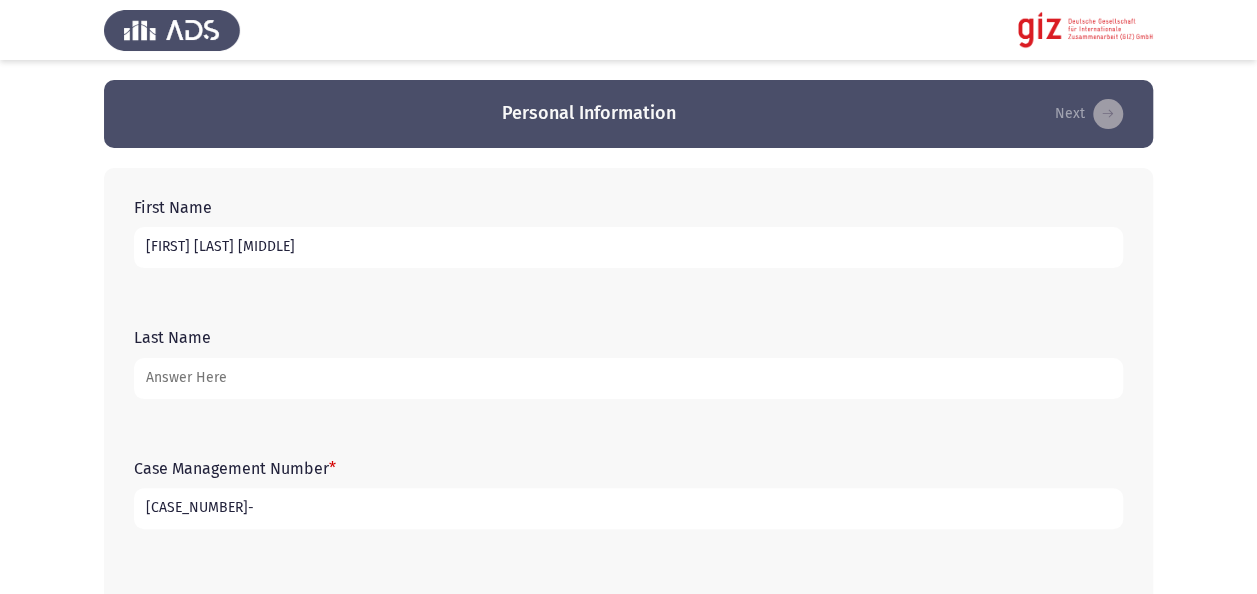 type on "[CASE_NUMBER]-" 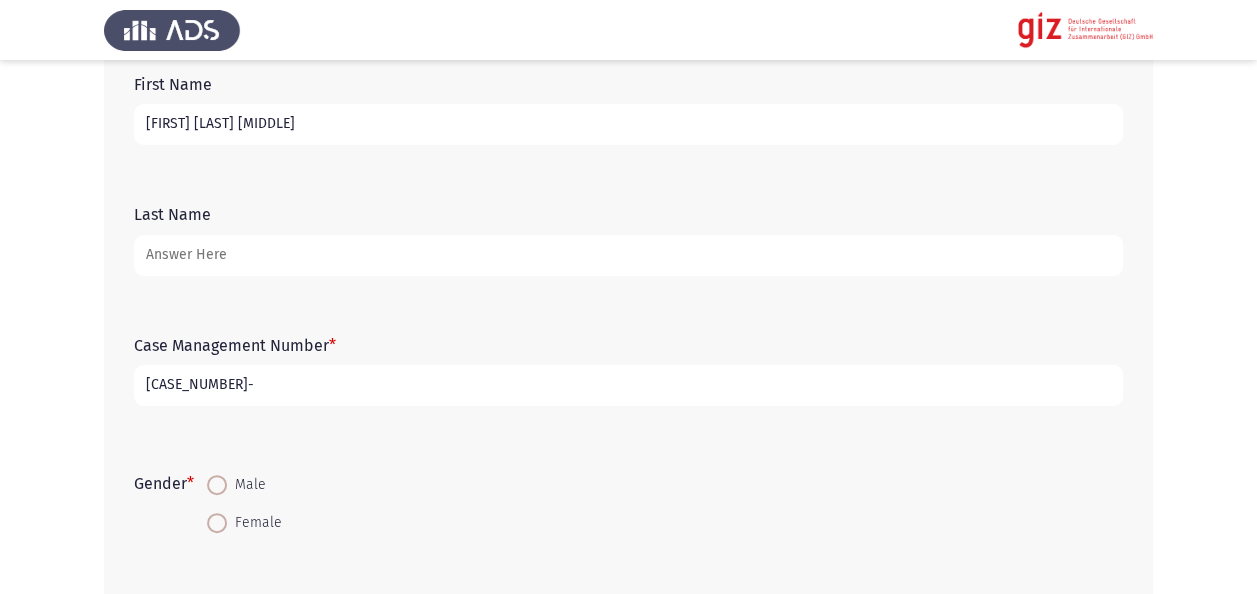 scroll, scrollTop: 240, scrollLeft: 0, axis: vertical 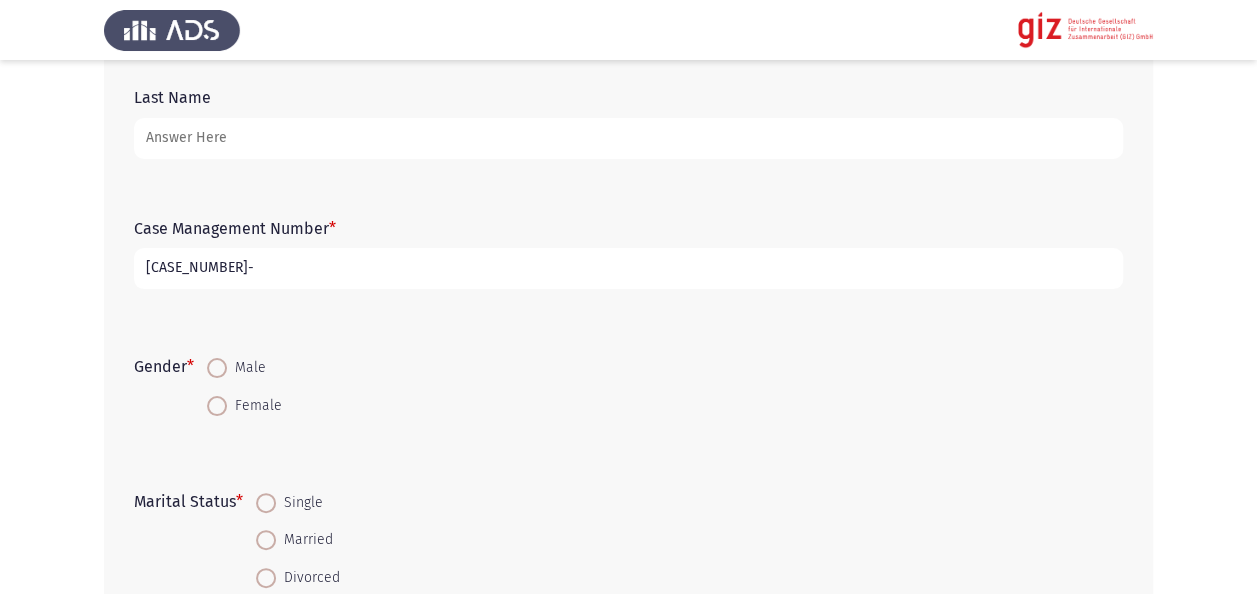 click at bounding box center (217, 368) 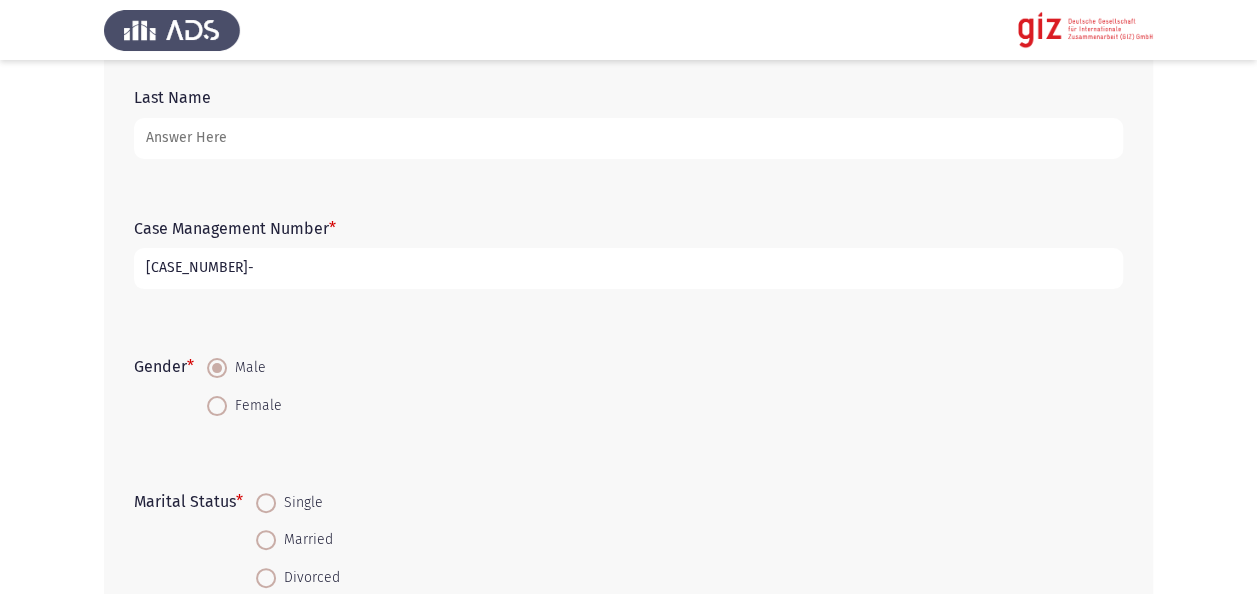 click on "Female" at bounding box center (217, 406) 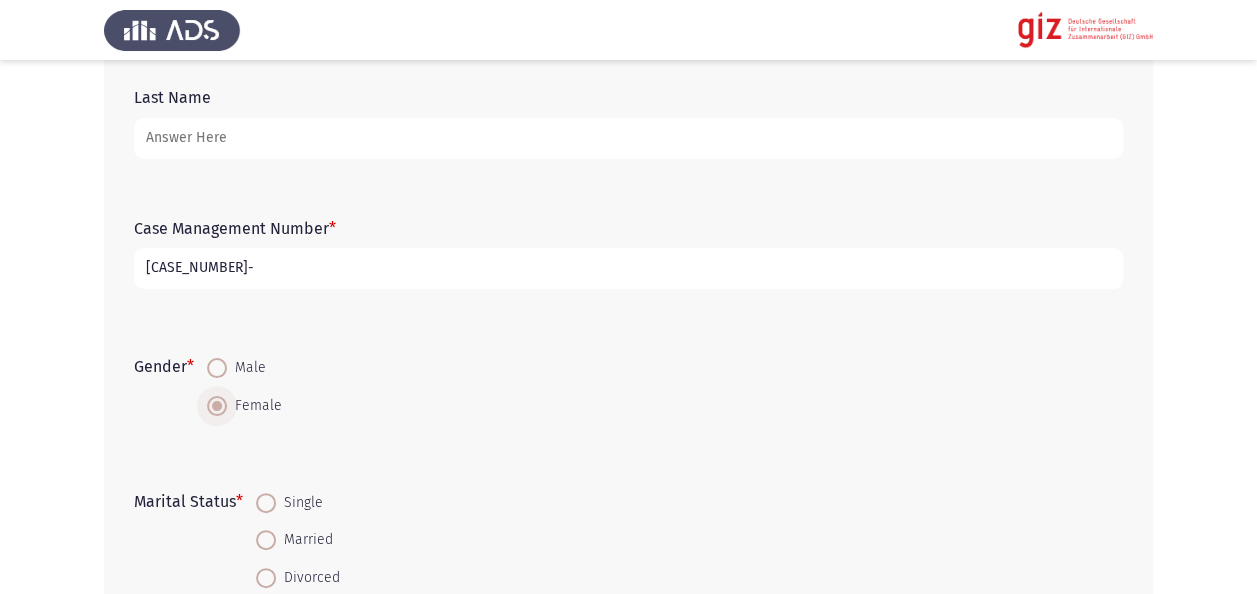 click on "Male" at bounding box center (217, 368) 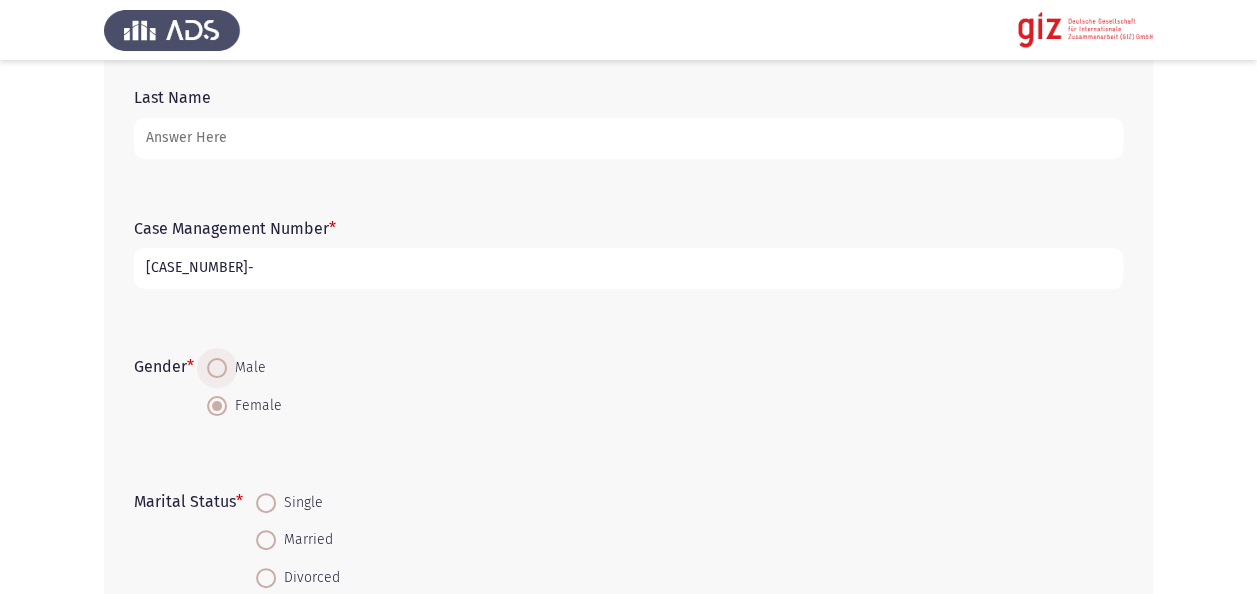 click at bounding box center (217, 368) 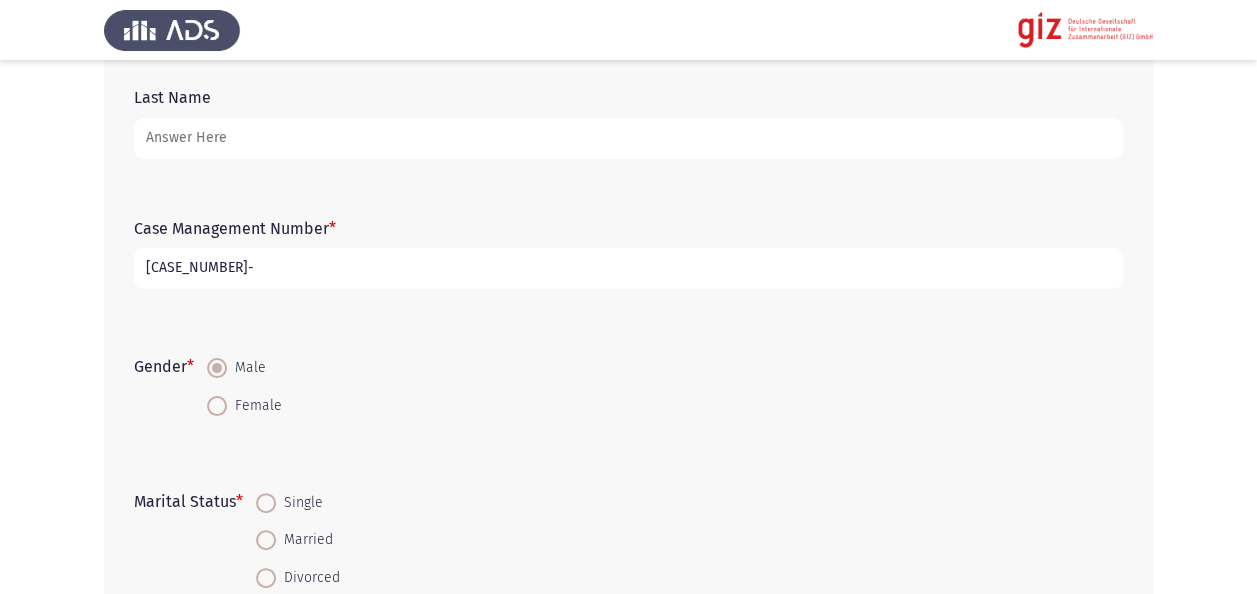 click on "Gender   *    Male     Female" 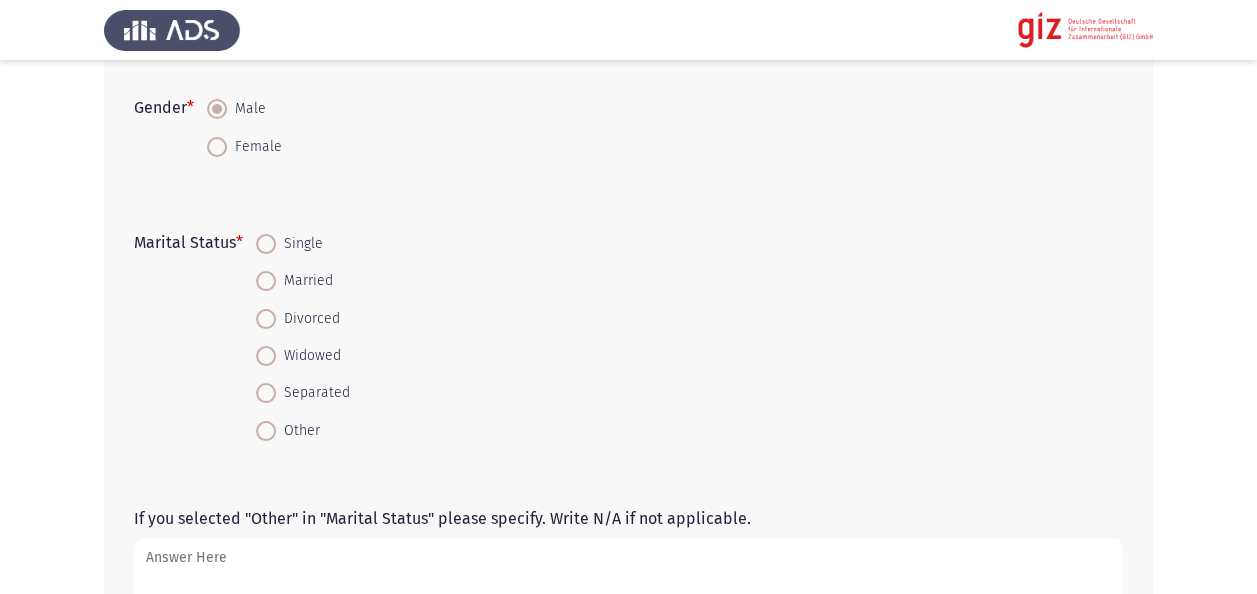 scroll, scrollTop: 520, scrollLeft: 0, axis: vertical 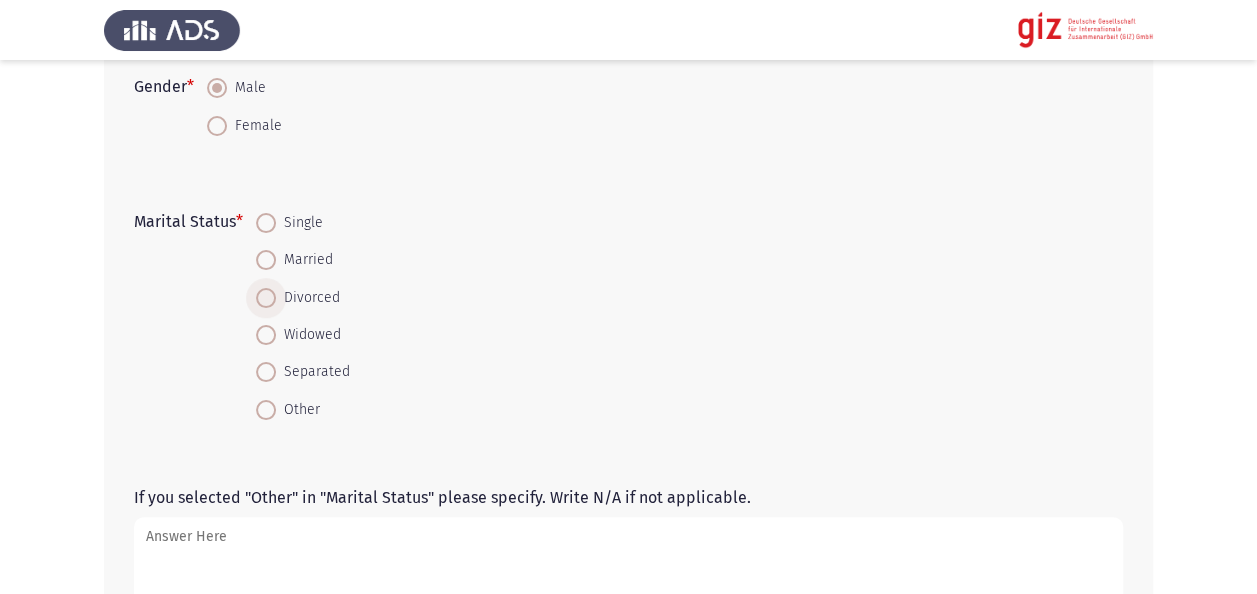 click on "Divorced" at bounding box center (308, 298) 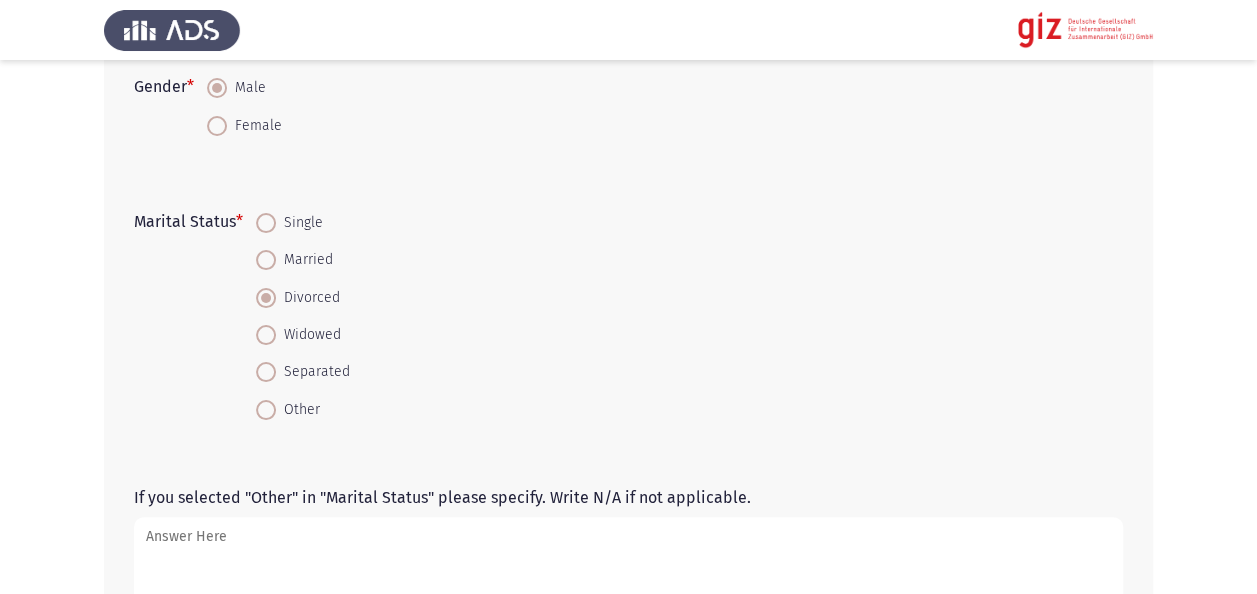 click on "Marital Status   *    Single     Married     Divorced     Widowed     Separated     Other" 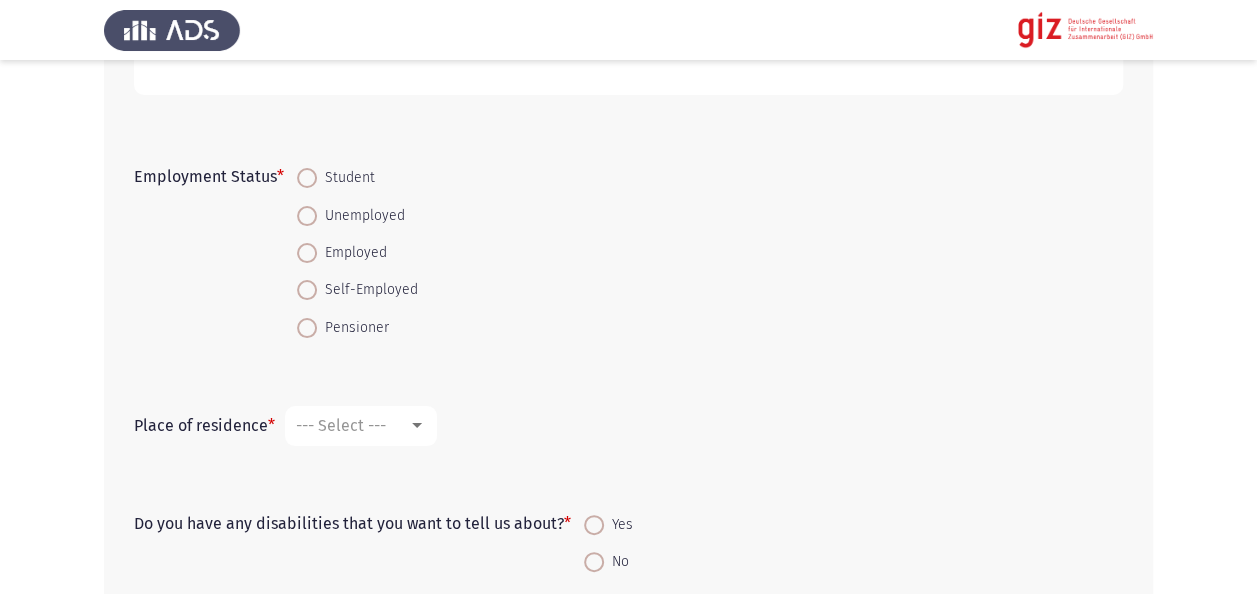 scroll, scrollTop: 1040, scrollLeft: 0, axis: vertical 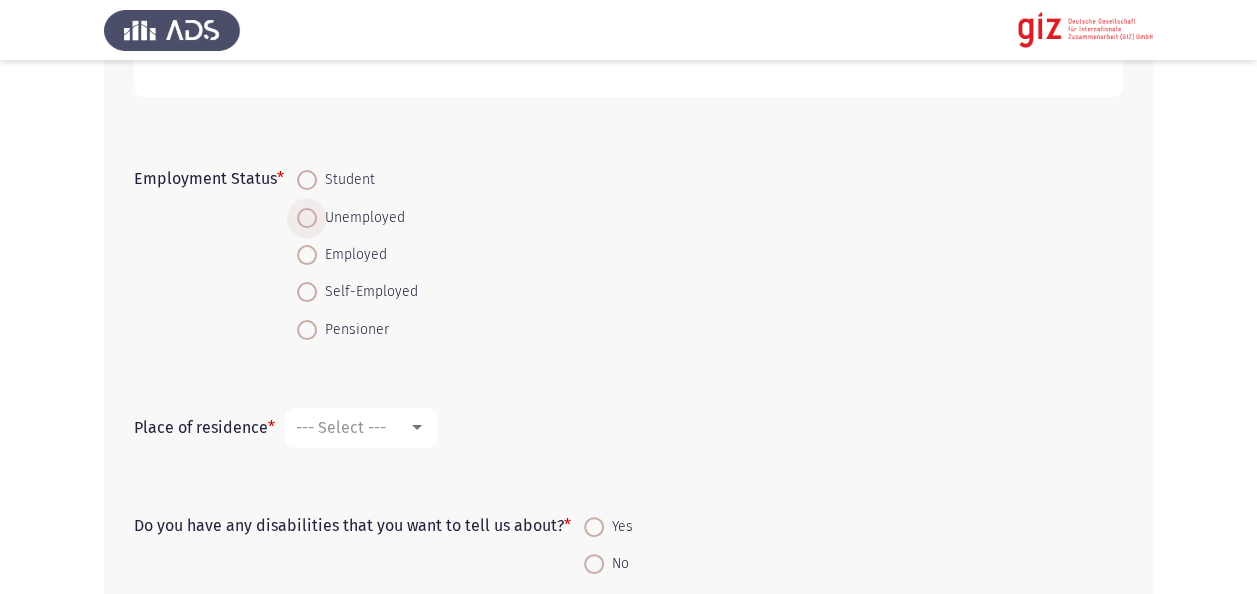 click on "Unemployed" at bounding box center [361, 218] 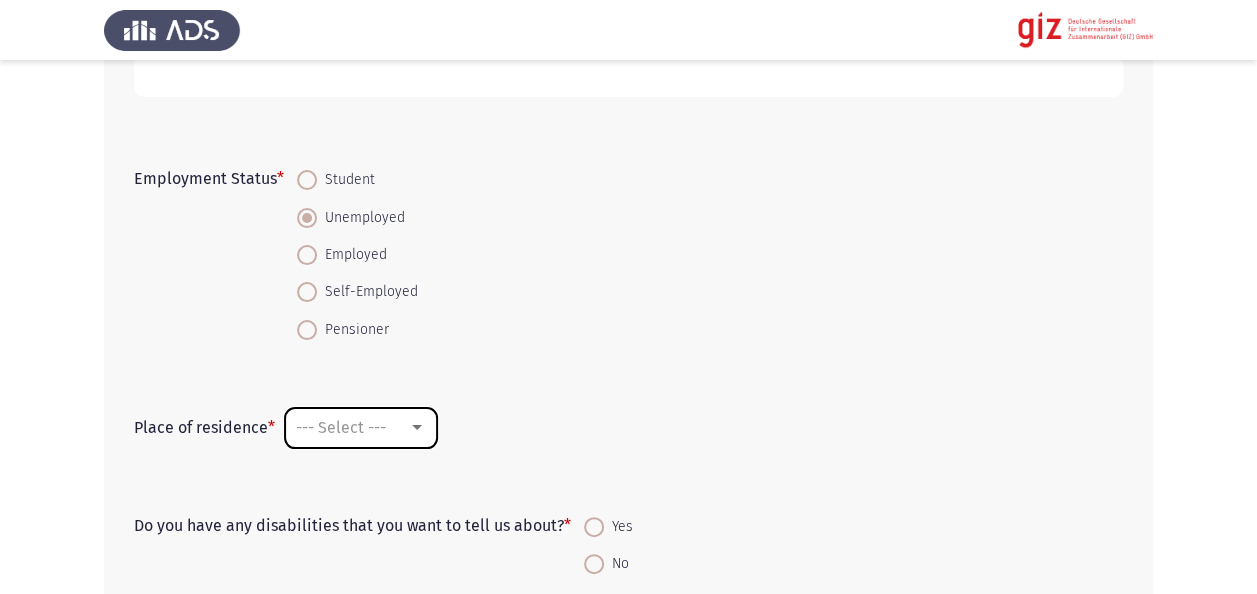 click on "--- Select ---" at bounding box center (341, 427) 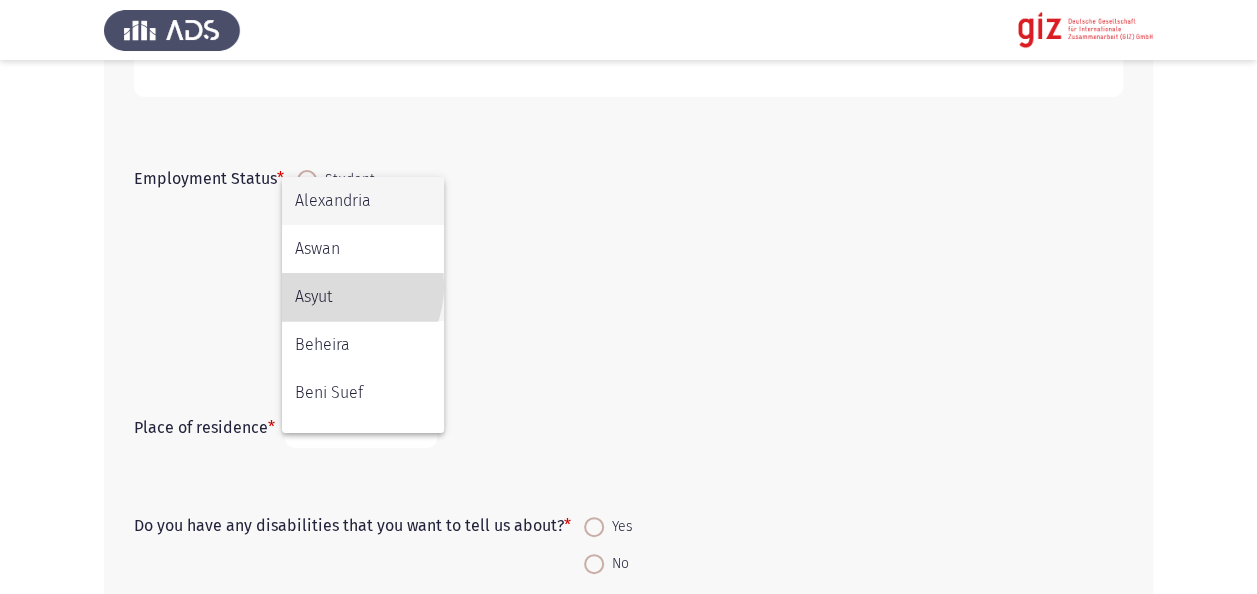 click on "Asyut" at bounding box center (363, 297) 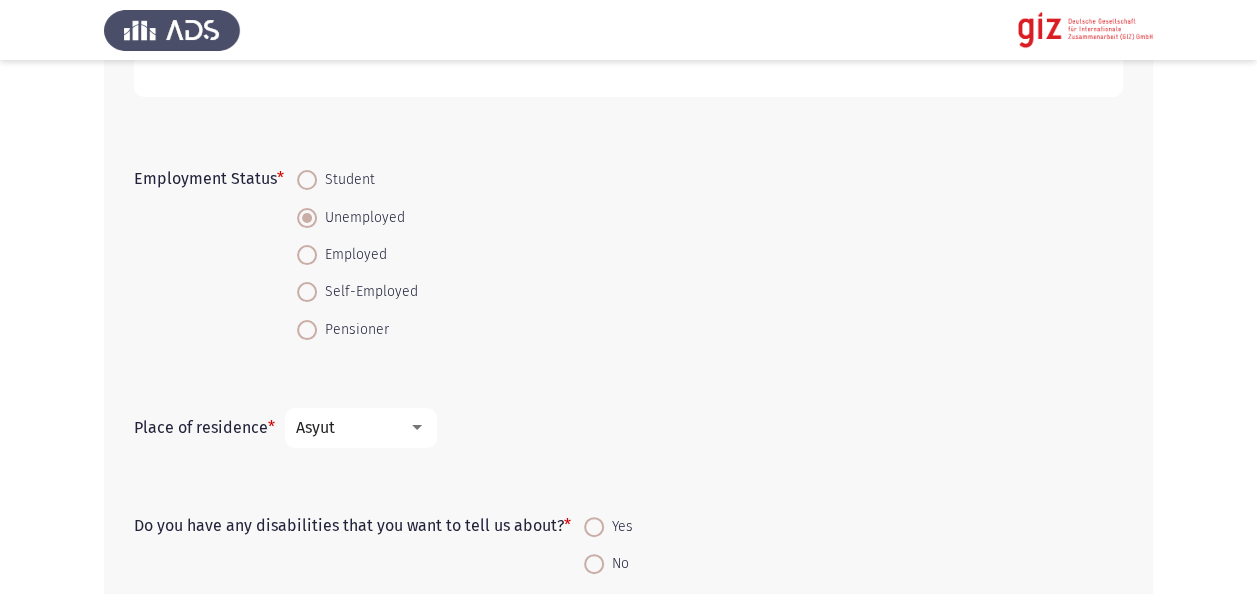 click on "Employment Status   *    Student     Unemployed     Employed     Self-Employed     Pensioner" 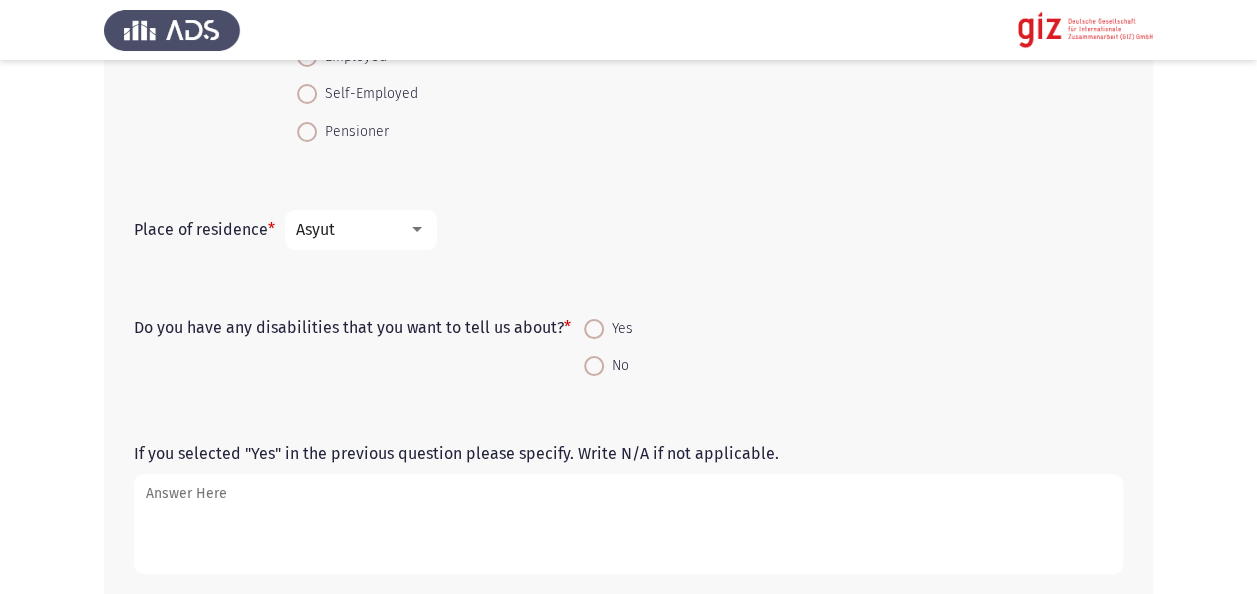 scroll, scrollTop: 1240, scrollLeft: 0, axis: vertical 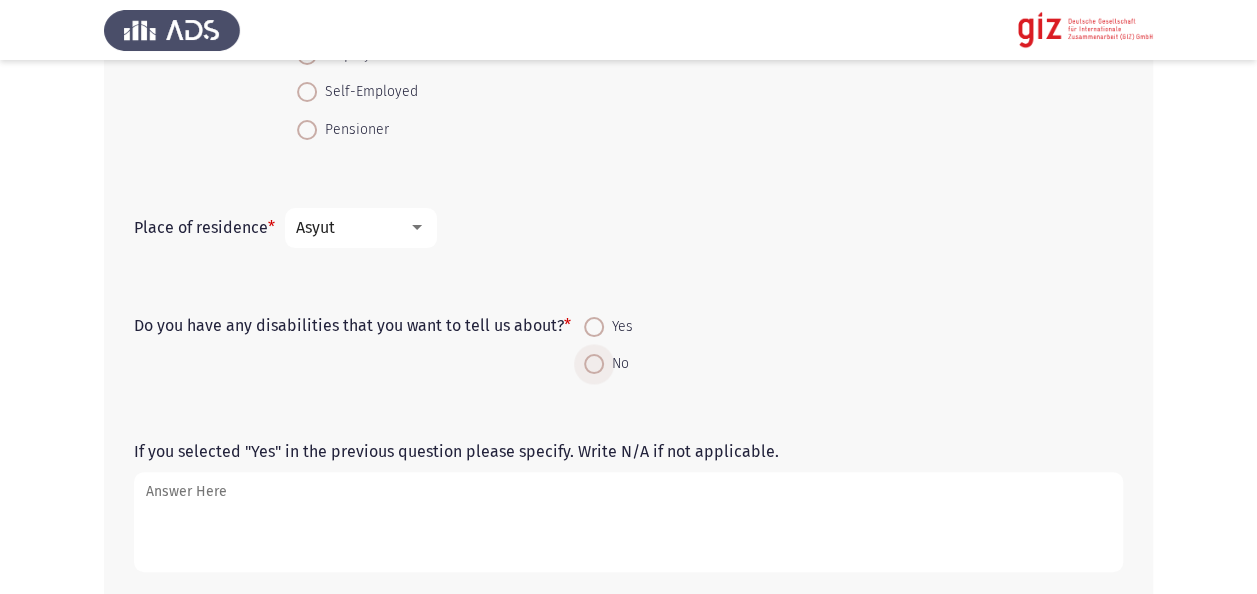 click at bounding box center [594, 364] 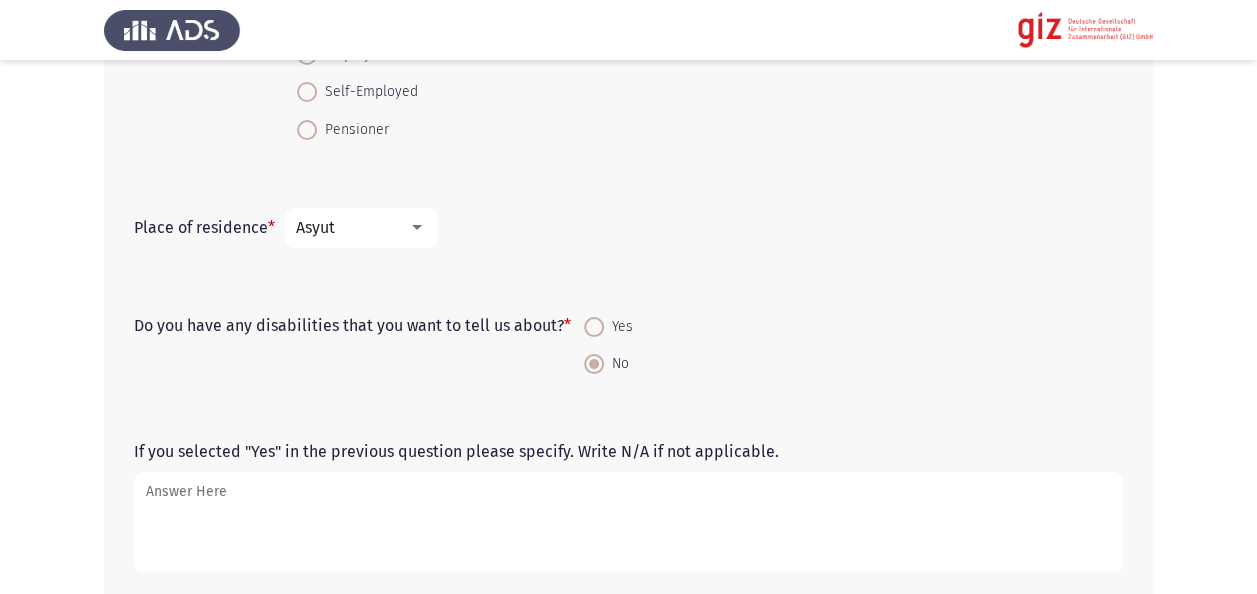 click on "Do you have any disabilities that you want to tell us about?   *    Yes     No" 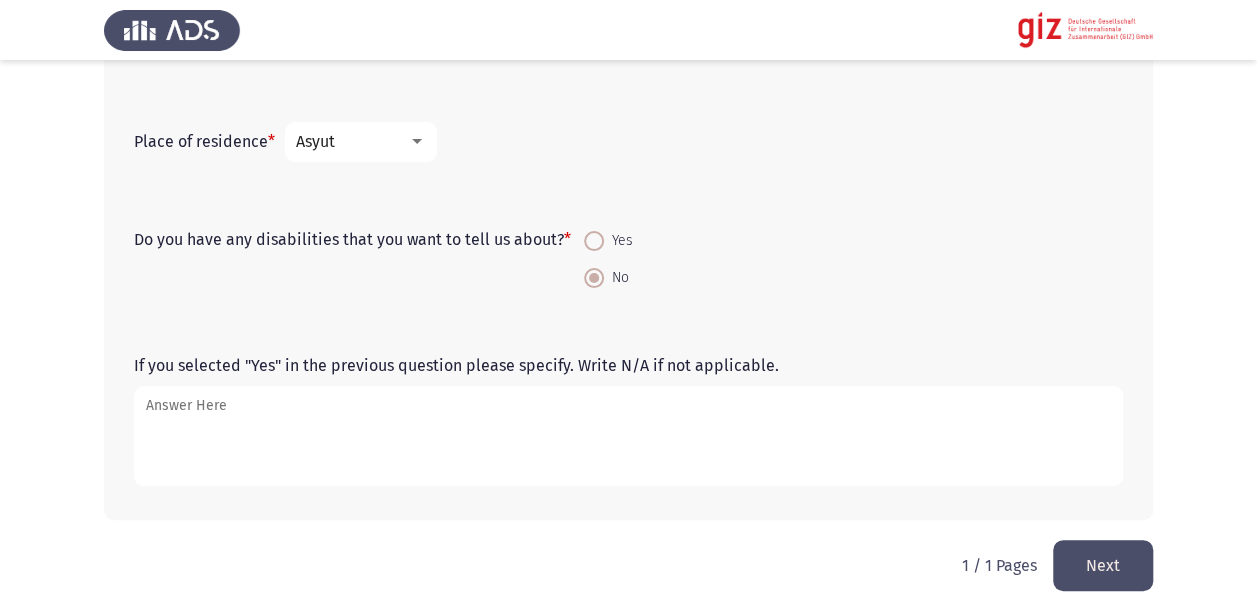 scroll, scrollTop: 1347, scrollLeft: 0, axis: vertical 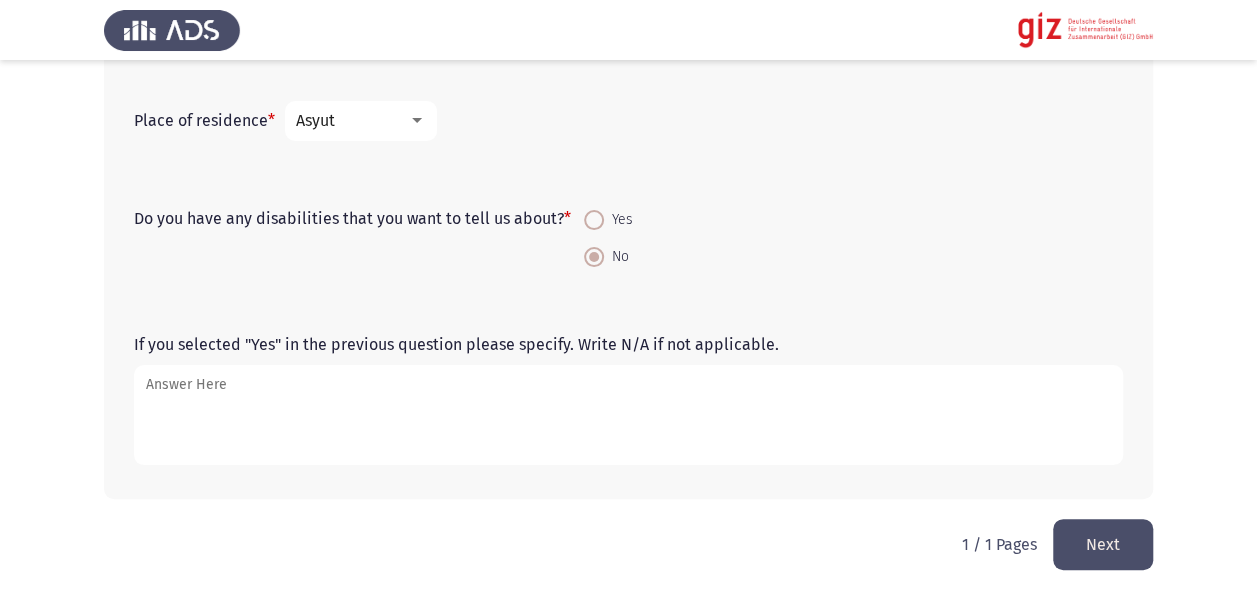 click on "Next" 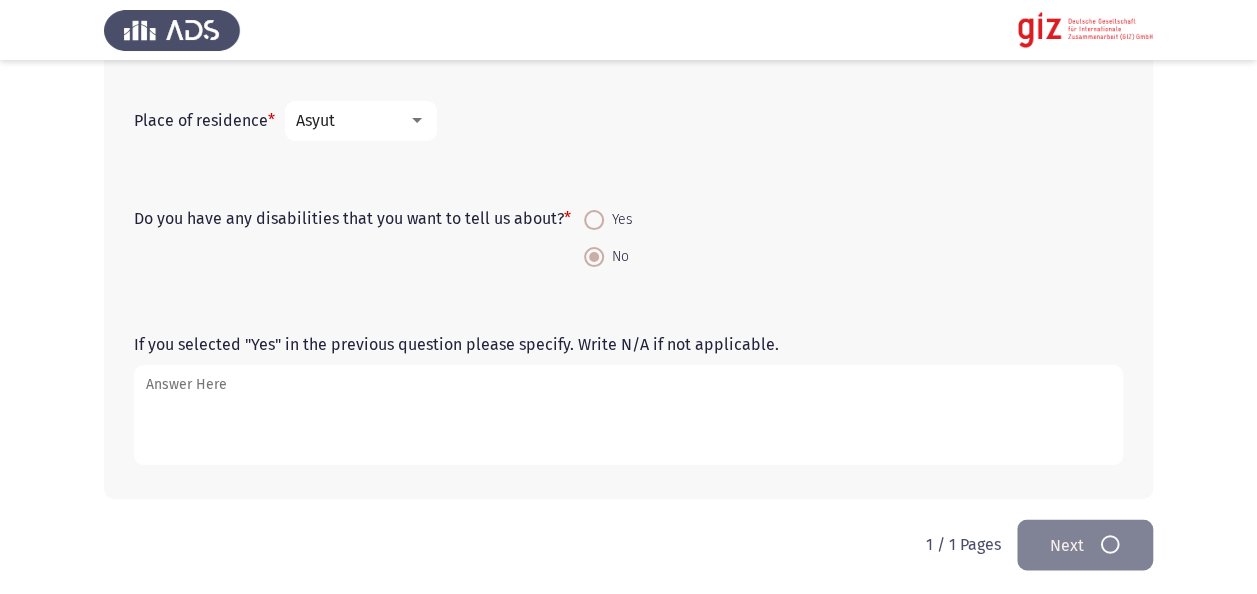 scroll, scrollTop: 0, scrollLeft: 0, axis: both 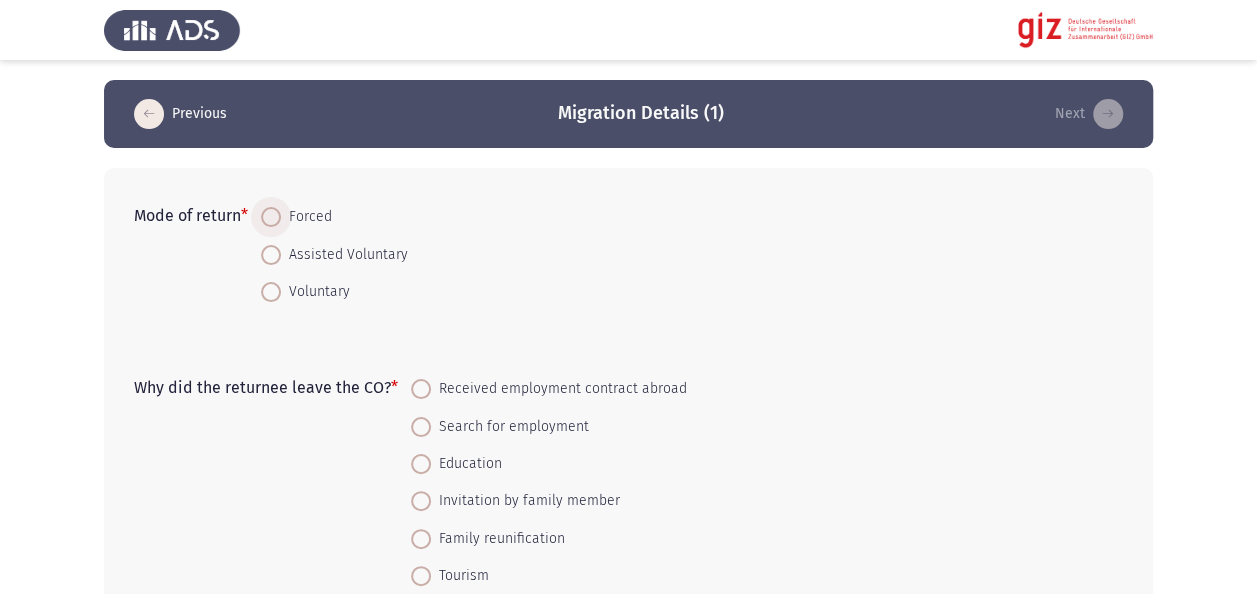 click at bounding box center [271, 217] 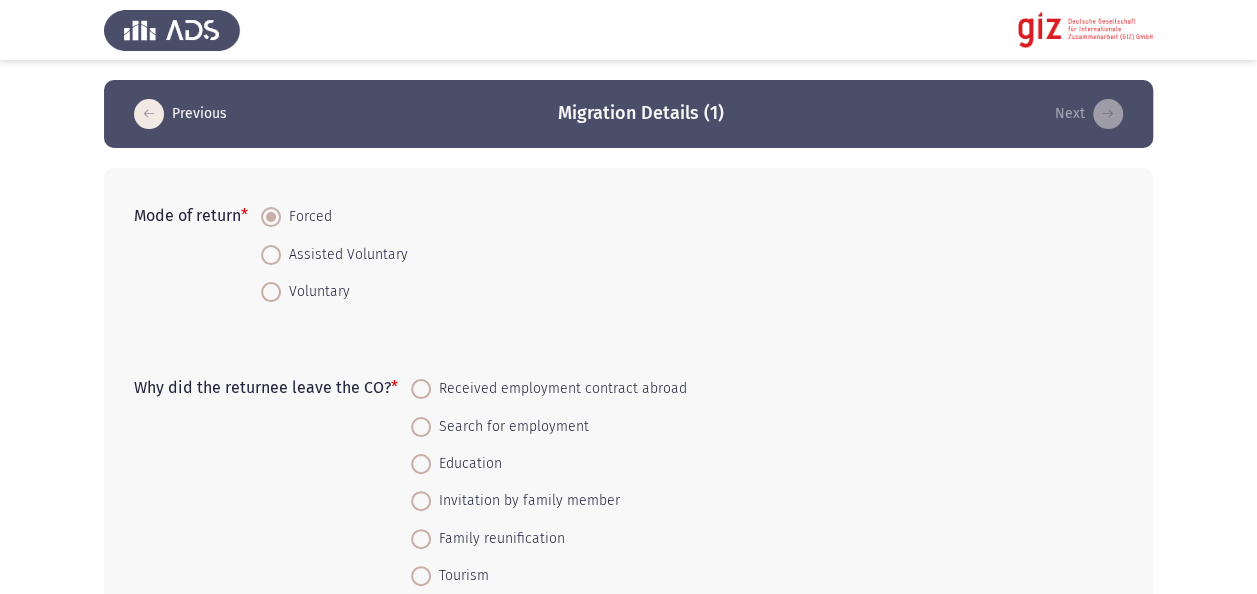 click on "Mode of return   *    Forced     Assisted Voluntary     Voluntary" 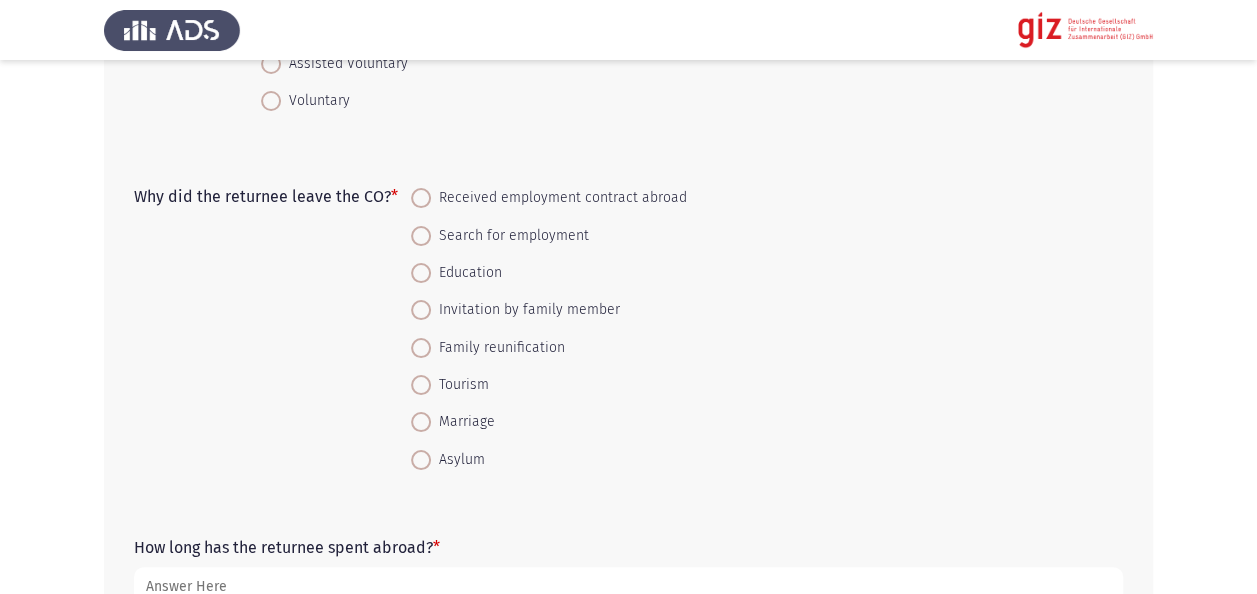 scroll, scrollTop: 200, scrollLeft: 0, axis: vertical 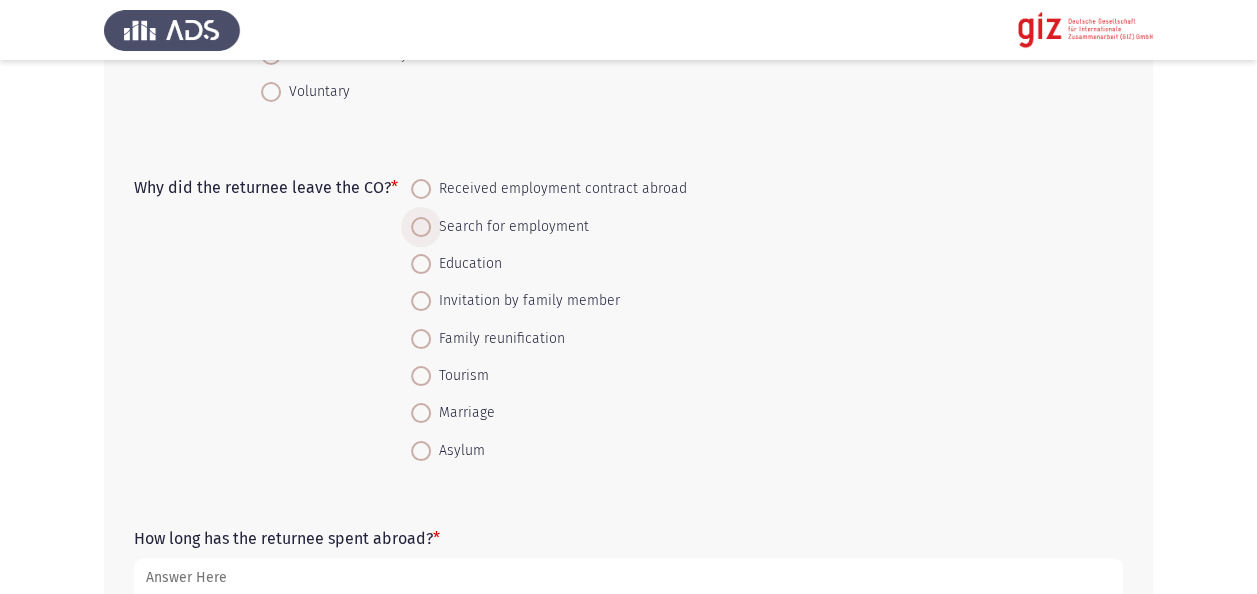 click on "Search for employment" at bounding box center (510, 227) 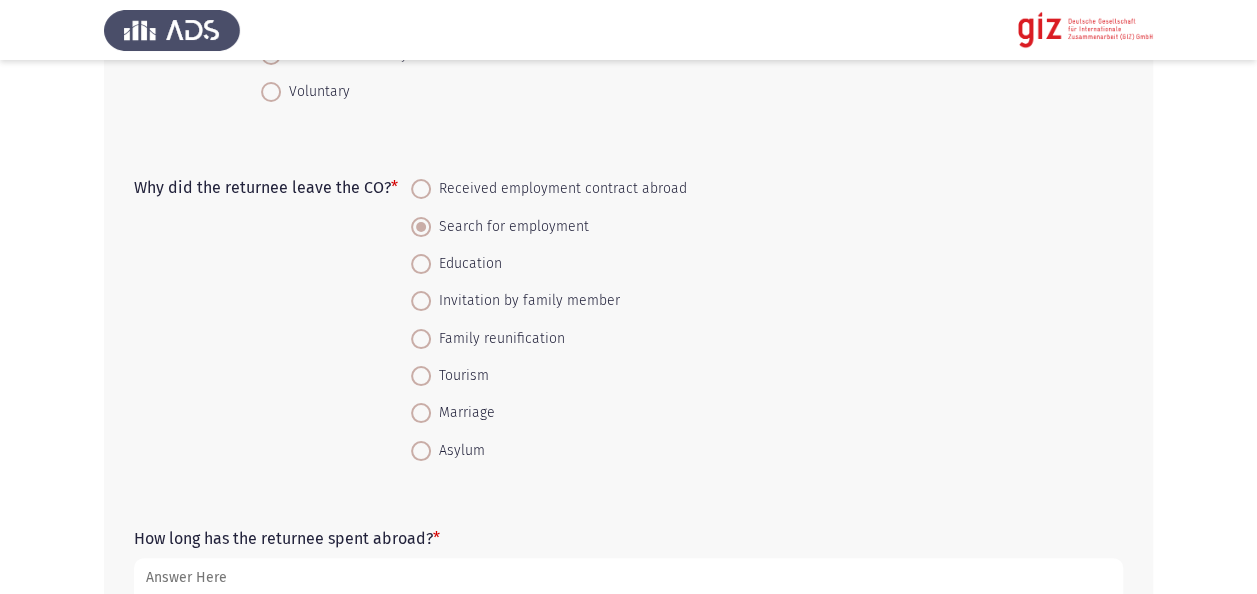 click on "Why did the returnee leave the CO?   *    Received employment contract abroad     Search for employment     Education     Invitation by family member     Family reunification     Tourism      Marriage     Asylum" 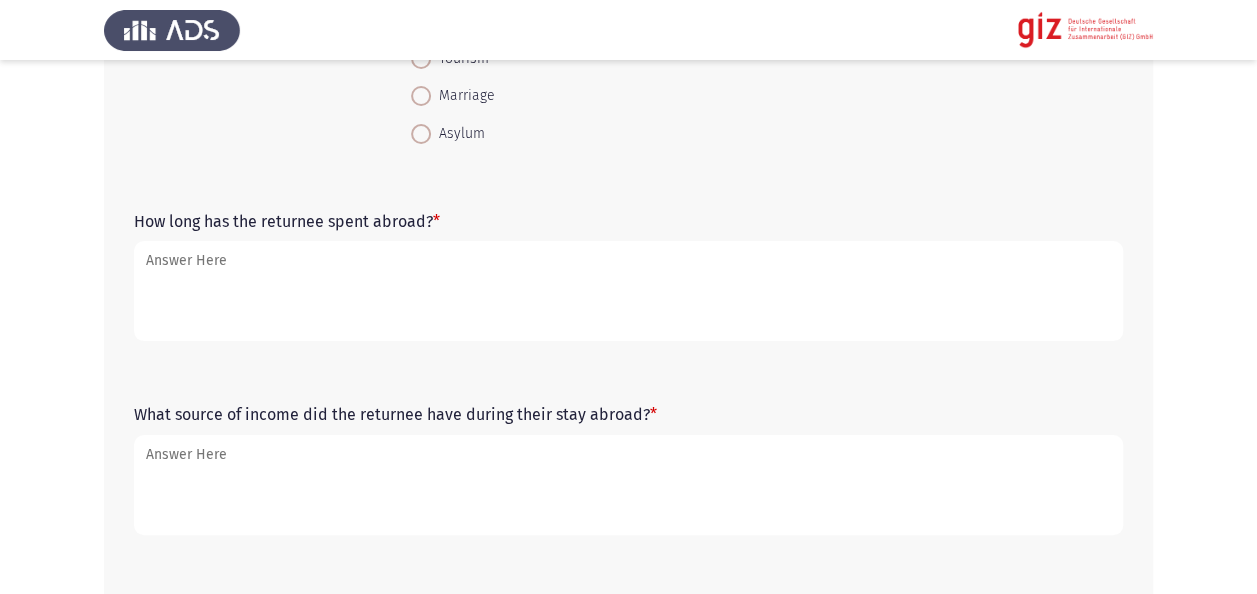 scroll, scrollTop: 520, scrollLeft: 0, axis: vertical 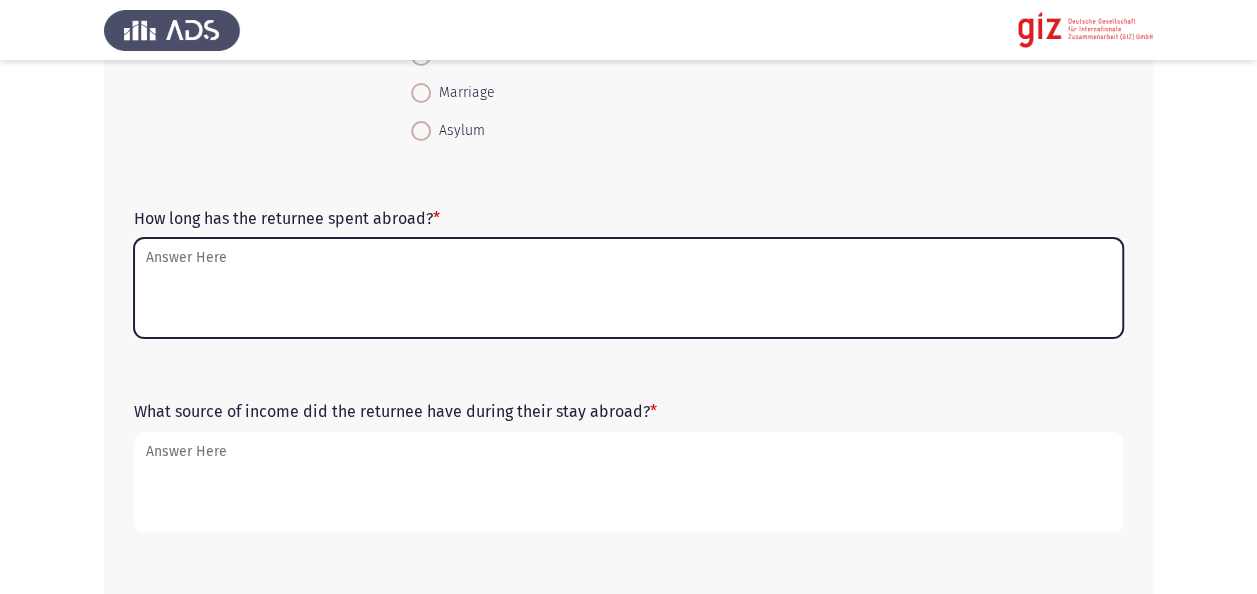 click on "How long has the returnee spent abroad?   *" at bounding box center (628, 288) 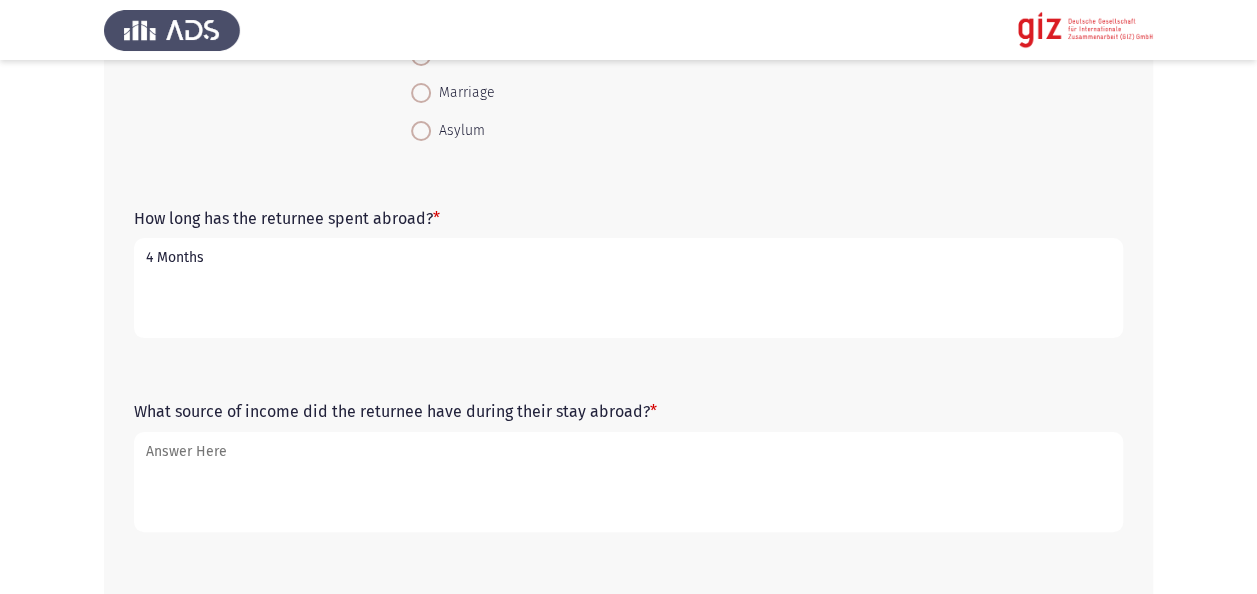type on "4 Months" 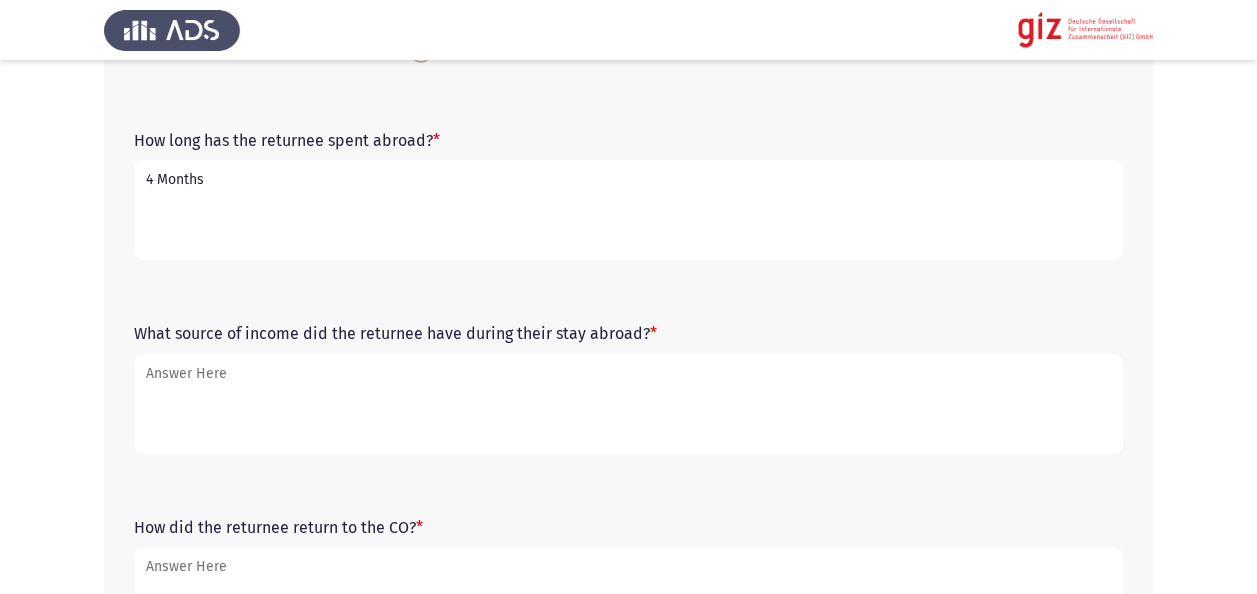 scroll, scrollTop: 600, scrollLeft: 0, axis: vertical 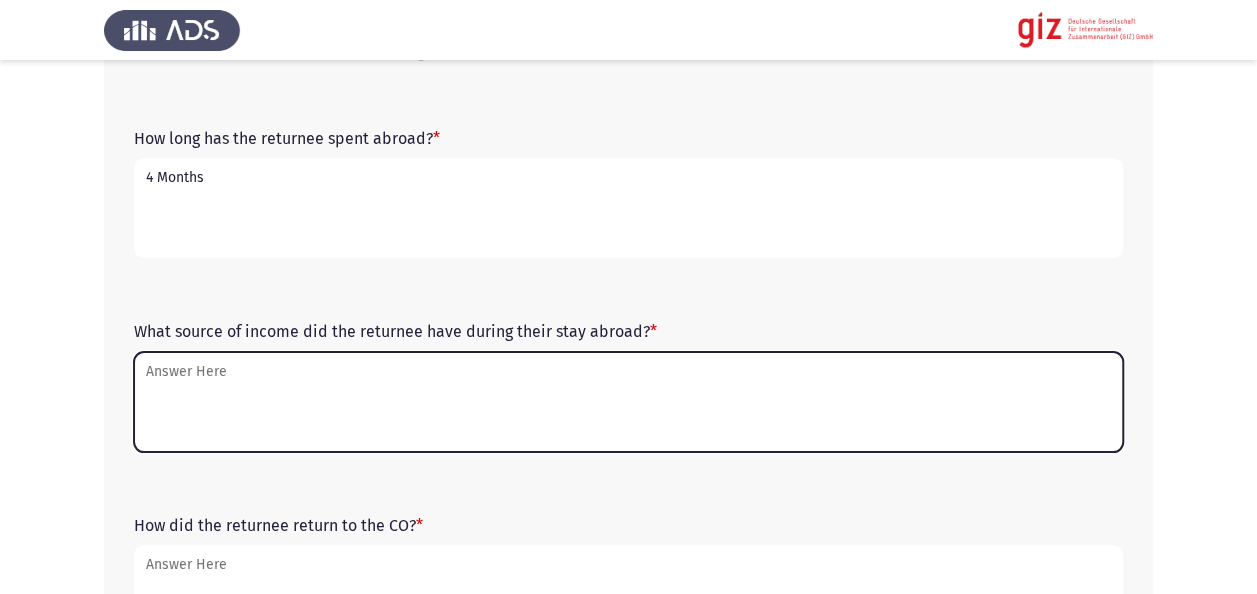 click on "What source of income did the returnee have during their stay abroad?   *" at bounding box center [628, 402] 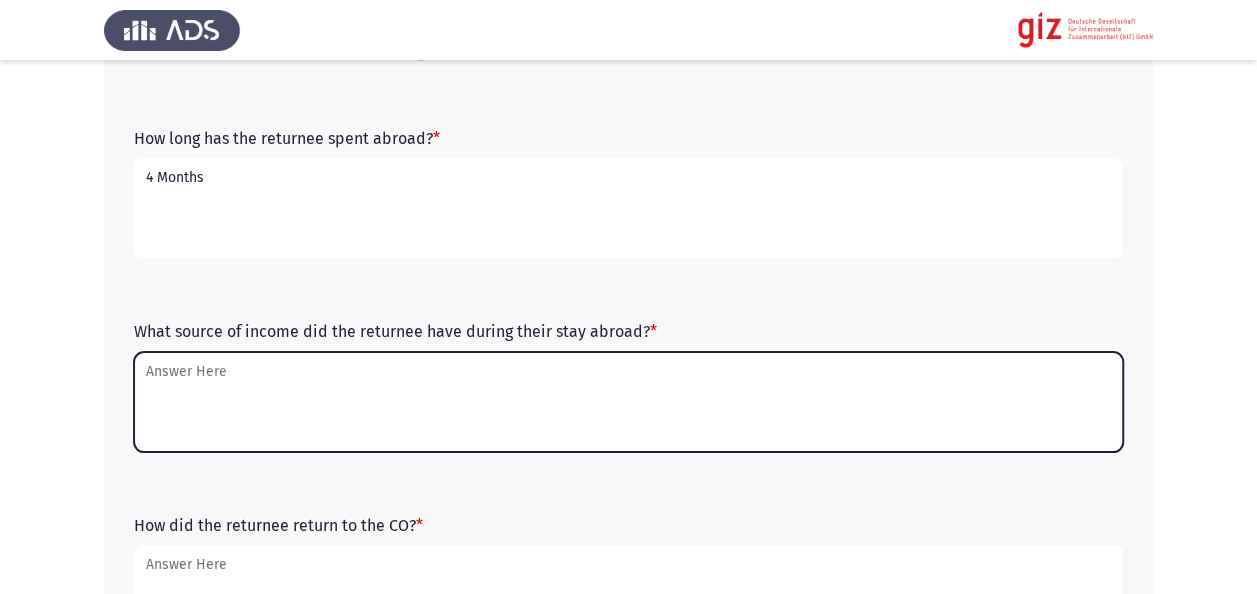 type on "d" 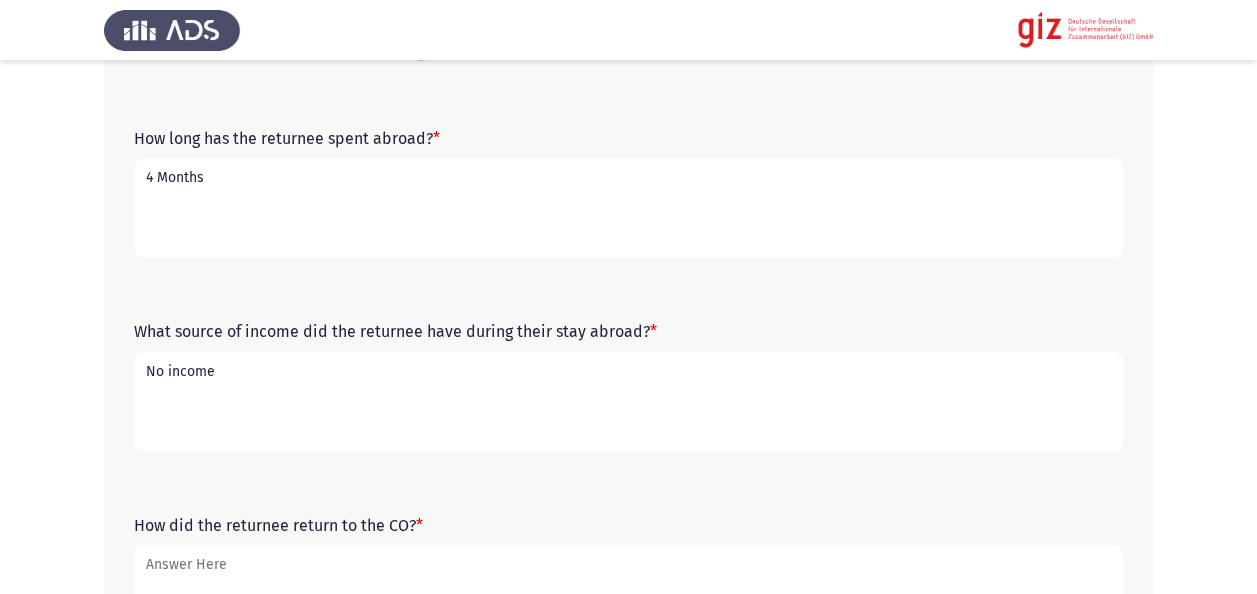 type on "No income" 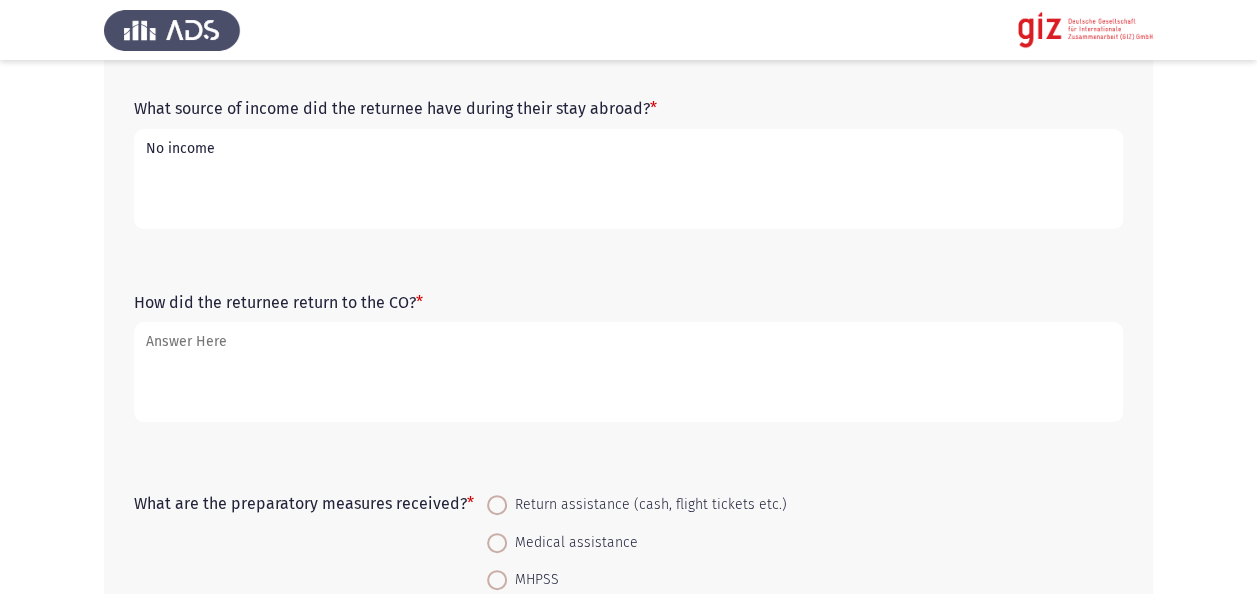 scroll, scrollTop: 840, scrollLeft: 0, axis: vertical 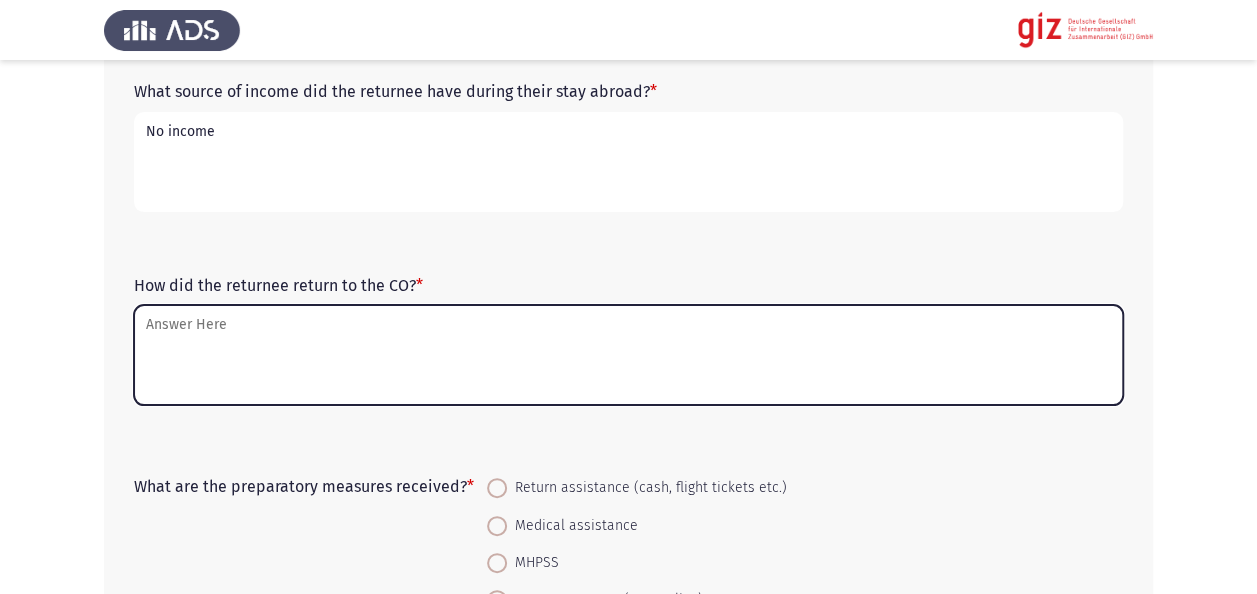 click on "How did the returnee return to the CO?   *" at bounding box center [628, 355] 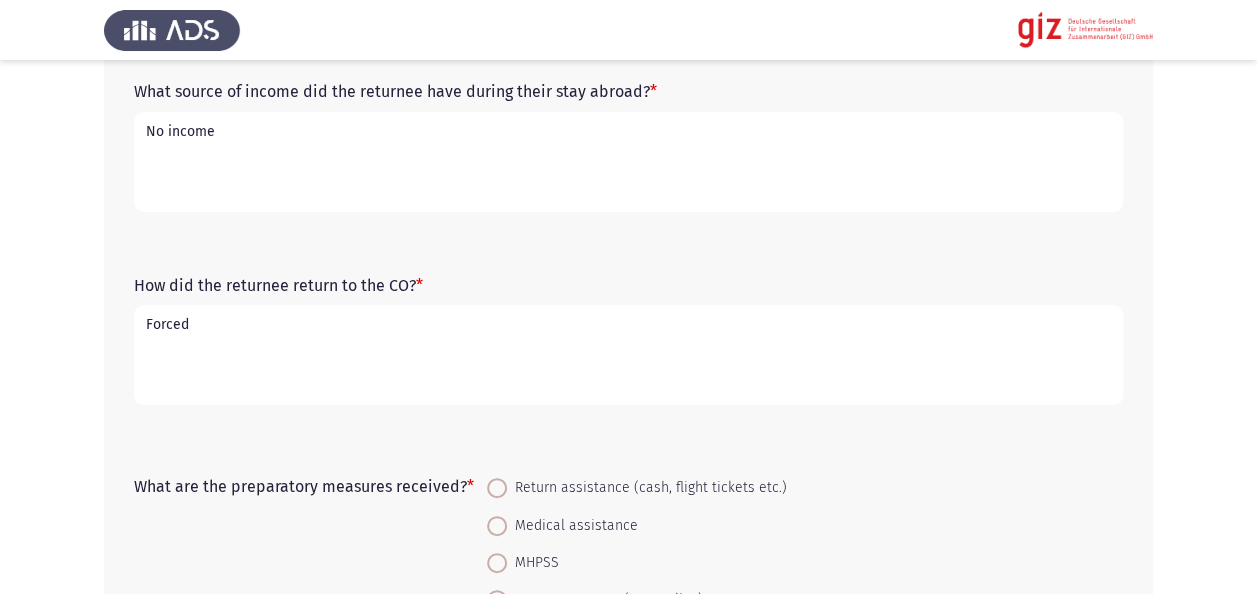 type on "Forced" 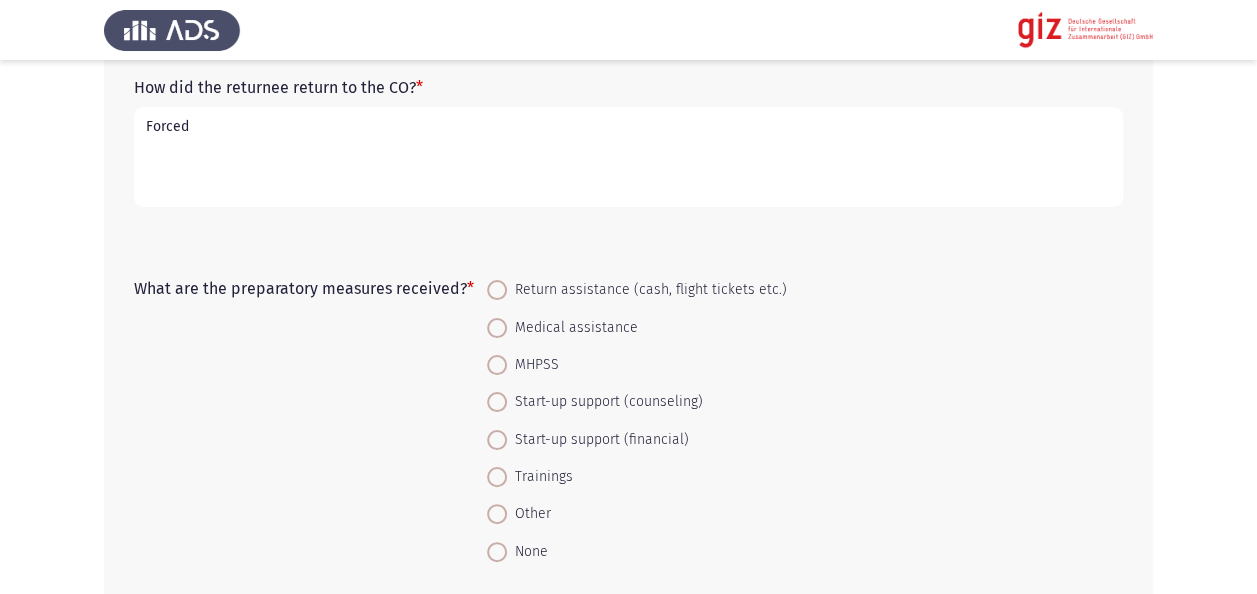 scroll, scrollTop: 1120, scrollLeft: 0, axis: vertical 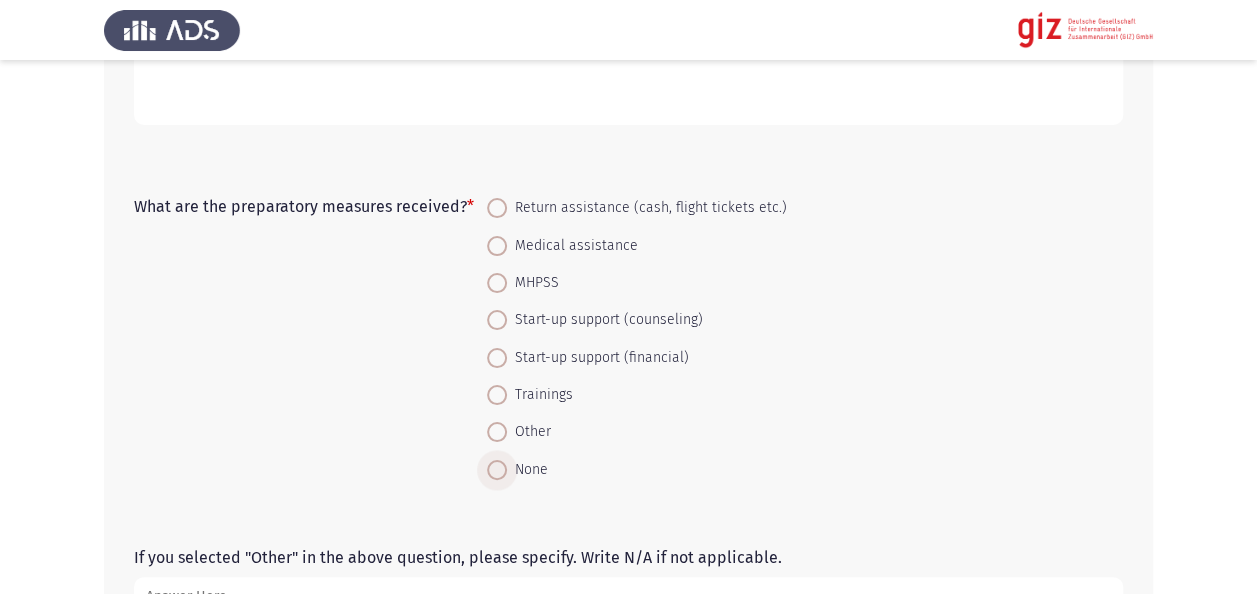 click on "None" at bounding box center [527, 470] 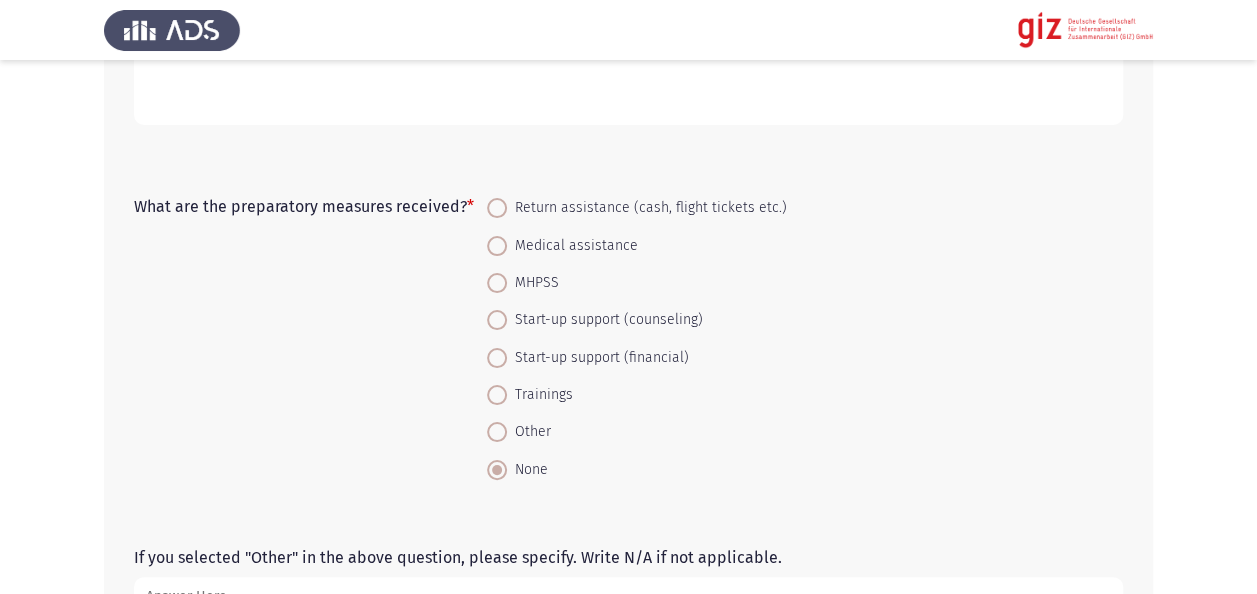 click on "What are the preparatory measures received?   *    Return assistance (cash, flight tickets etc.)     Medical assistance     MHPSS     Start-up support (counseling)     Start-up support (financial)     Trainings     Other     None" 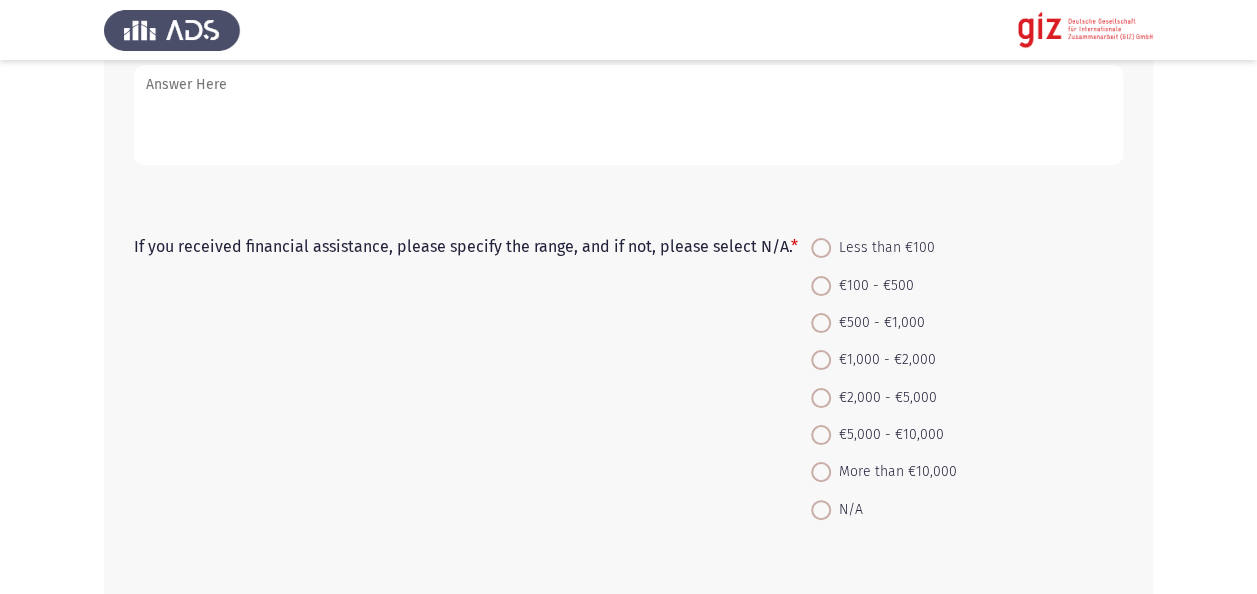 scroll, scrollTop: 1640, scrollLeft: 0, axis: vertical 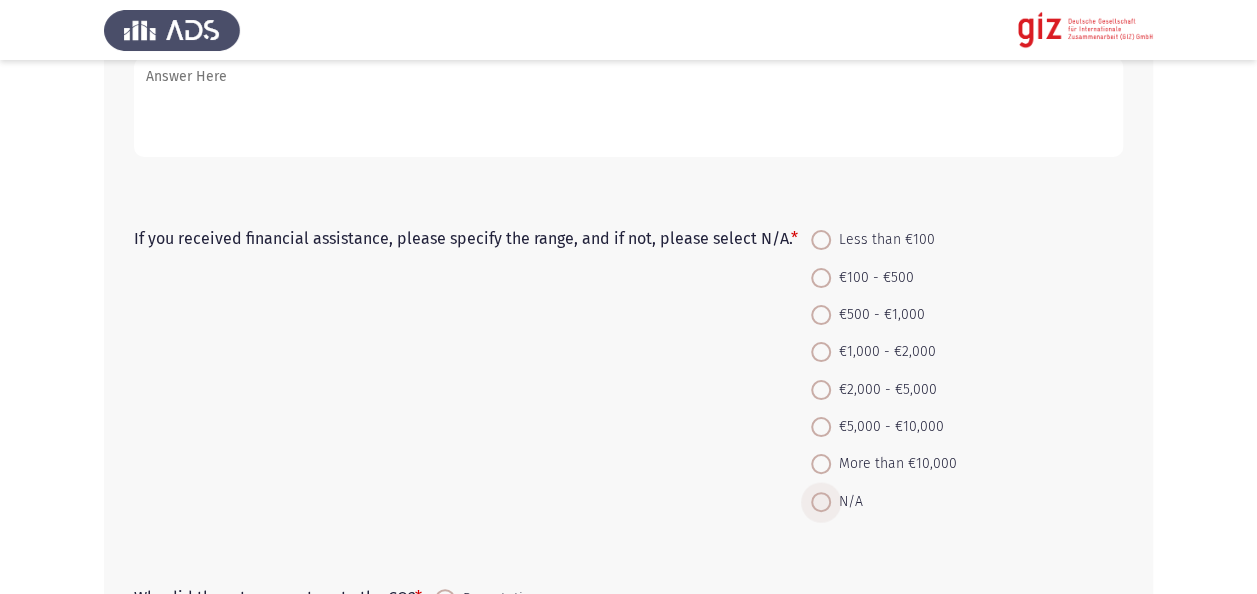 click at bounding box center (821, 502) 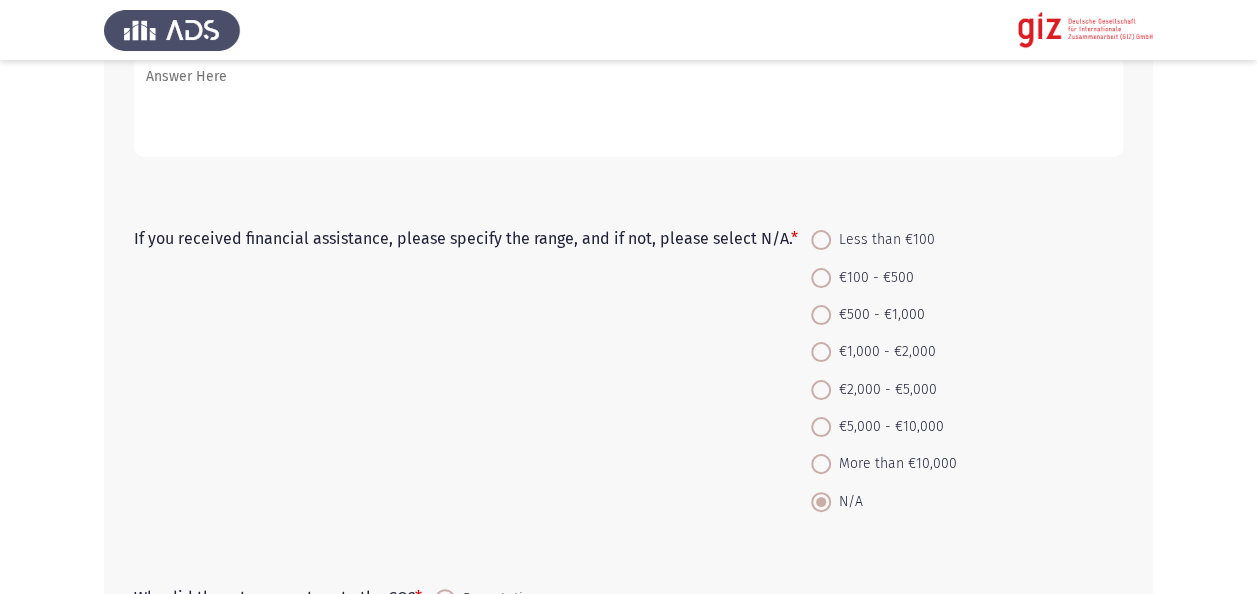 click on "If you received financial assistance, please specify the range, and if not, please select N/A.   *    Less than €100     €100 - €500     €500 - €1,000     €1,000 - €2,000     €2,000 - €5,000     €5,000 - €10,000     More than €10,000     N/A" 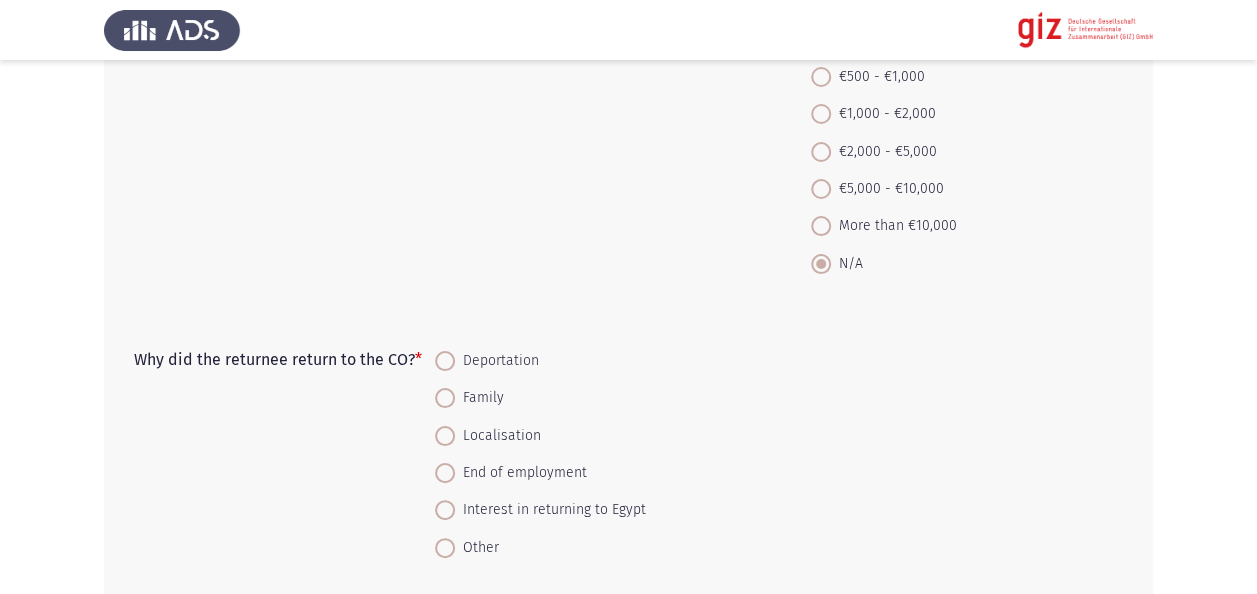 scroll, scrollTop: 1880, scrollLeft: 0, axis: vertical 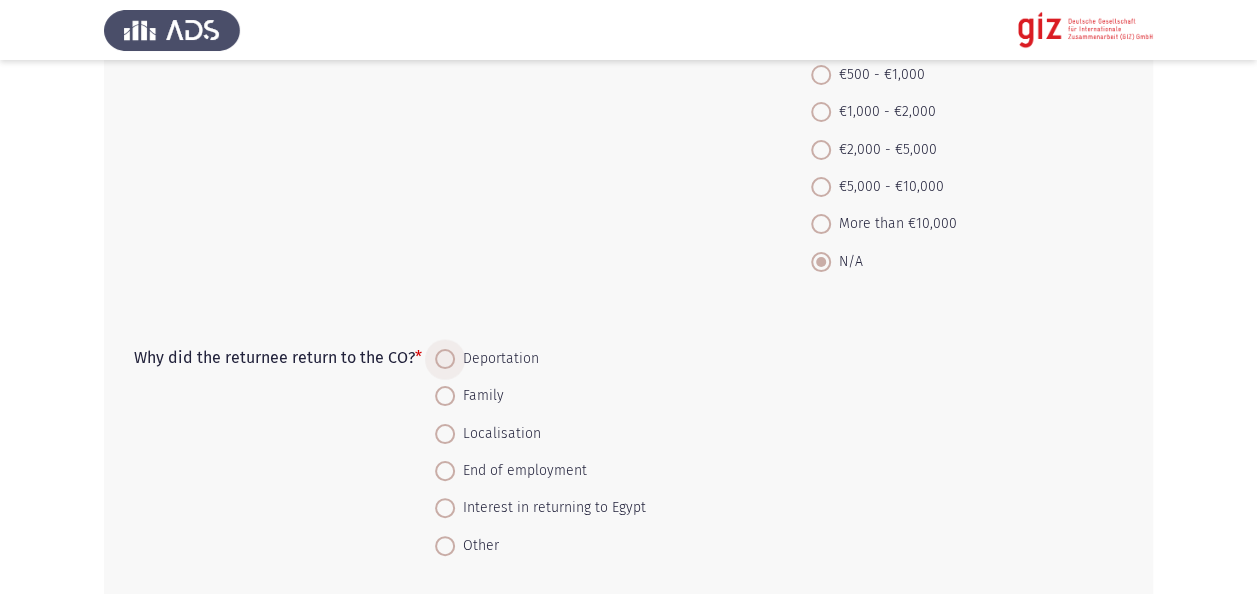 click on "Deportation" at bounding box center (497, 359) 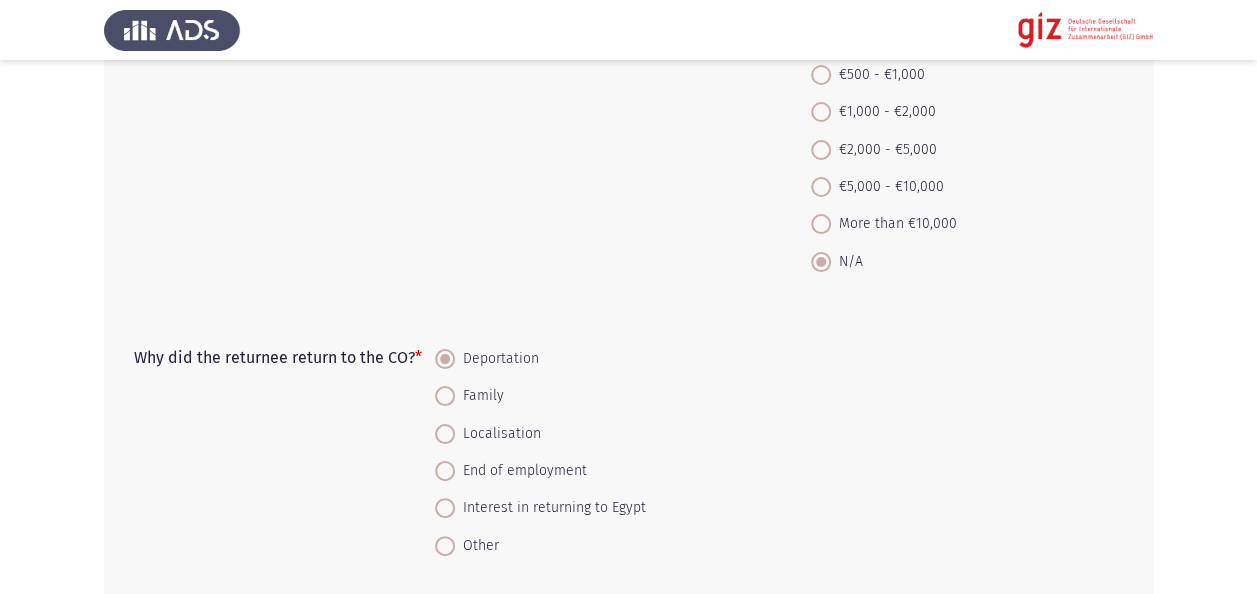 click on "If you received financial assistance, please specify the range, and if not, please select N/A.   *    Less than €100     €100 - €500     €500 - €1,000     €1,000 - €2,000     €2,000 - €5,000     €5,000 - €10,000     More than €10,000     N/A" 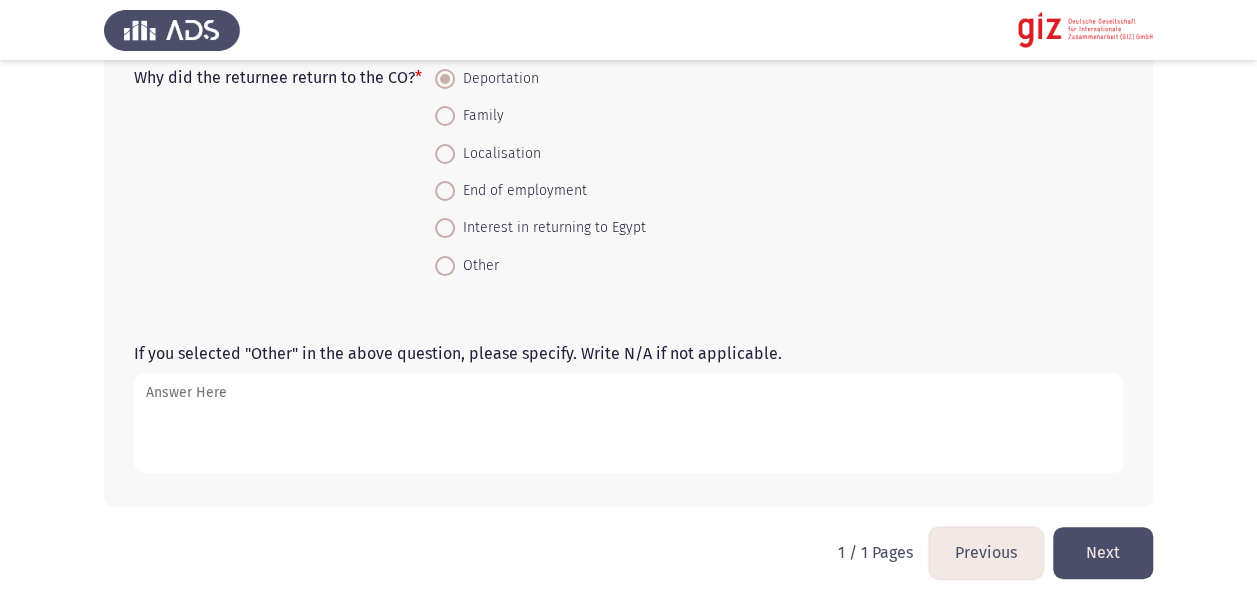 scroll, scrollTop: 2163, scrollLeft: 0, axis: vertical 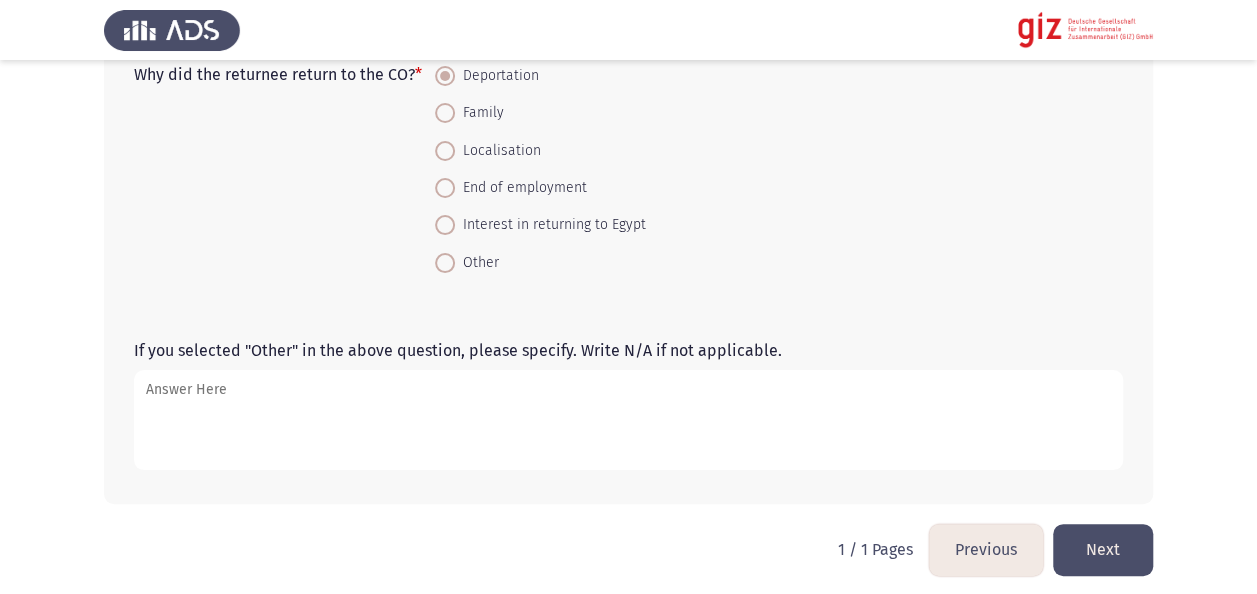 click on "Next" 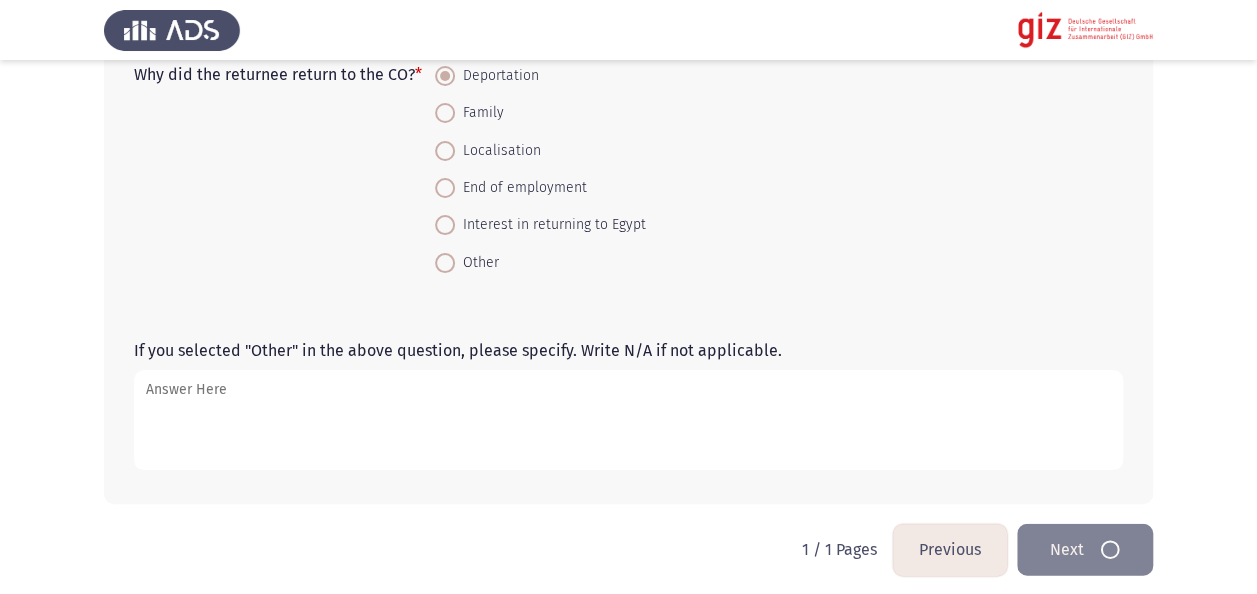 scroll, scrollTop: 0, scrollLeft: 0, axis: both 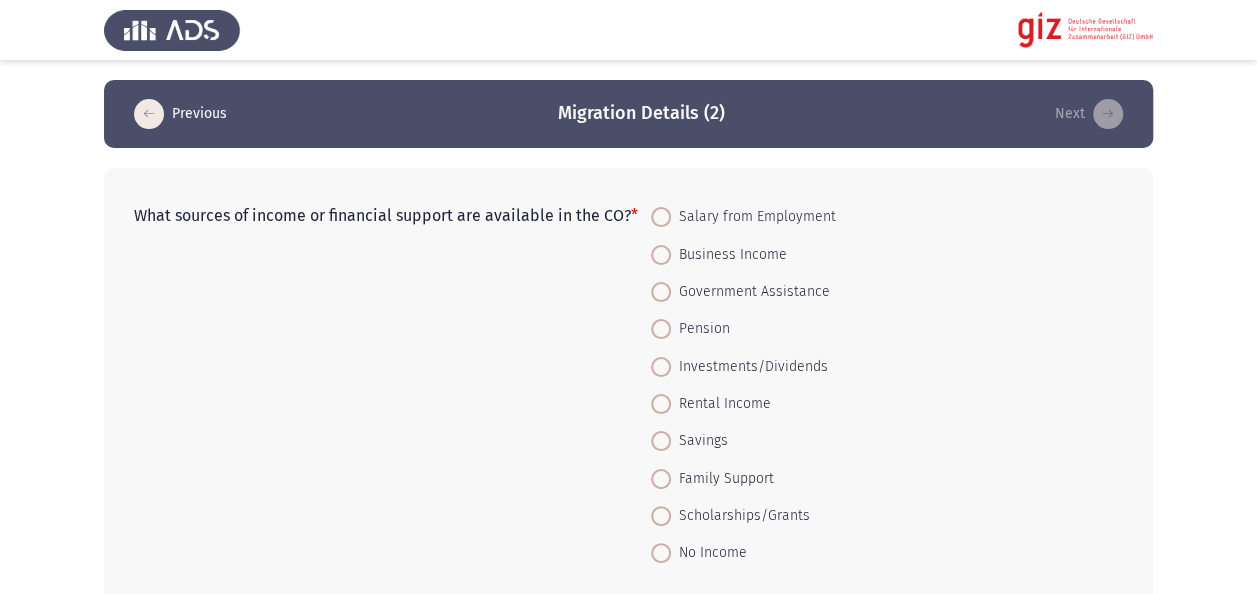 click on "What sources of income or financial support are available in the CO?    *    Salary from Employment     Business Income     Government Assistance     Pension     Investments/Dividends     Rental Income     Savings     Family Support     Scholarships/Grants     No Income" 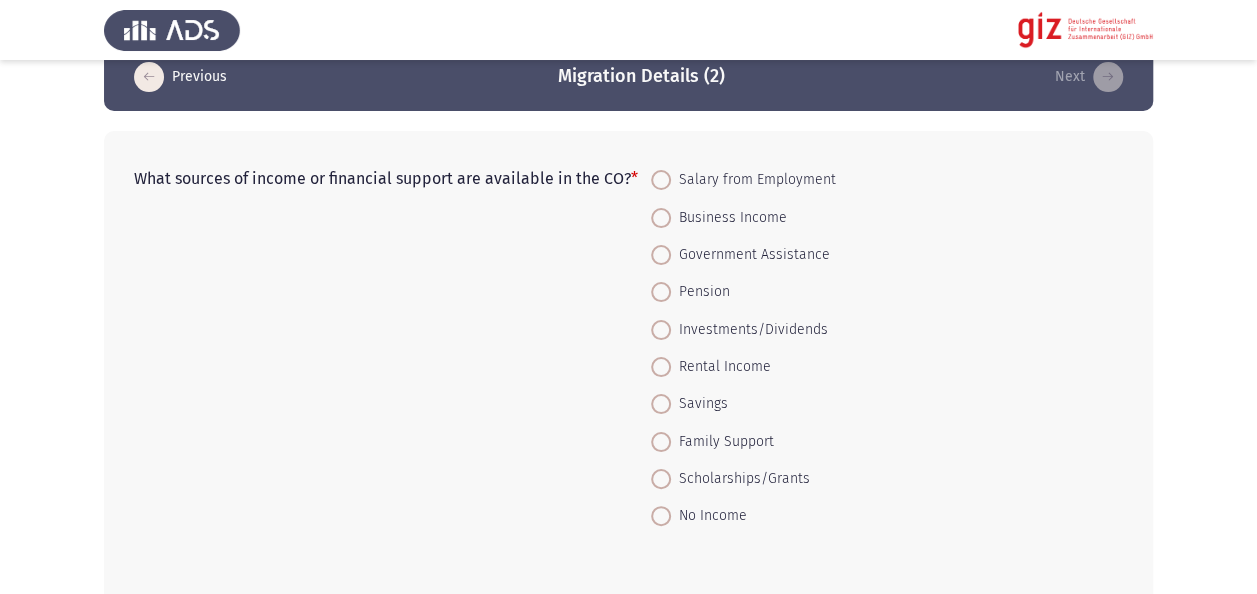 scroll, scrollTop: 40, scrollLeft: 0, axis: vertical 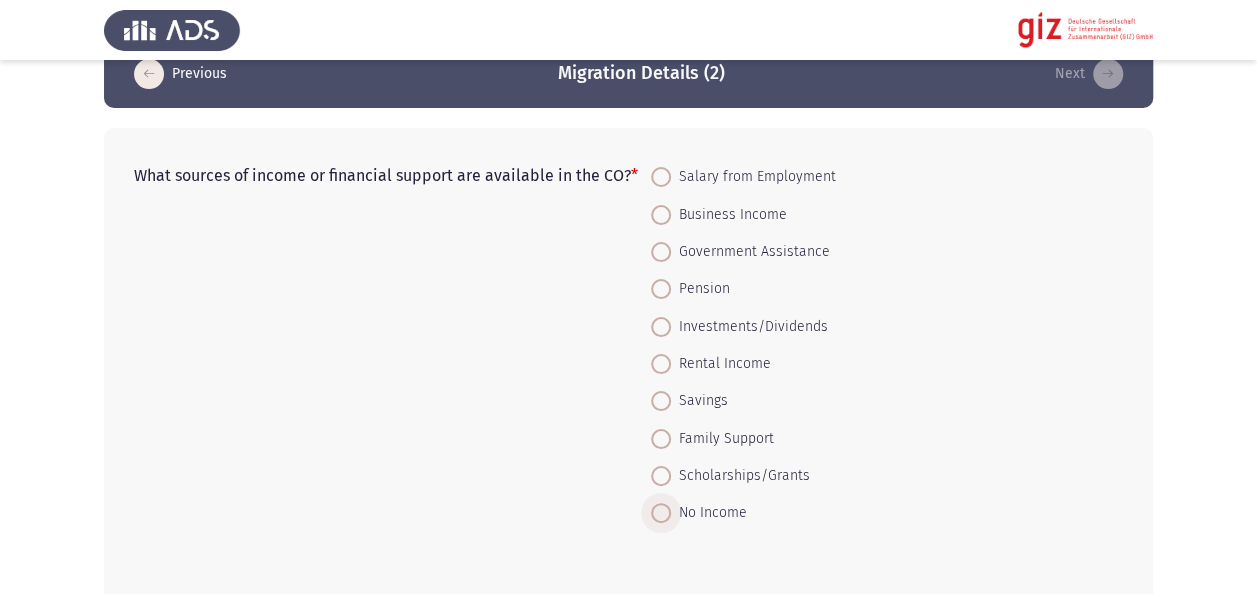 click on "No Income" at bounding box center (709, 513) 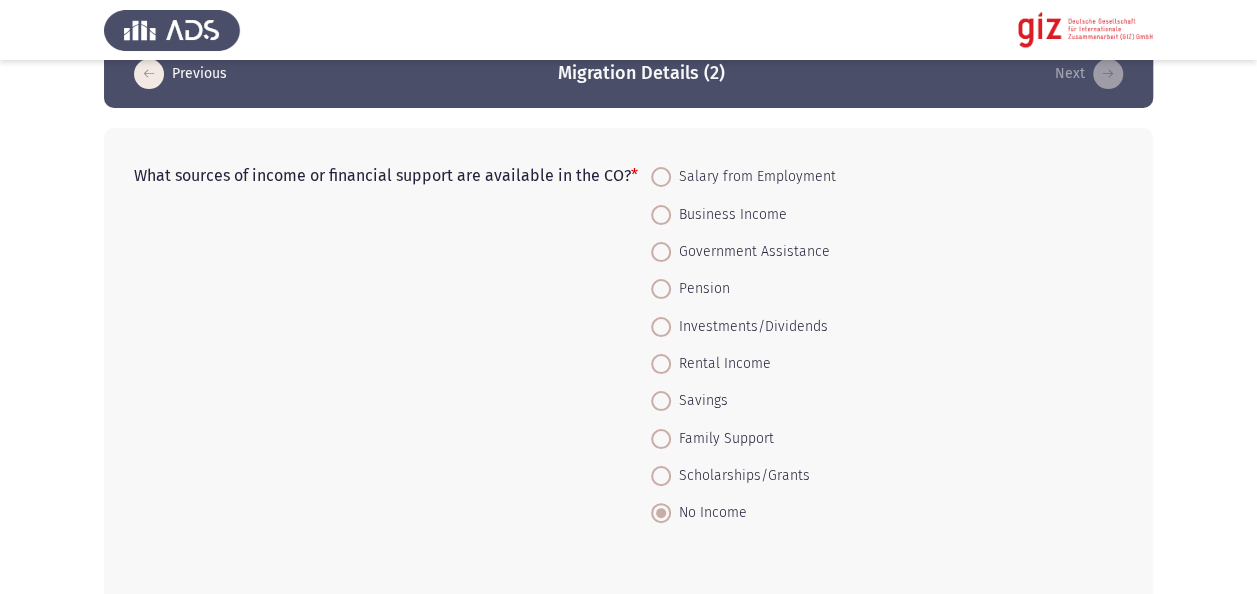 click on "What sources of income or financial support are available in the CO?    *    Salary from Employment     Business Income     Government Assistance     Pension     Investments/Dividends     Rental Income     Savings     Family Support     Scholarships/Grants     No Income" 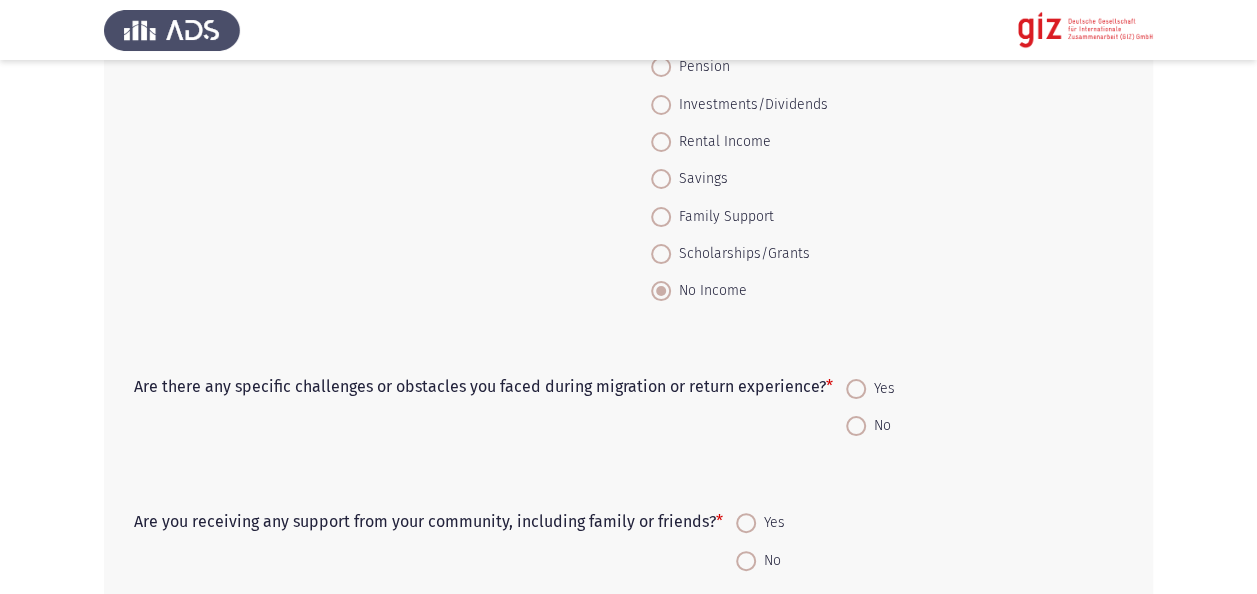 scroll, scrollTop: 280, scrollLeft: 0, axis: vertical 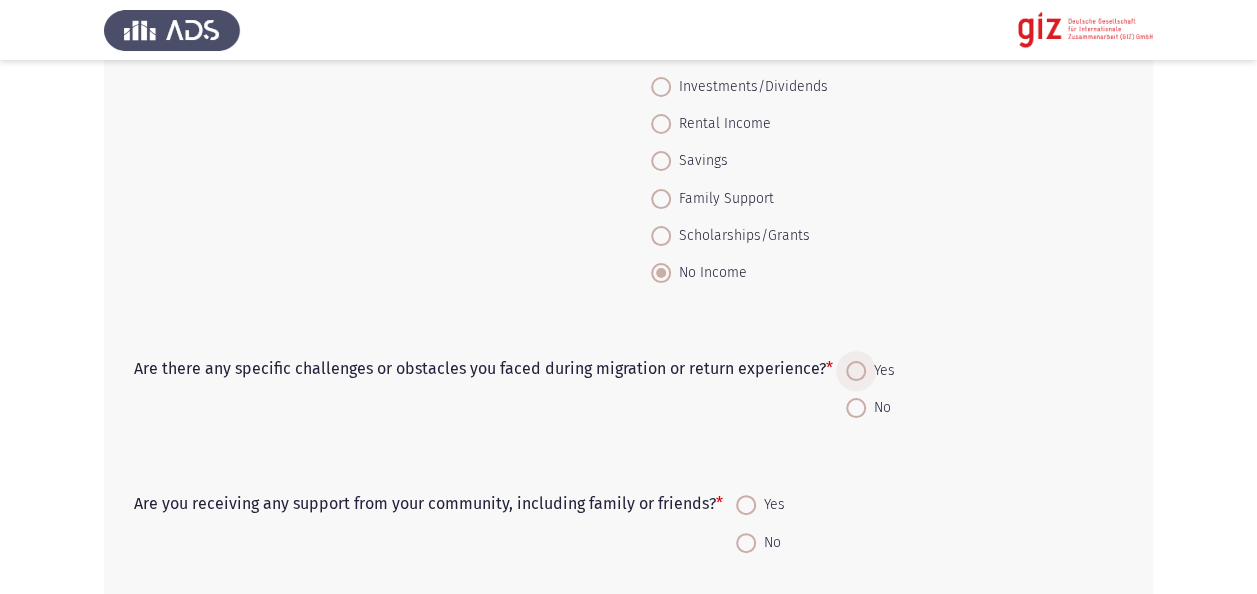 click on "Yes" at bounding box center [880, 371] 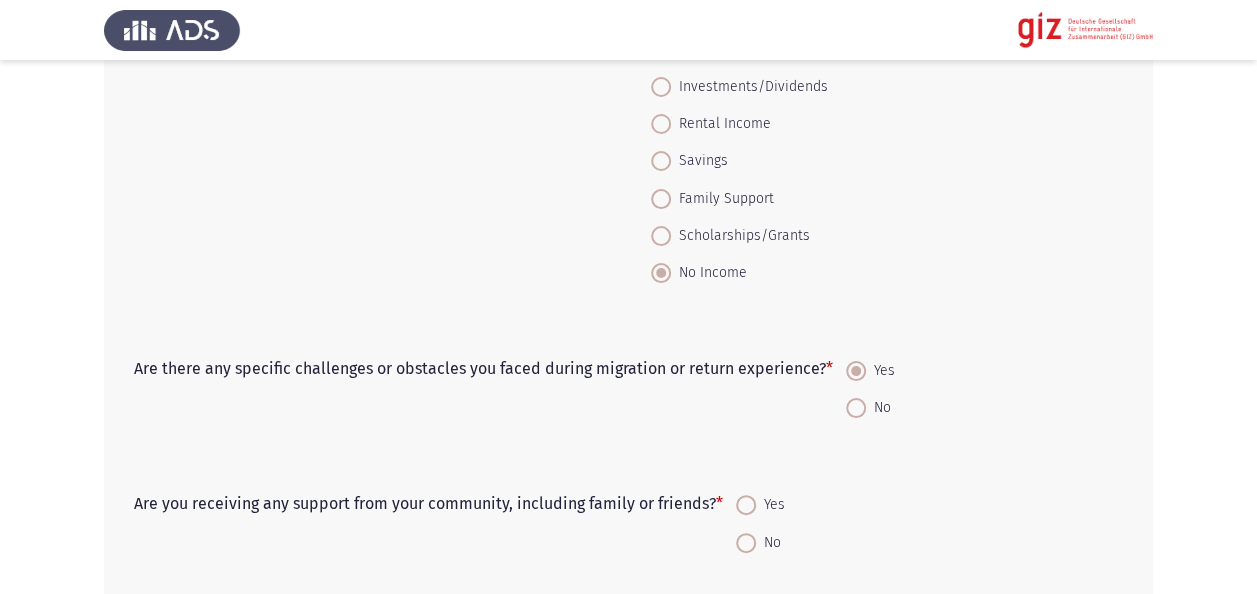 click on "Are you receiving any support from your community, including family or friends?   *    Yes     No" 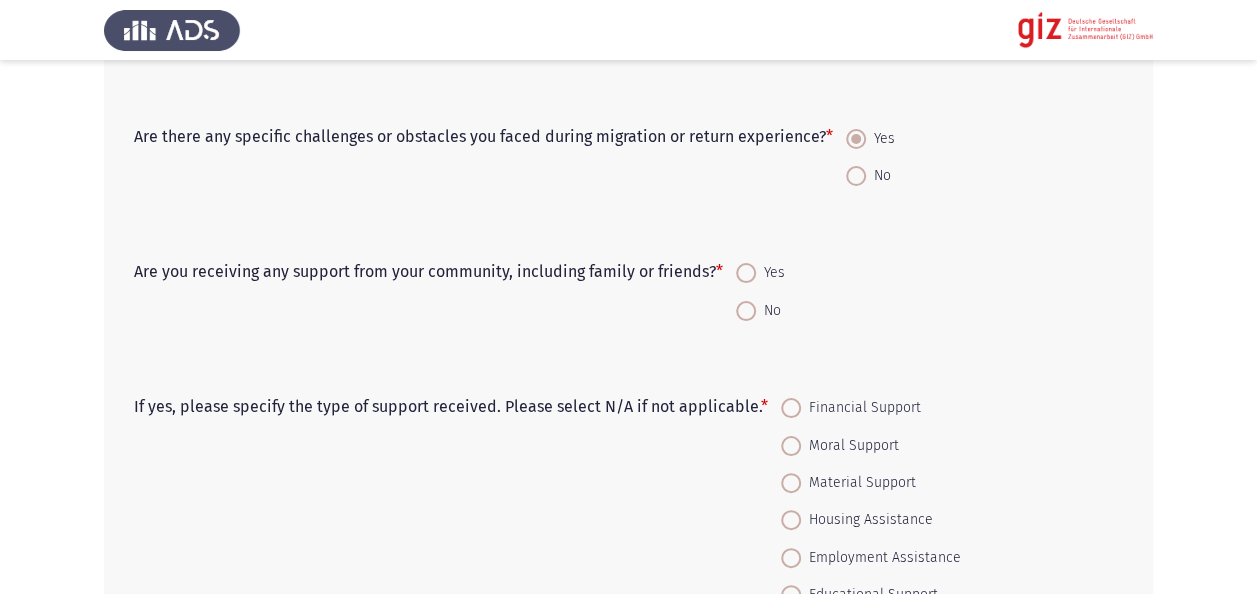 scroll, scrollTop: 520, scrollLeft: 0, axis: vertical 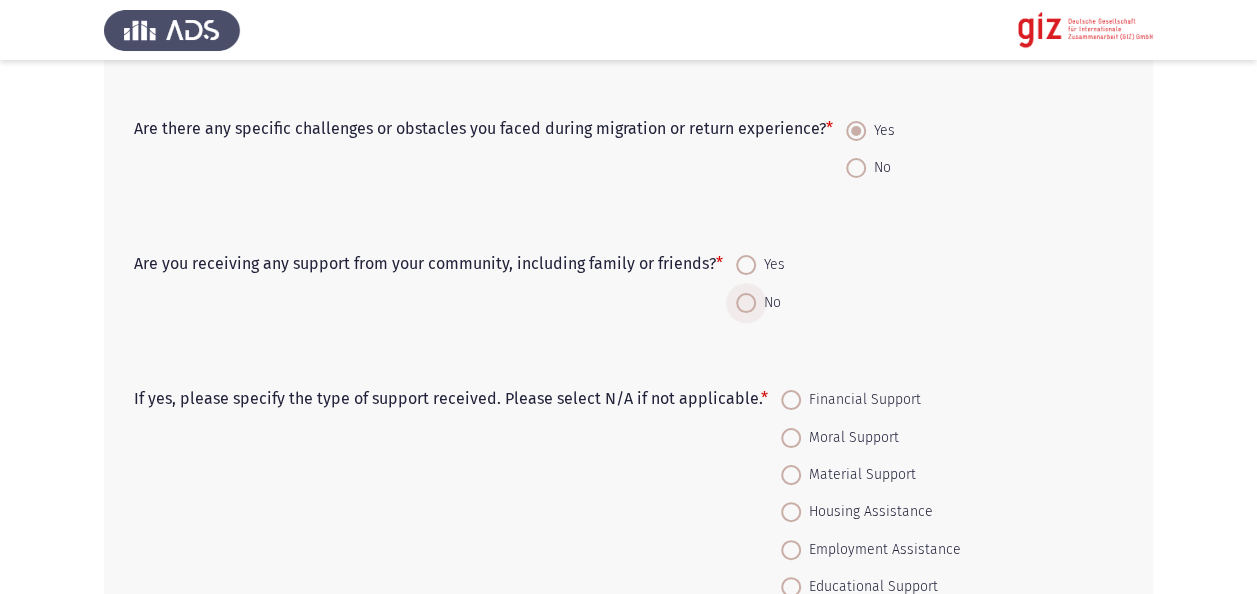 click at bounding box center (746, 303) 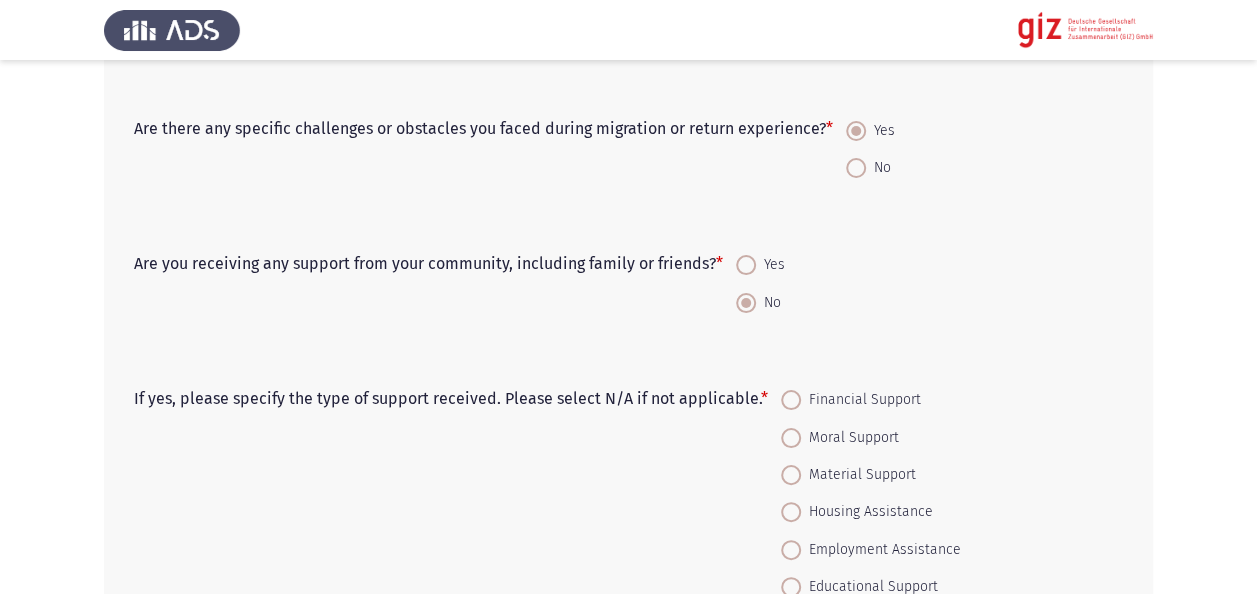 click on "If yes, please specify the type of support received. Please select N/A if not applicable.   *    Financial Support     Moral Support     Material Support     Housing Assistance     Employment Assistance     Educational Support     Child Care Assistance     Healthcare Assistance     Transportation Assistance     N/A" 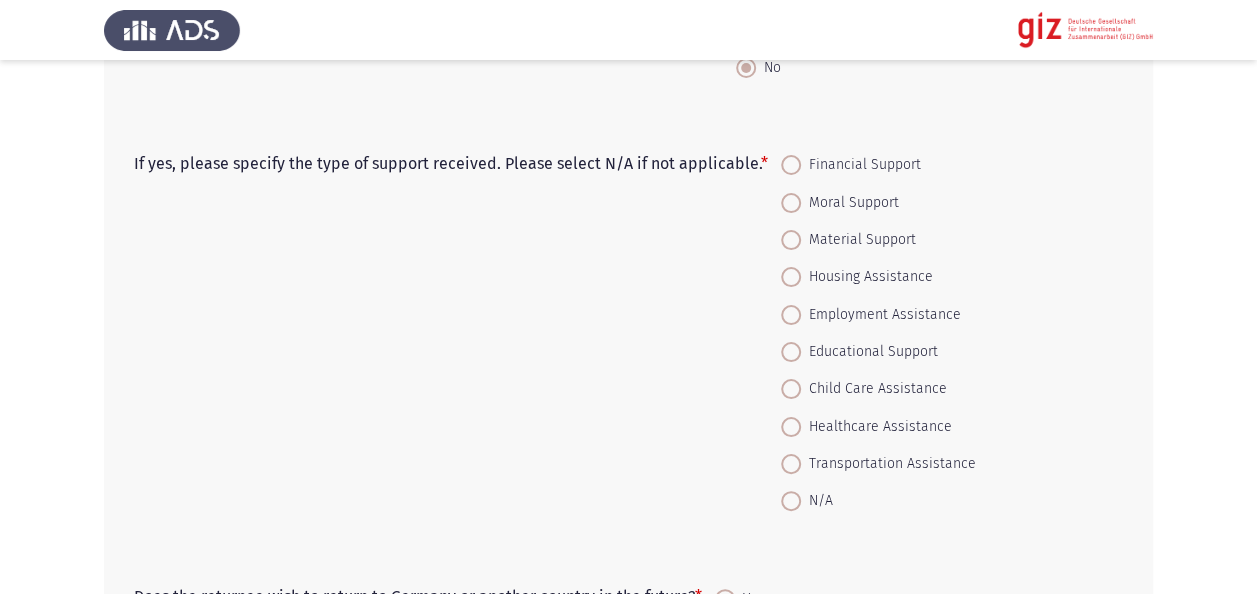 scroll, scrollTop: 800, scrollLeft: 0, axis: vertical 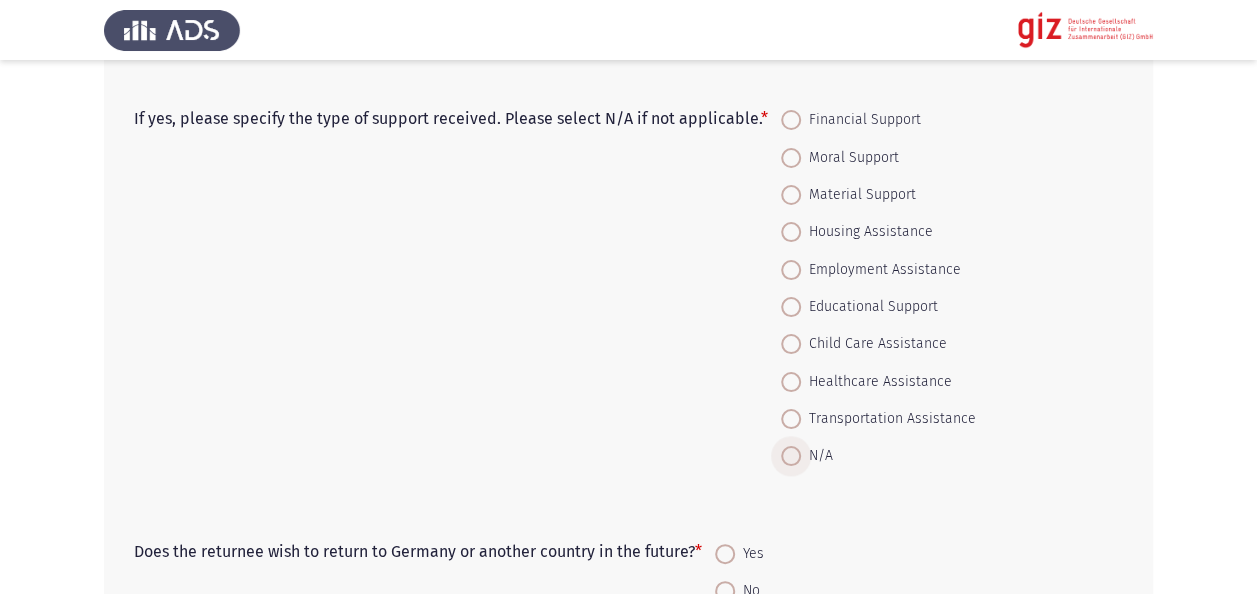click at bounding box center (791, 456) 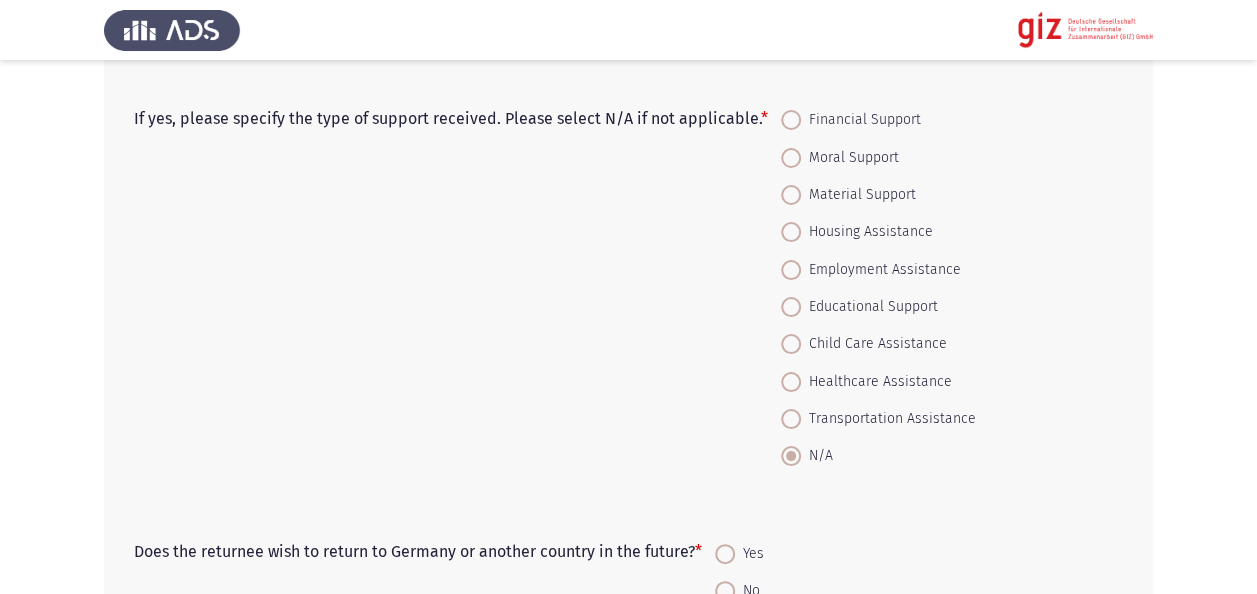 click on "If yes, please specify the type of support received. Please select N/A if not applicable.   *    Financial Support     Moral Support     Material Support     Housing Assistance     Employment Assistance     Educational Support     Child Care Assistance     Healthcare Assistance     Transportation Assistance     N/A" 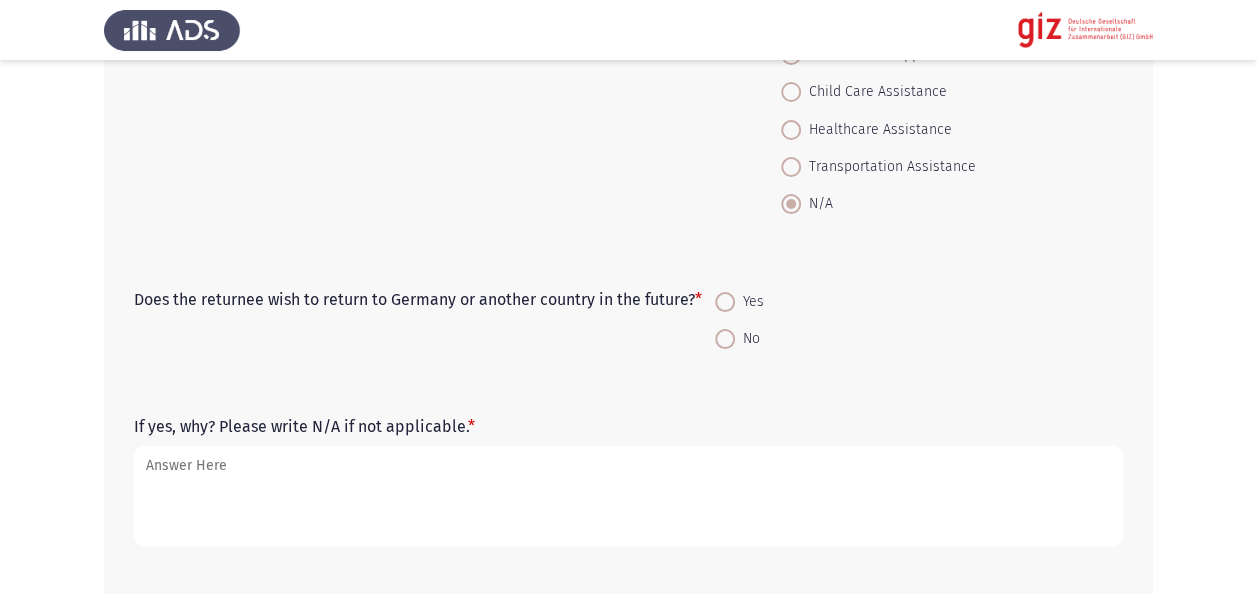 scroll, scrollTop: 1120, scrollLeft: 0, axis: vertical 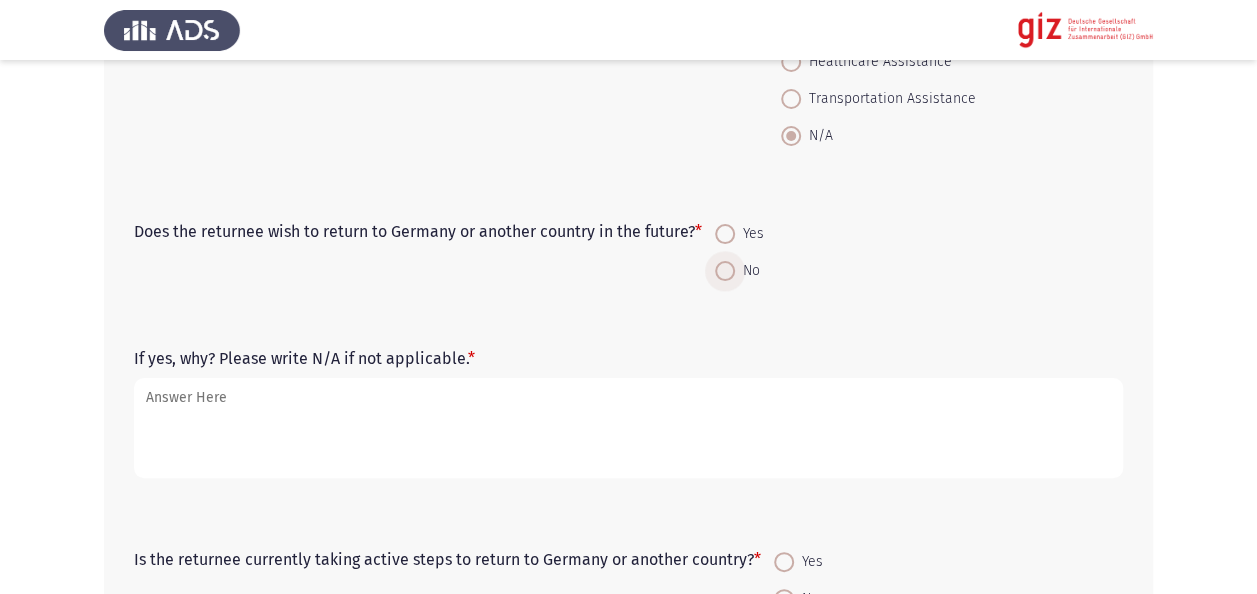 click on "No" at bounding box center [747, 271] 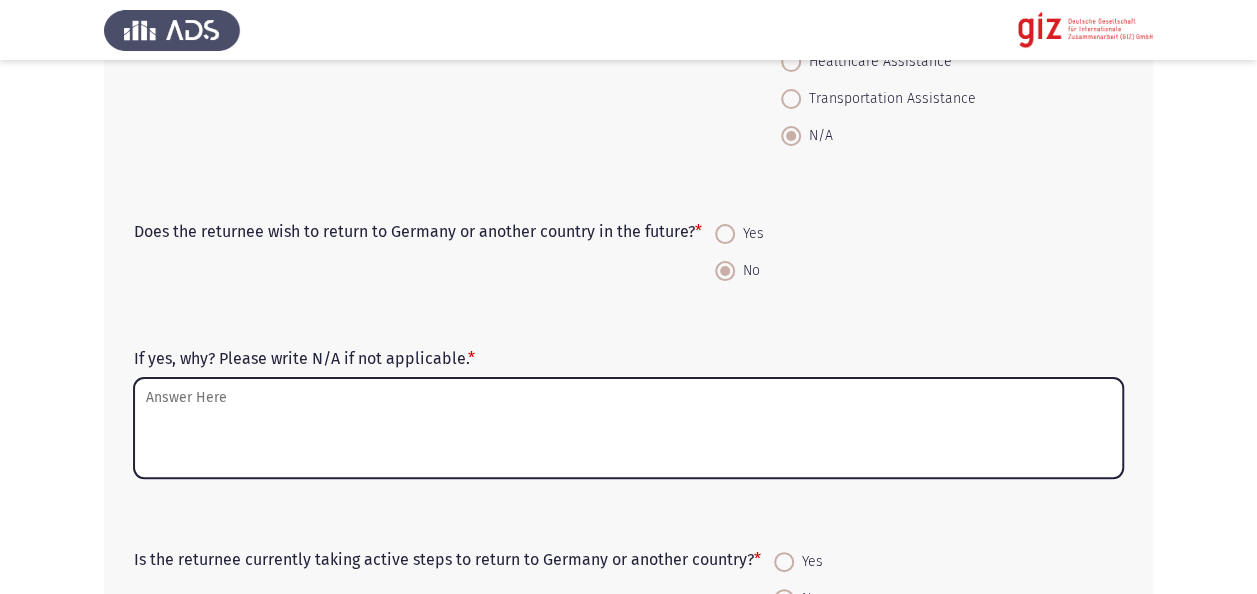click on "If yes, why? Please write N/A if not applicable.   *" at bounding box center (628, 428) 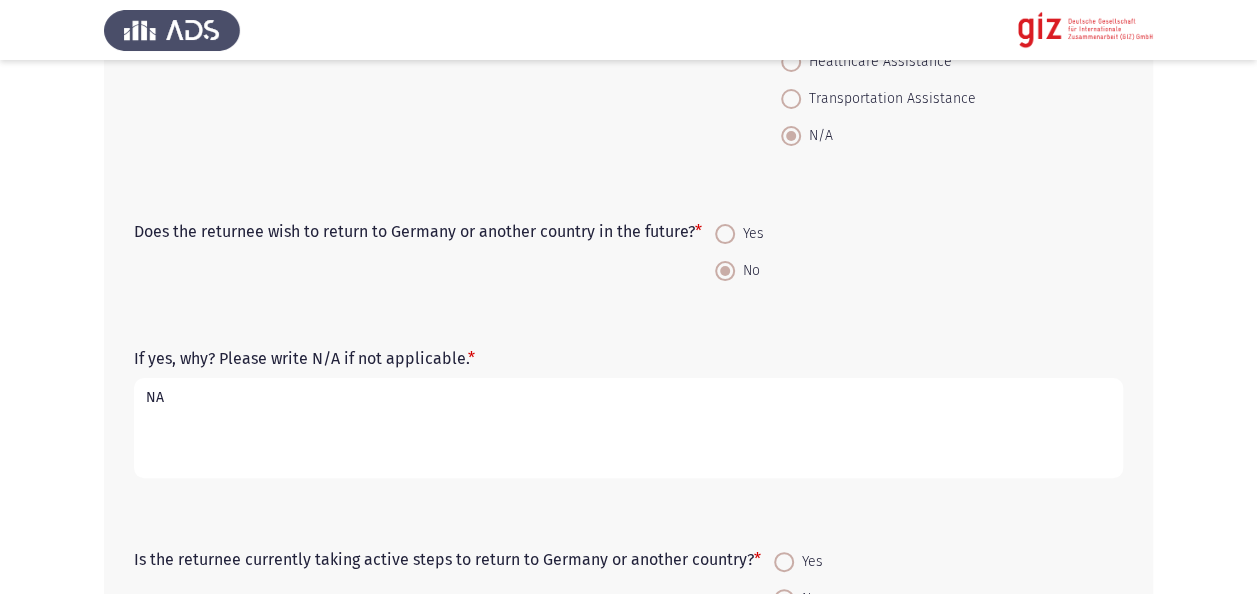 type on "NA" 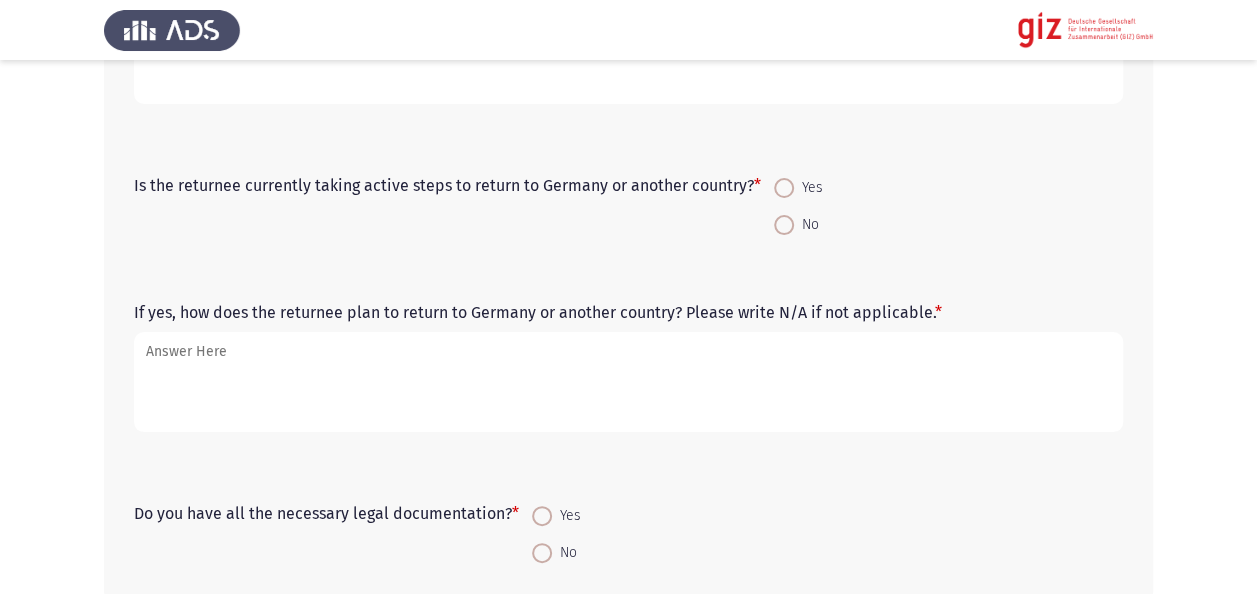 scroll, scrollTop: 1392, scrollLeft: 0, axis: vertical 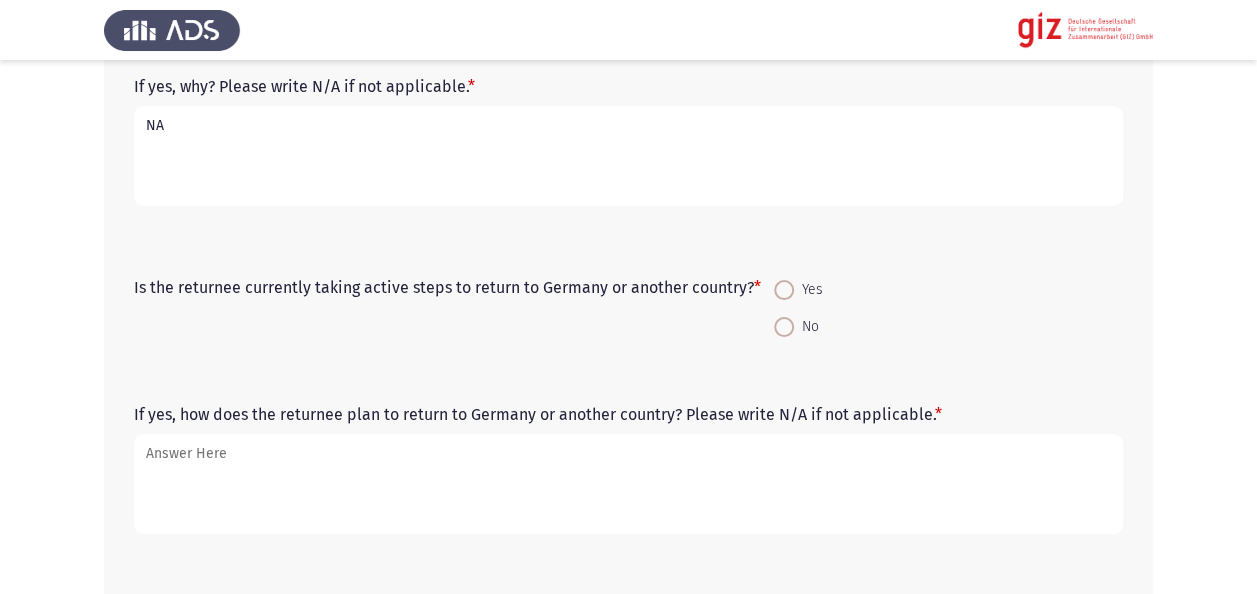 click on "Is the returnee currently taking active steps to return to Germany or another country?   *" 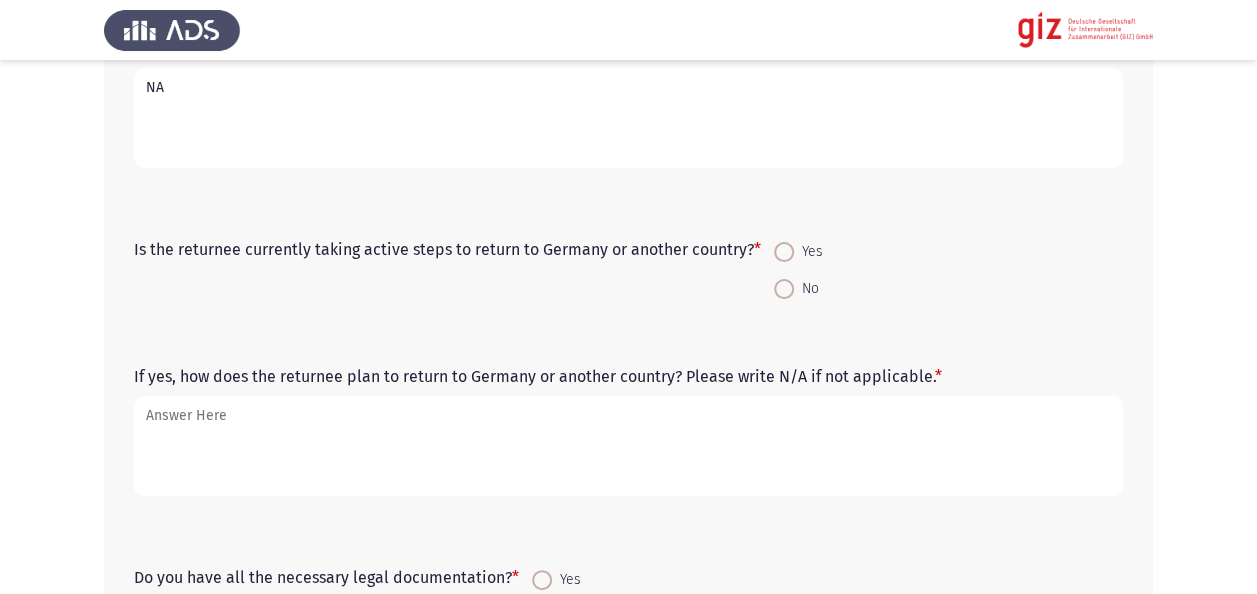 scroll, scrollTop: 1432, scrollLeft: 0, axis: vertical 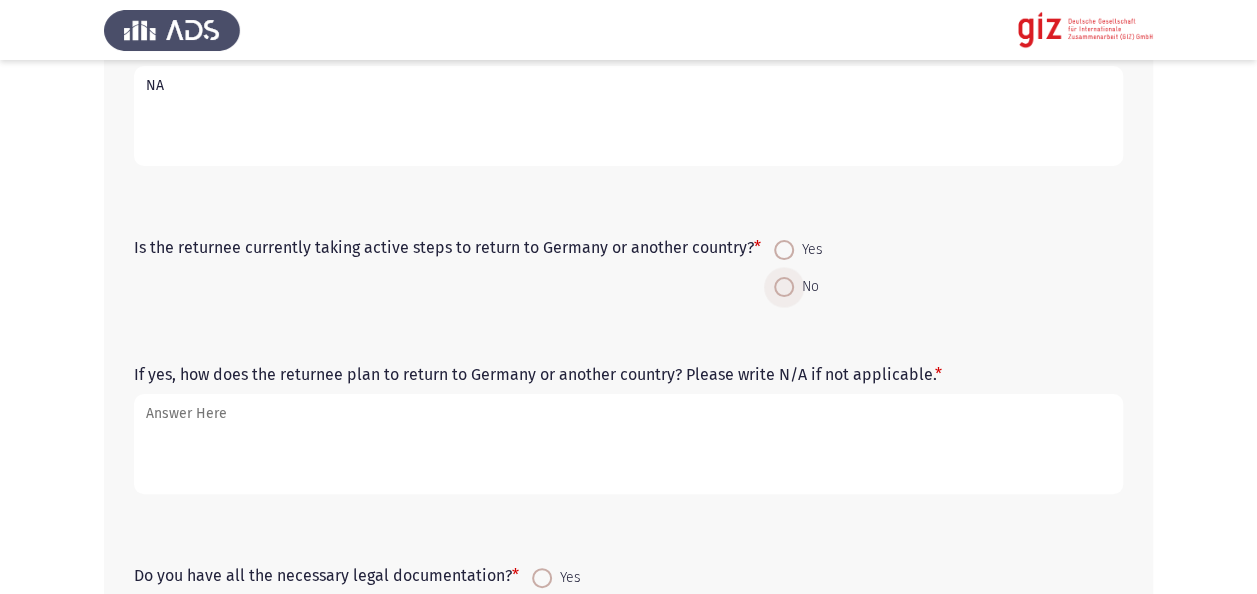 click on "No" at bounding box center [806, 287] 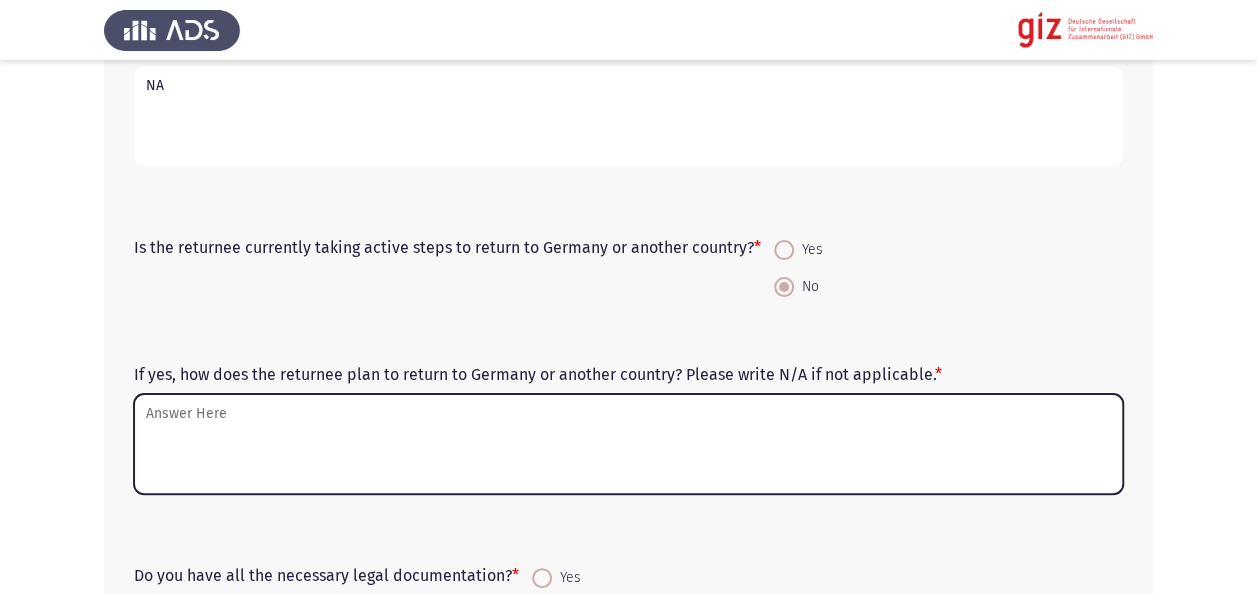 click on "If yes, how does the returnee plan to return to Germany or another country? Please write N/A if not applicable.   *" at bounding box center [628, 444] 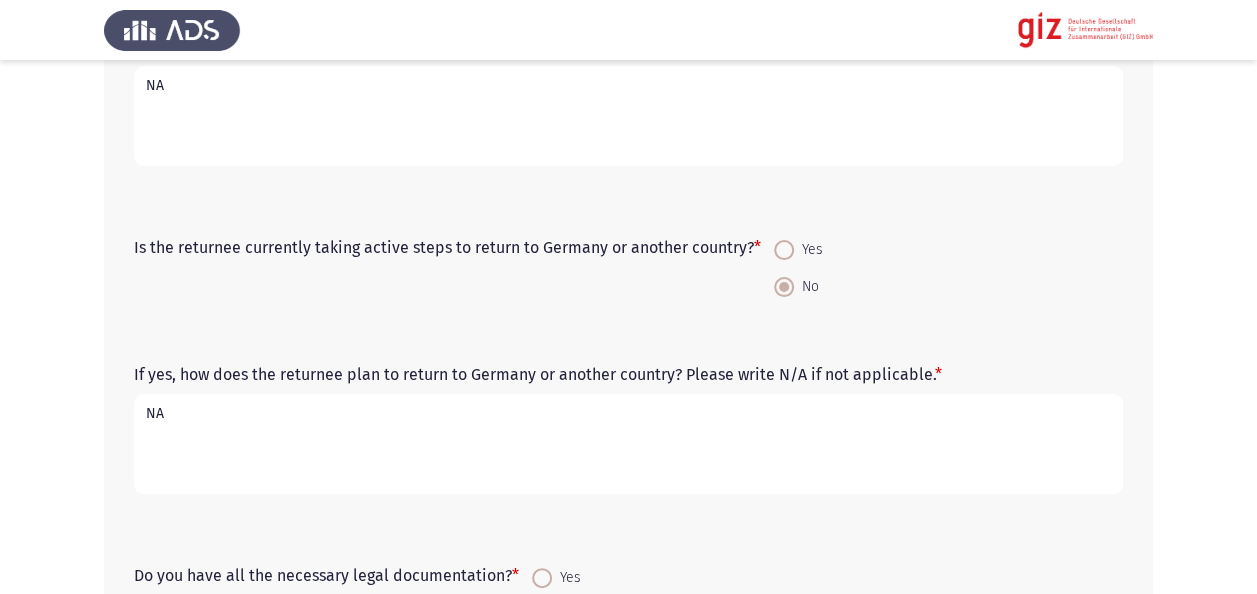 type on "NA" 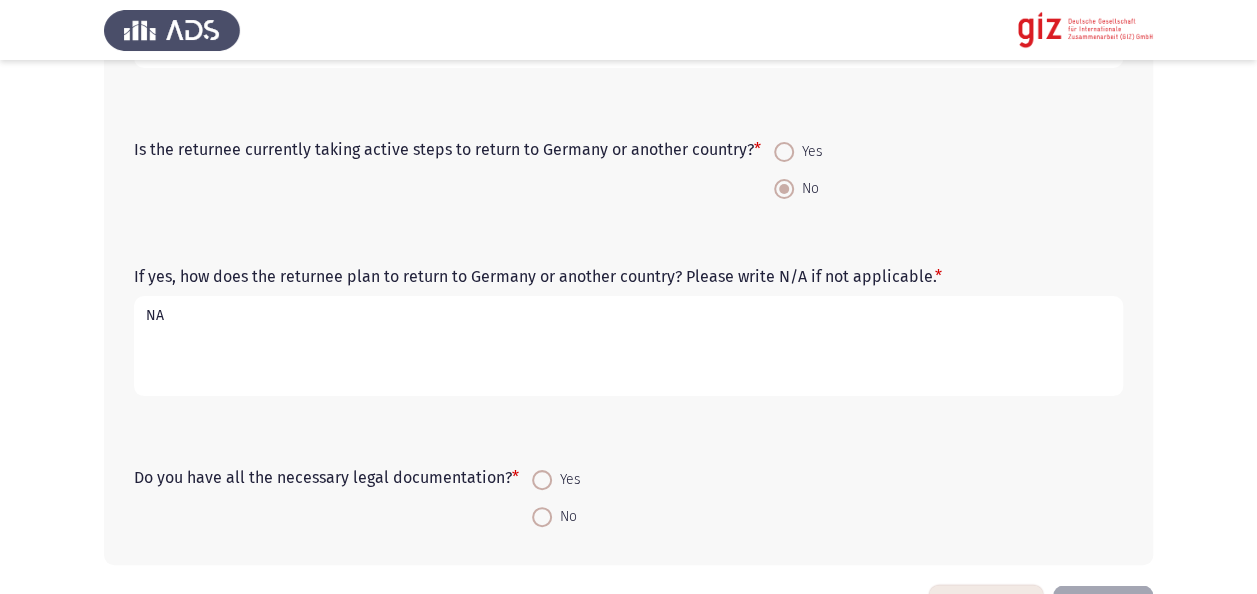 scroll, scrollTop: 1592, scrollLeft: 0, axis: vertical 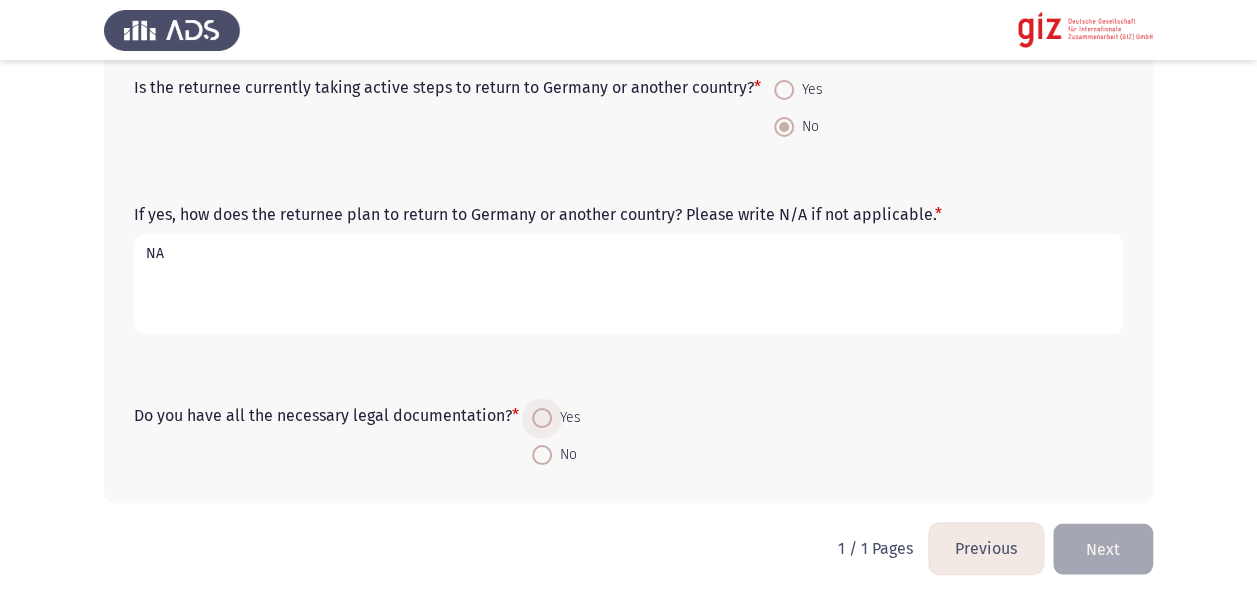 click at bounding box center (542, 418) 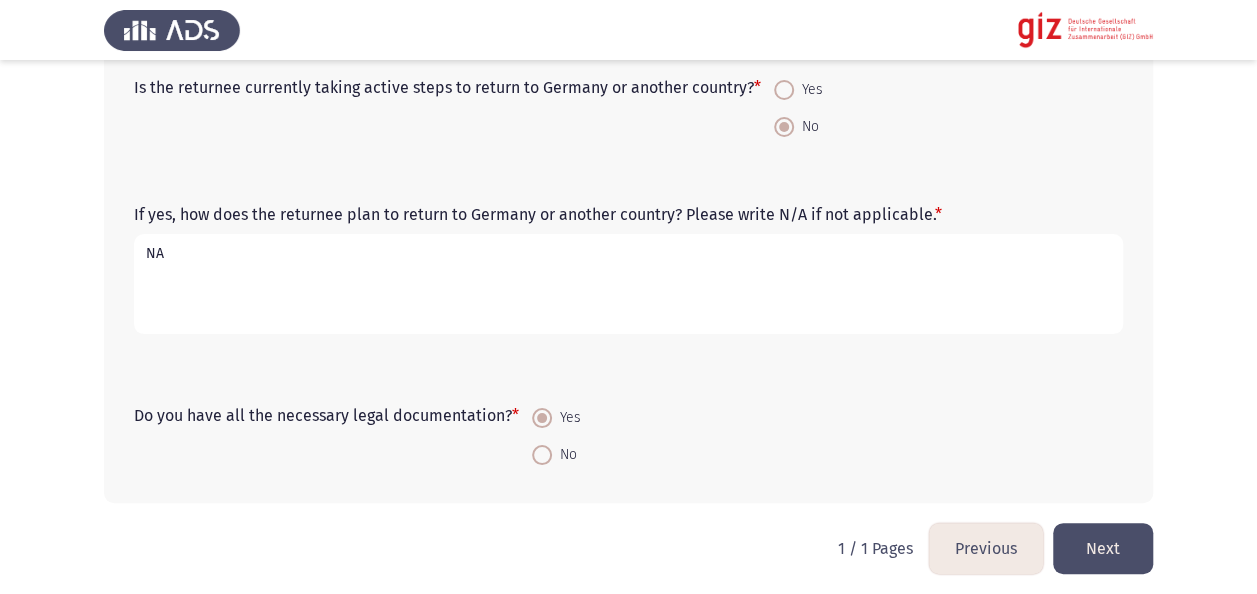 click on "Next" 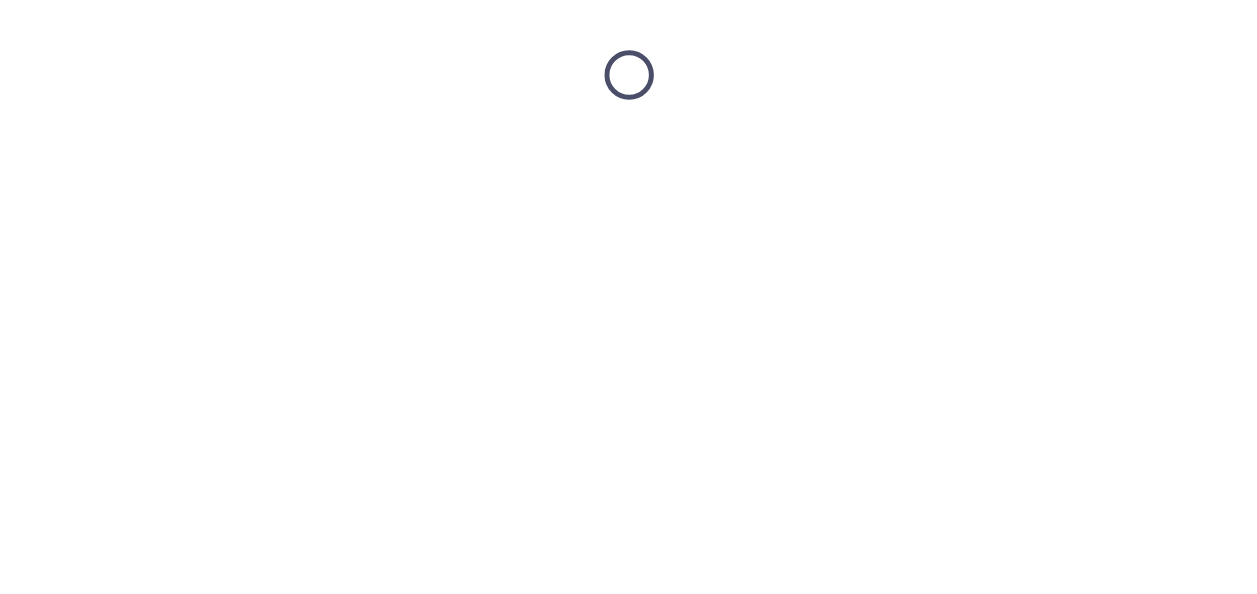 scroll, scrollTop: 0, scrollLeft: 0, axis: both 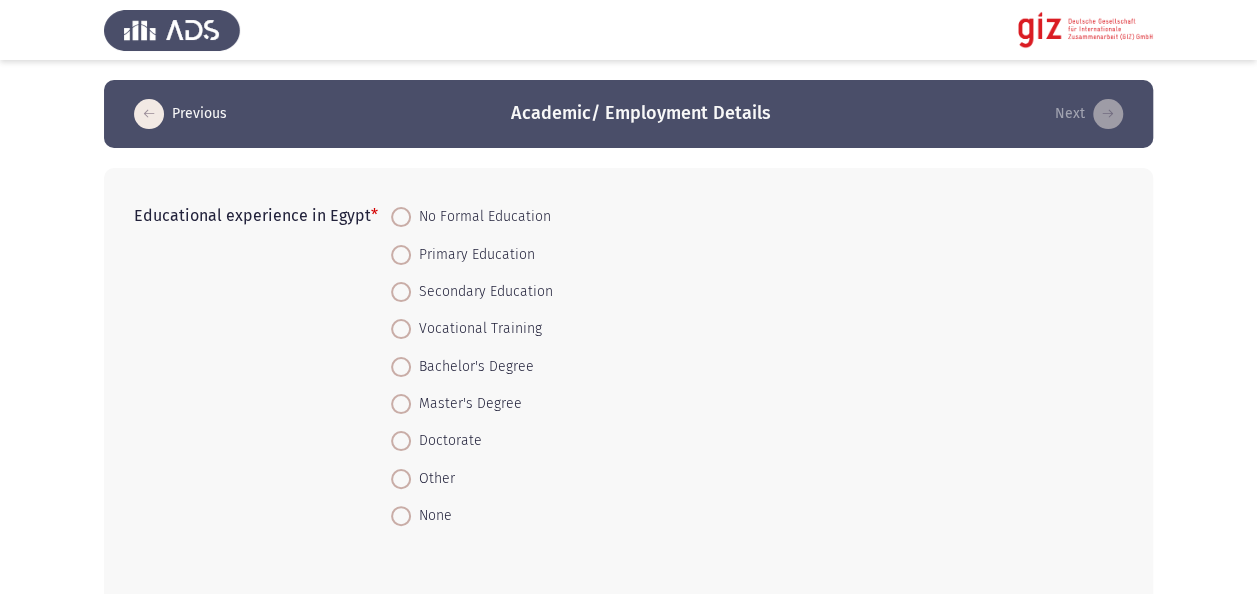 click on "Educational experience in Egypt   *    No Formal Education     Primary Education     Secondary Education     Vocational Training     Bachelor's Degree     Master's Degree     Doctorate     Other     None" 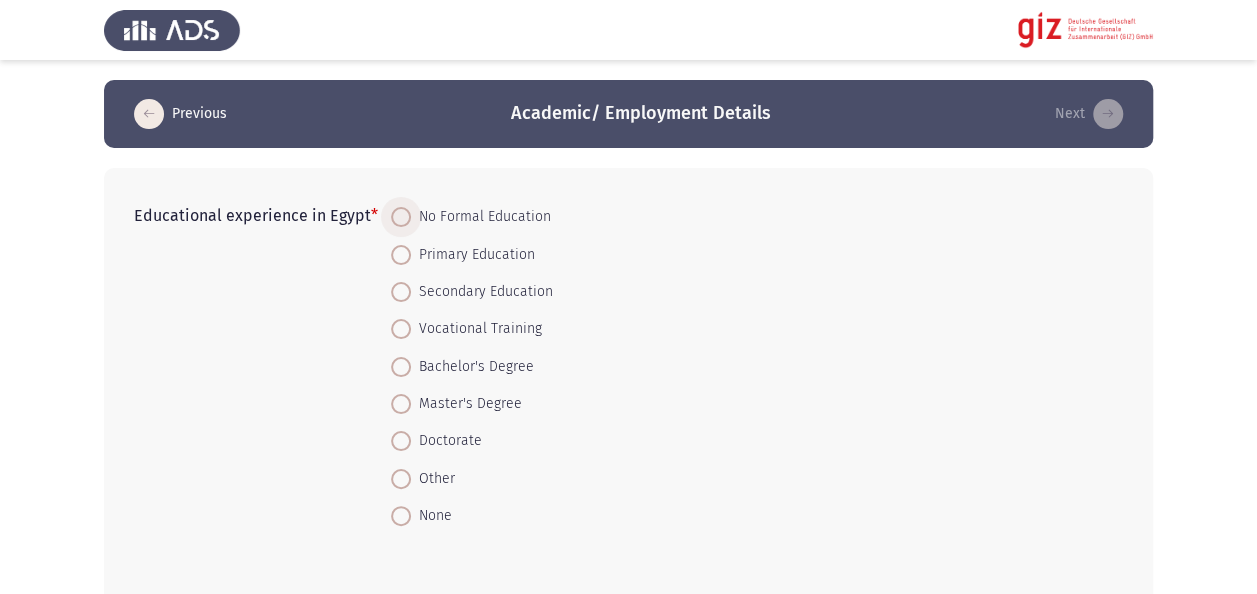 click at bounding box center [401, 217] 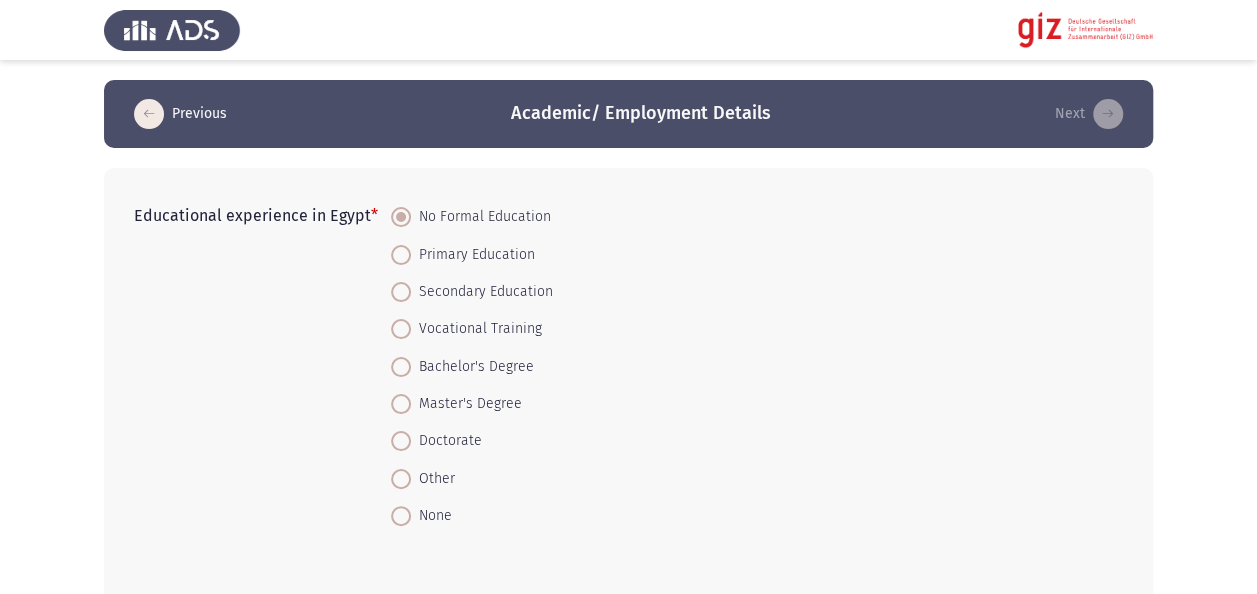 click on "Educational experience in Egypt   *    No Formal Education     Primary Education     Secondary Education     Vocational Training     Bachelor's Degree     Master's Degree     Doctorate     Other     None" 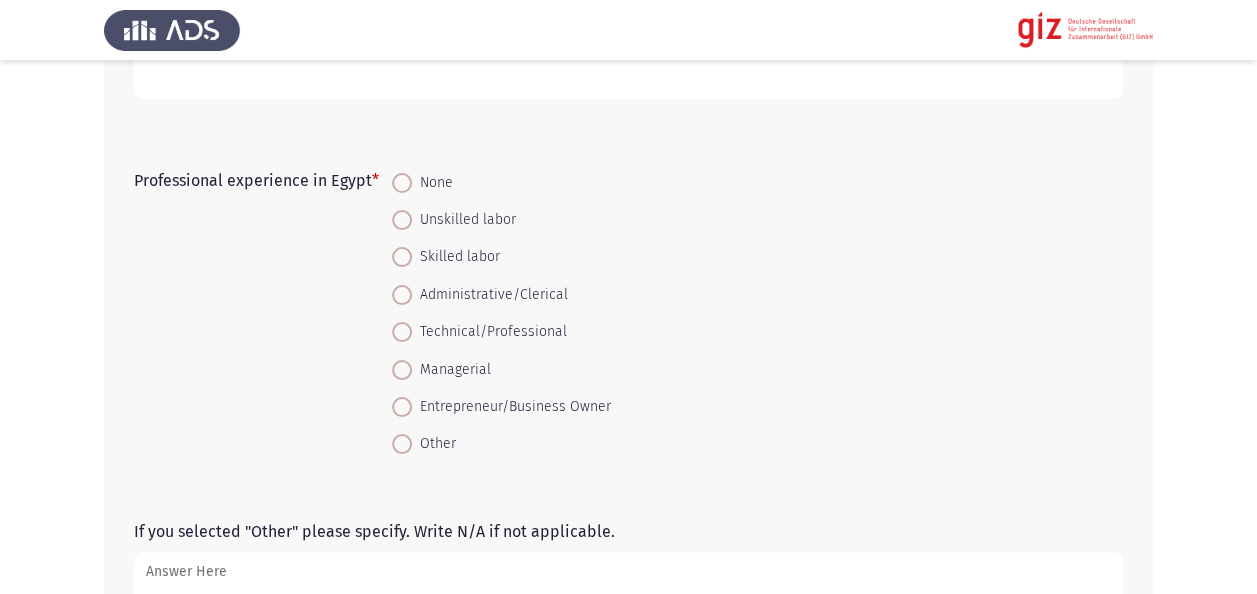scroll, scrollTop: 640, scrollLeft: 0, axis: vertical 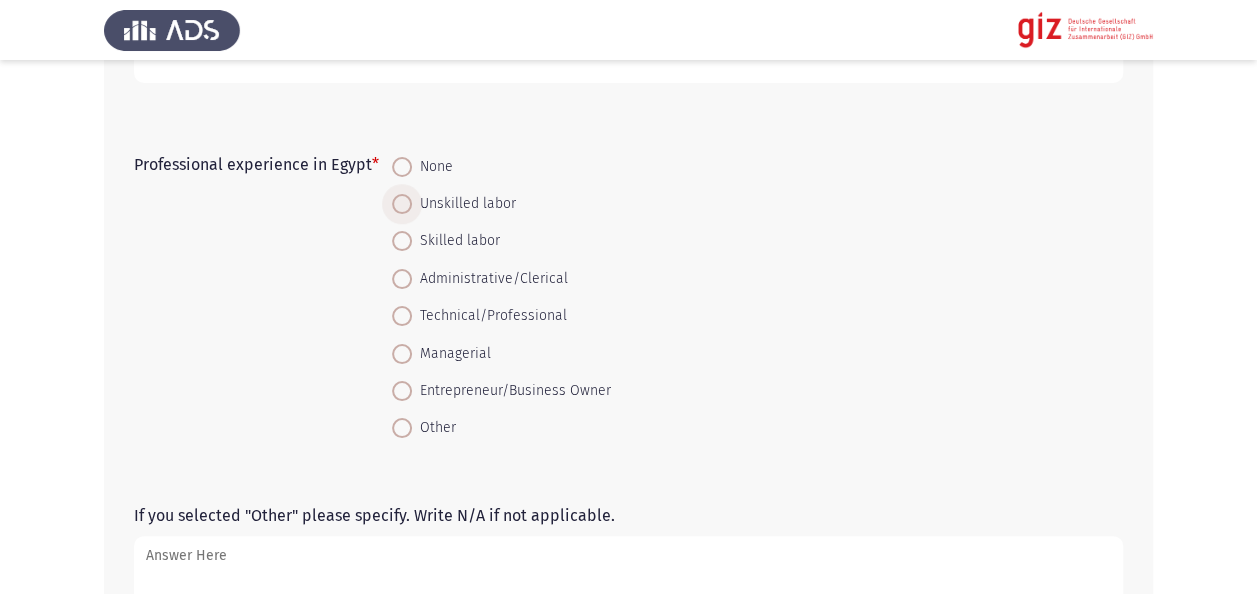 click at bounding box center (402, 204) 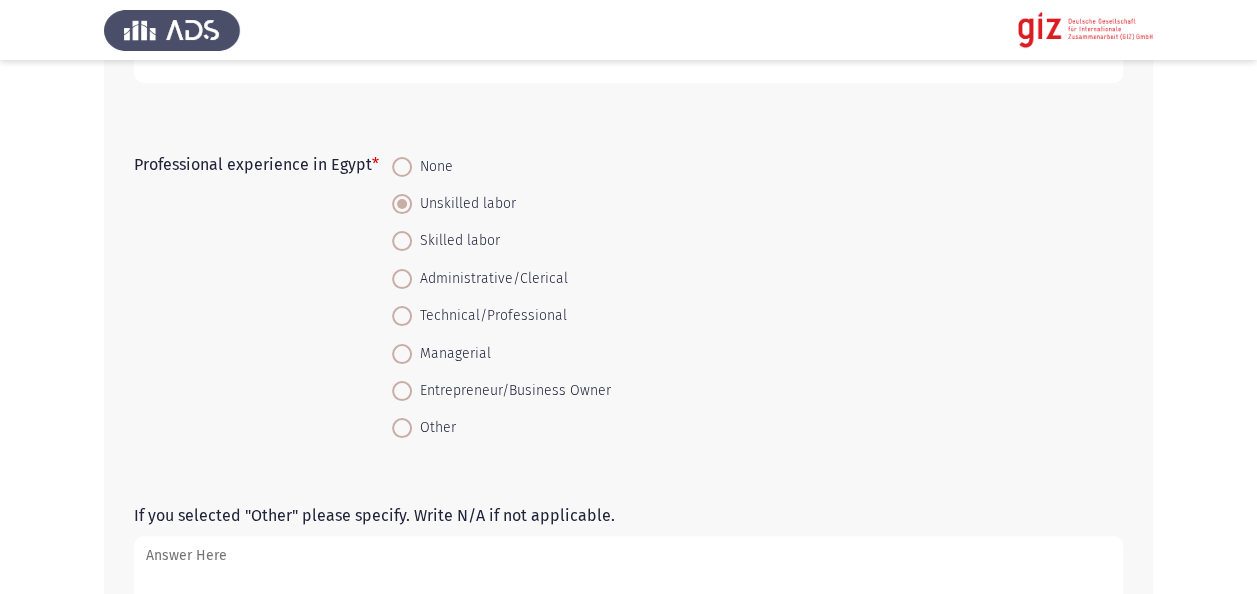 click on "Professional experience in Egypt   *    None     Unskilled labor     Skilled labor     Administrative/Clerical     Technical/Professional     Managerial     Entrepreneur/Business Owner     Other" 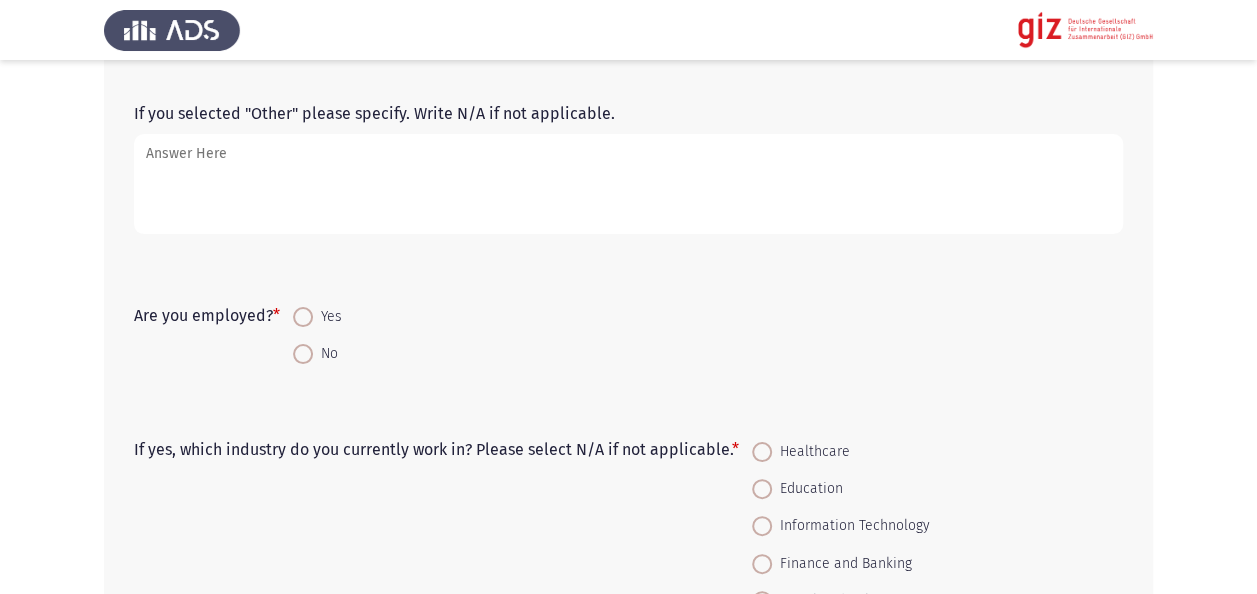 scroll, scrollTop: 1080, scrollLeft: 0, axis: vertical 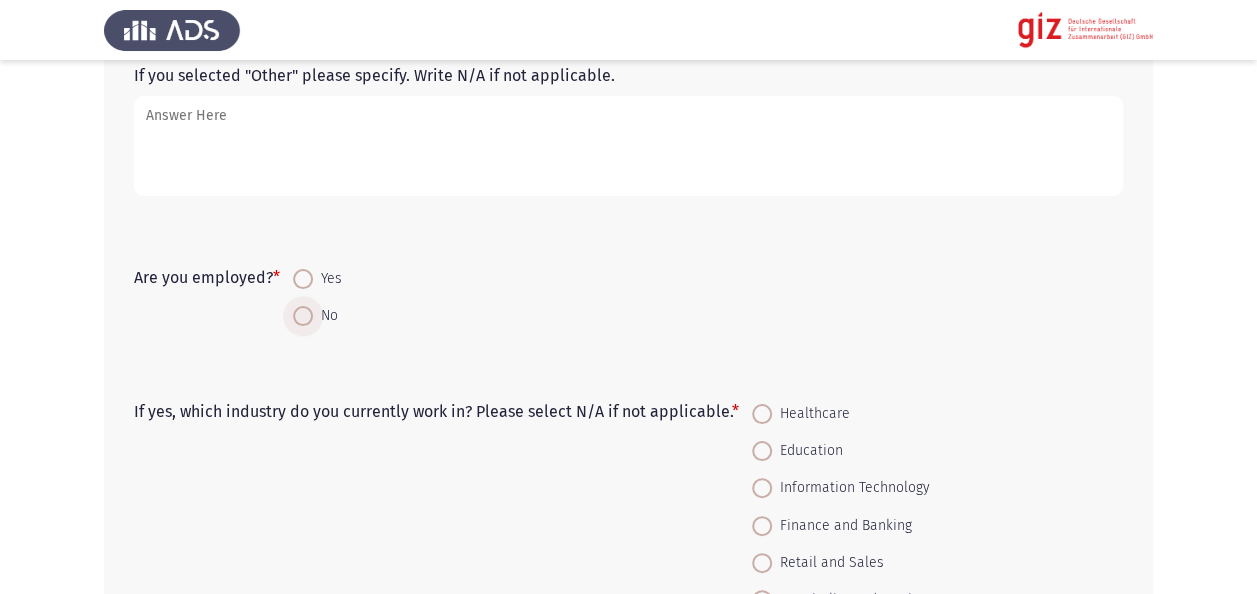 click at bounding box center (303, 316) 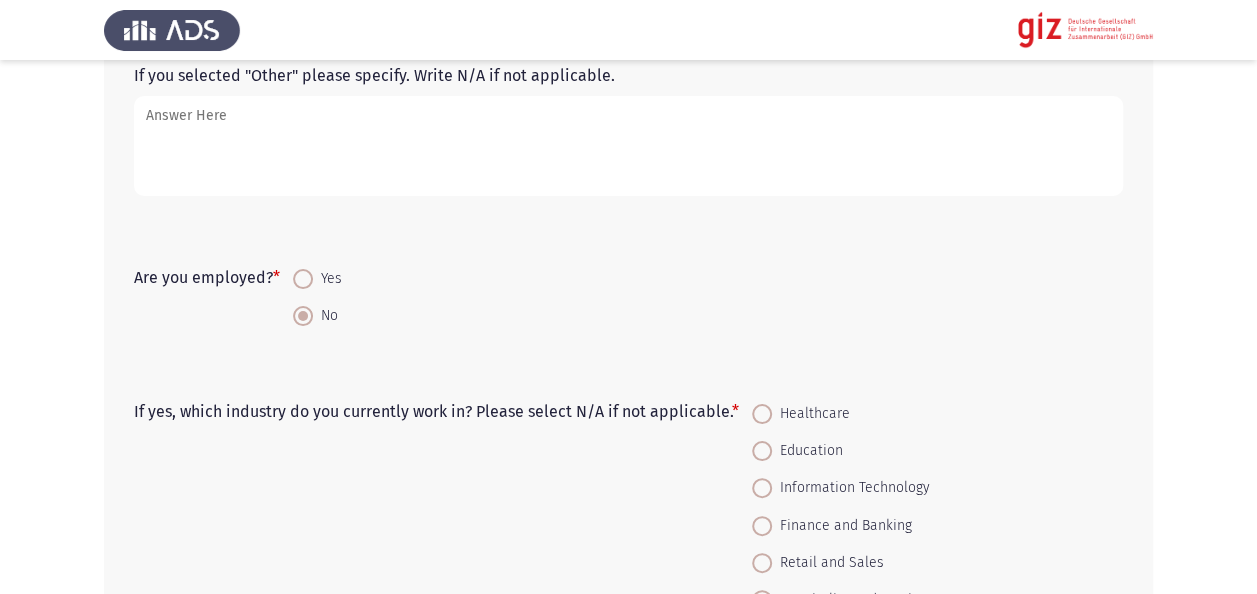 click on "Are you employed?   *    Yes     No" 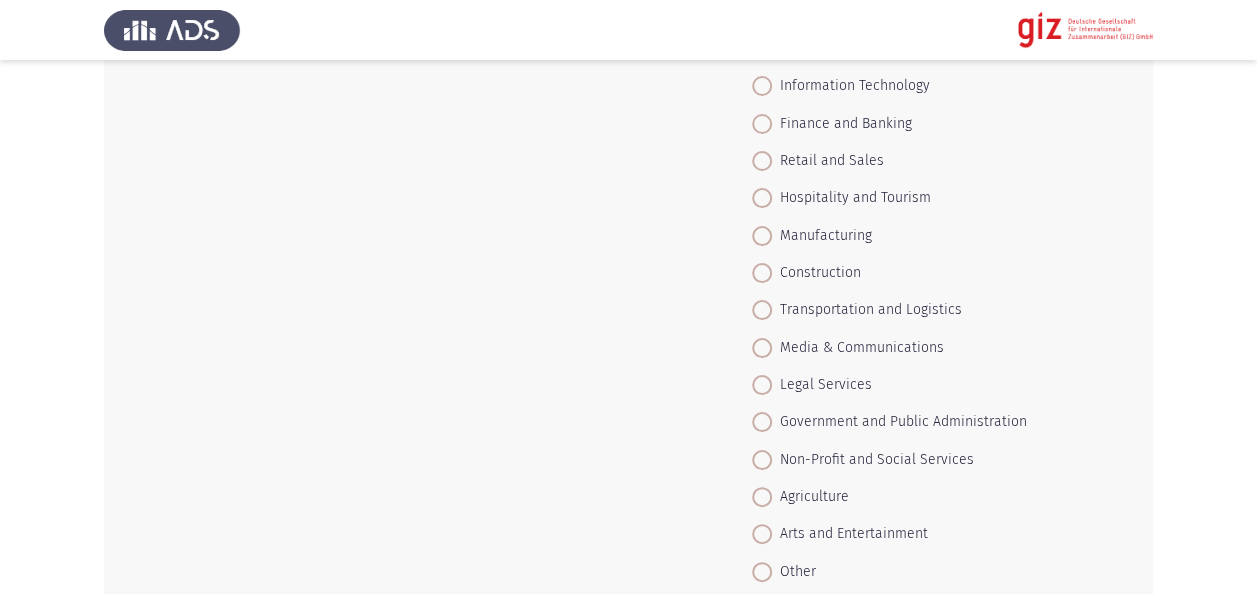 scroll, scrollTop: 1560, scrollLeft: 0, axis: vertical 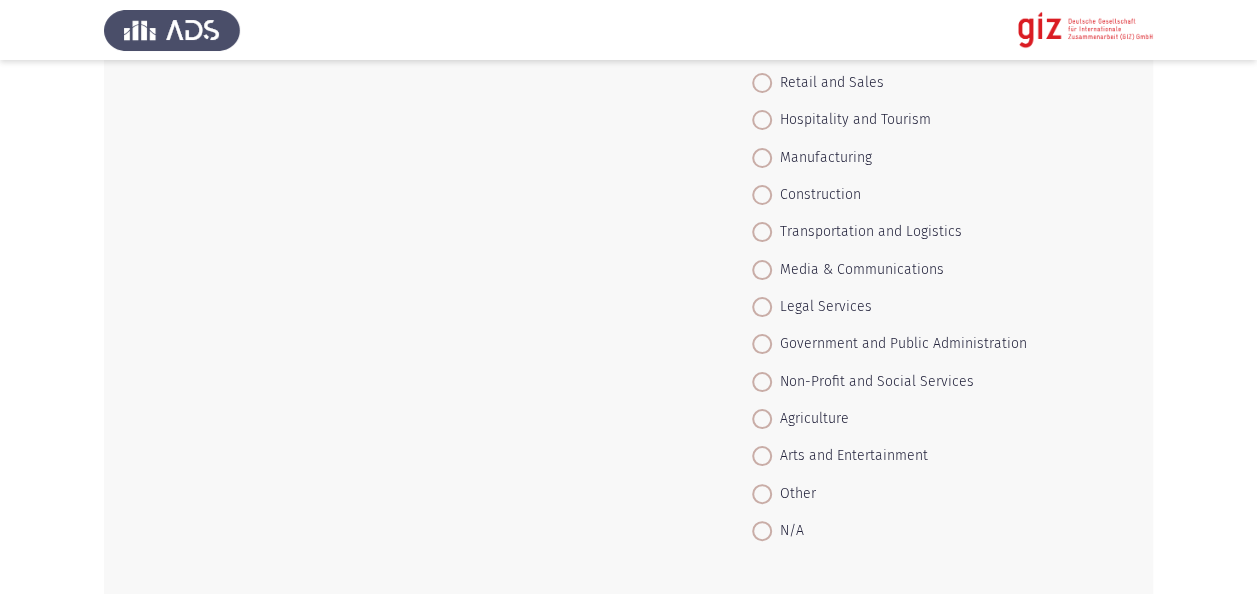 click on "N/A" at bounding box center [889, 530] 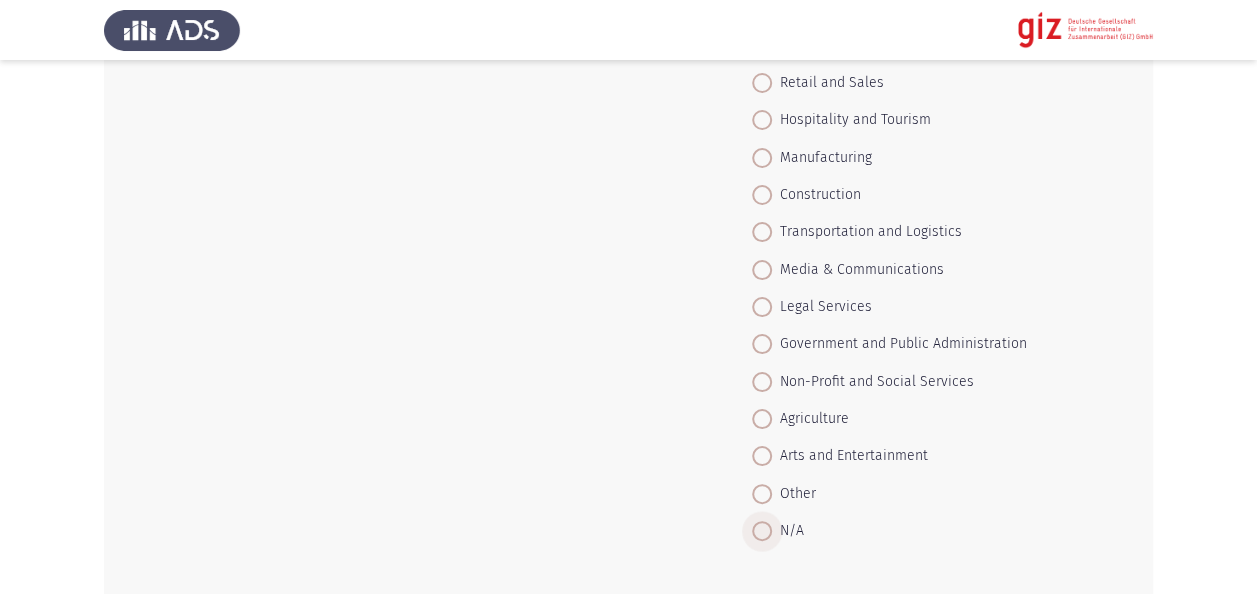 click on "N/A" at bounding box center (788, 531) 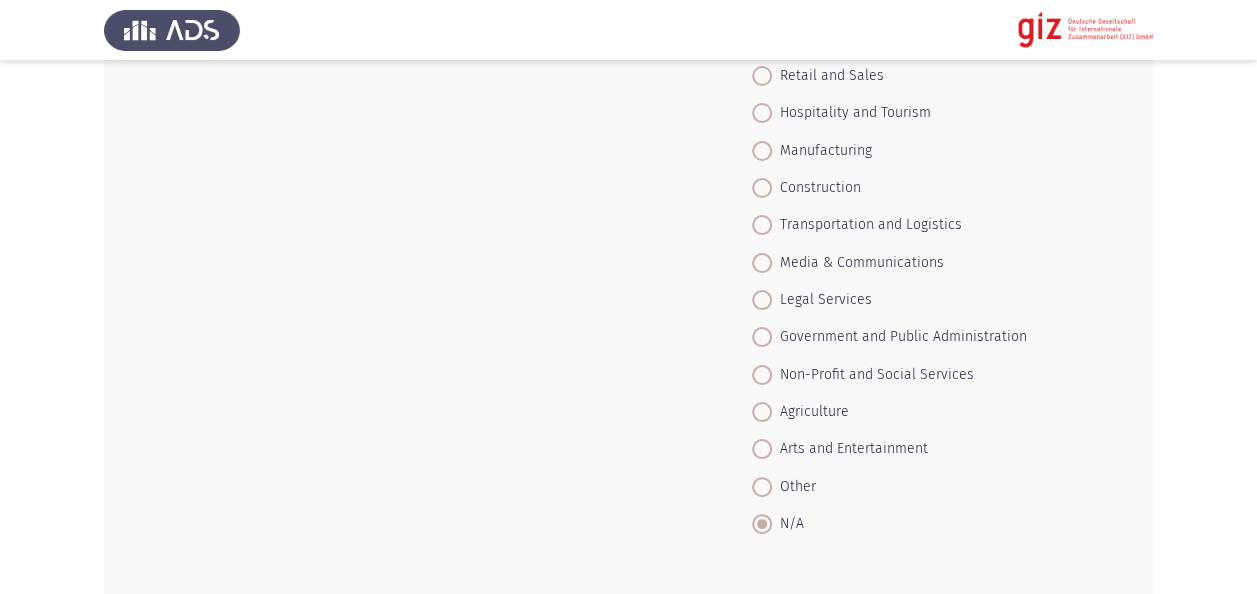 click on "If yes, which industry do you currently work in? Please select N/A if not applicable.   *    Healthcare     Education     Information Technology     Finance and Banking     Retail and Sales     Hospitality and Tourism     Manufacturing     Construction     Transportation and Logistics     Media & Communications     Legal Services     Government and Public Administration     Non-Profit and Social Services     Agriculture     Arts and Entertainment     Other     N/A" 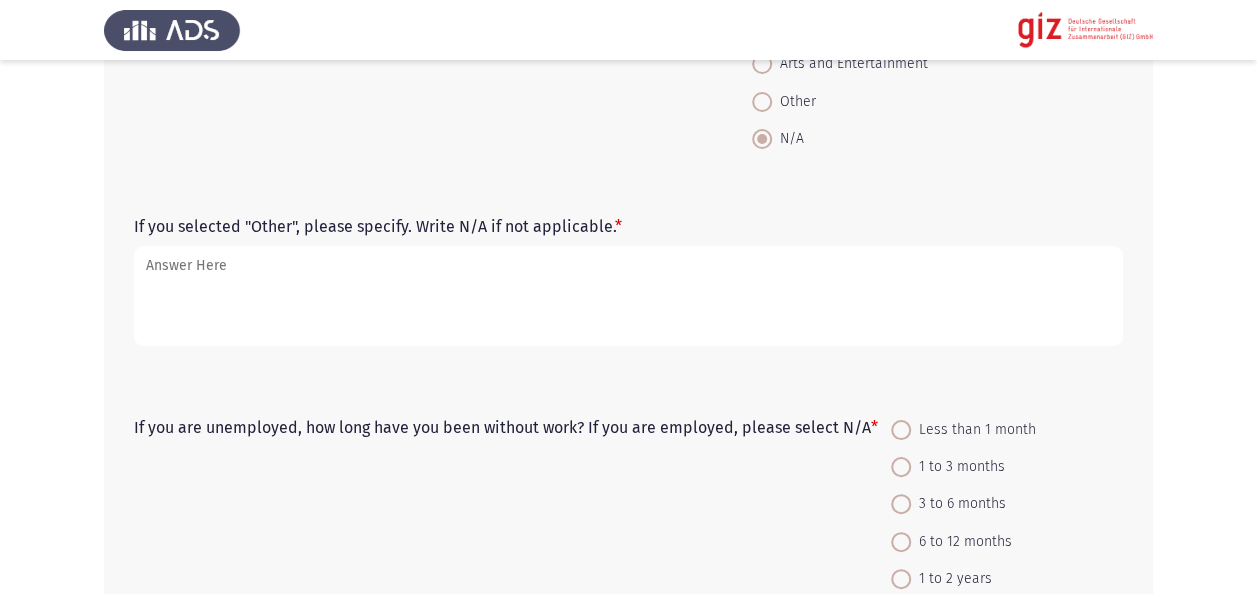 scroll, scrollTop: 1960, scrollLeft: 0, axis: vertical 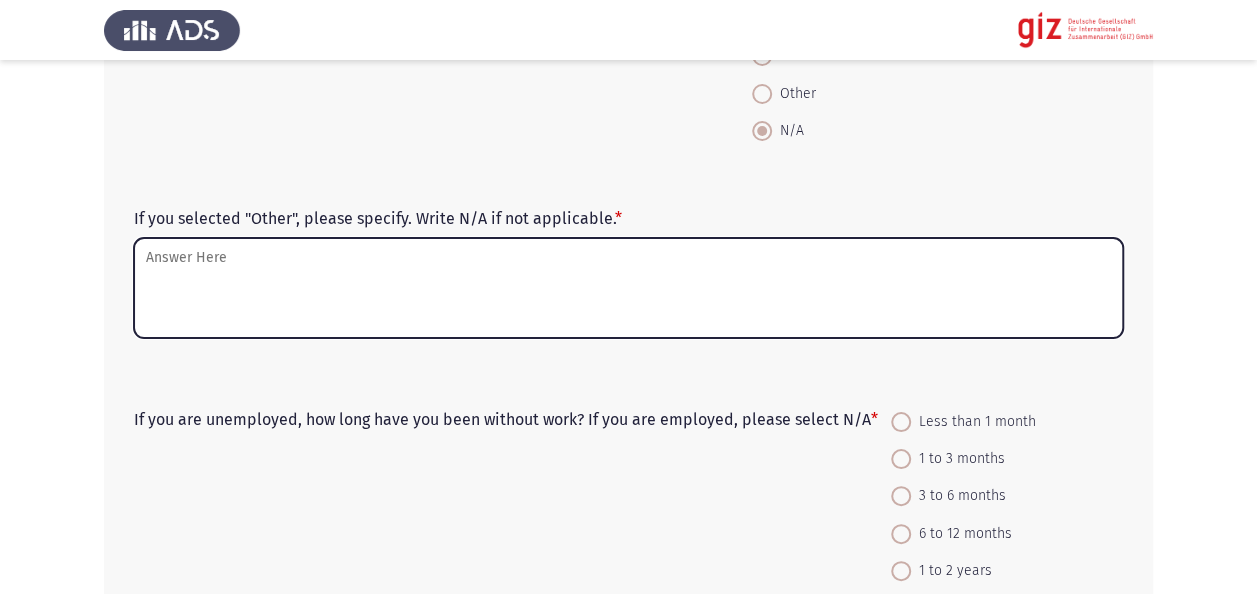 click on "If you selected "Other", please specify. Write N/A if not applicable.   *" at bounding box center (628, 288) 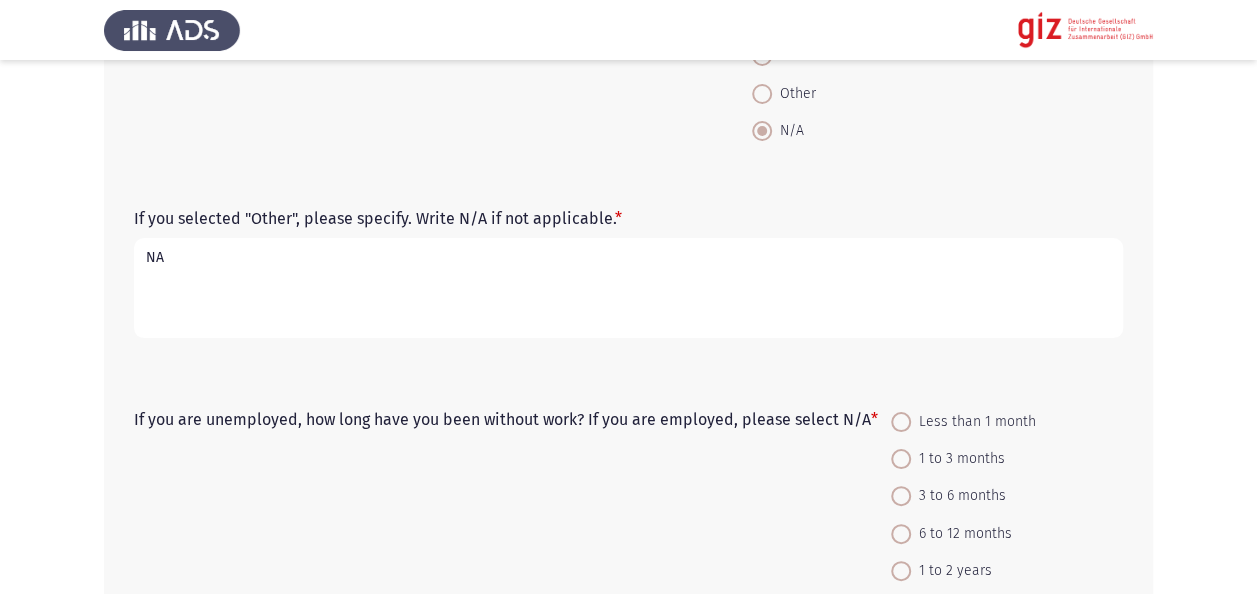 type on "NA" 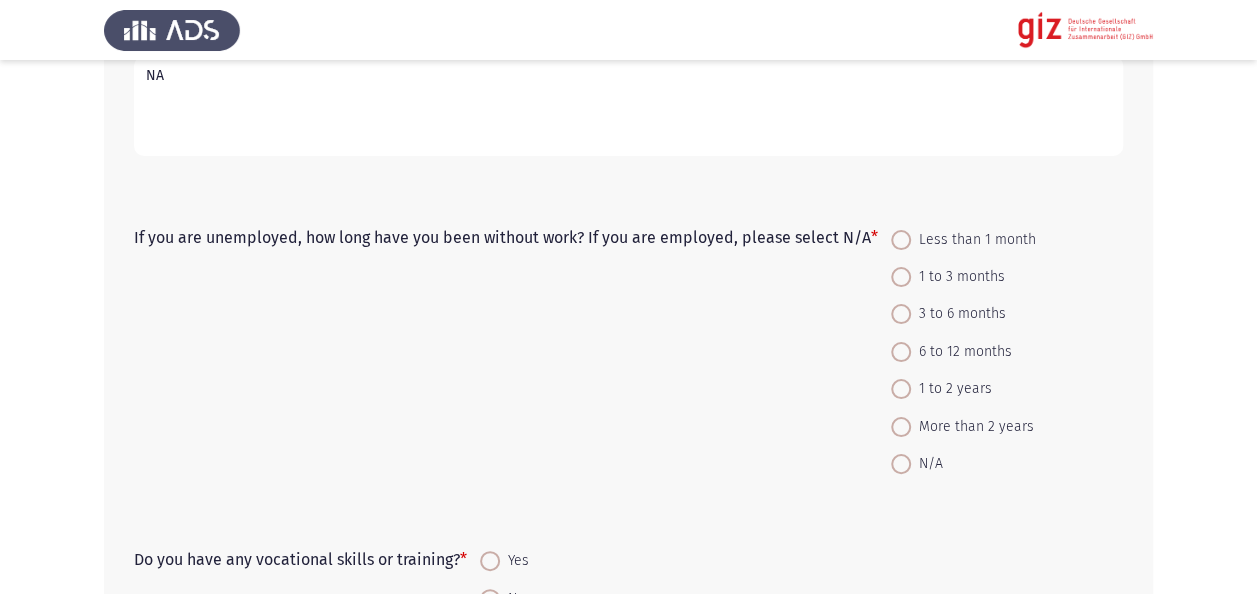 scroll, scrollTop: 2160, scrollLeft: 0, axis: vertical 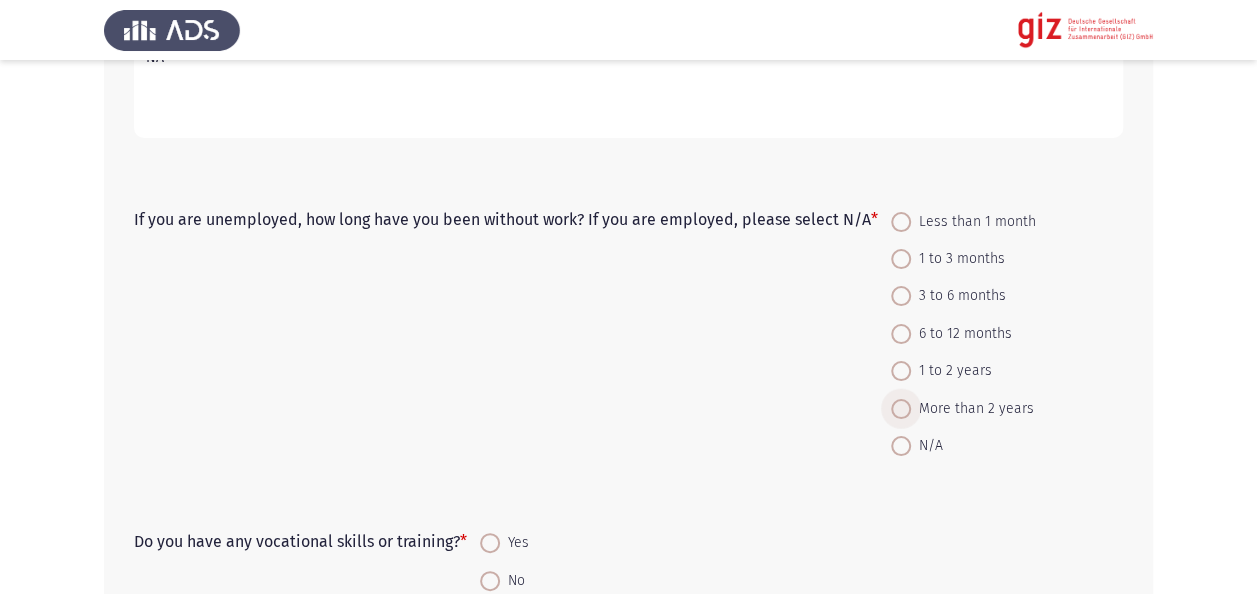 click at bounding box center [901, 409] 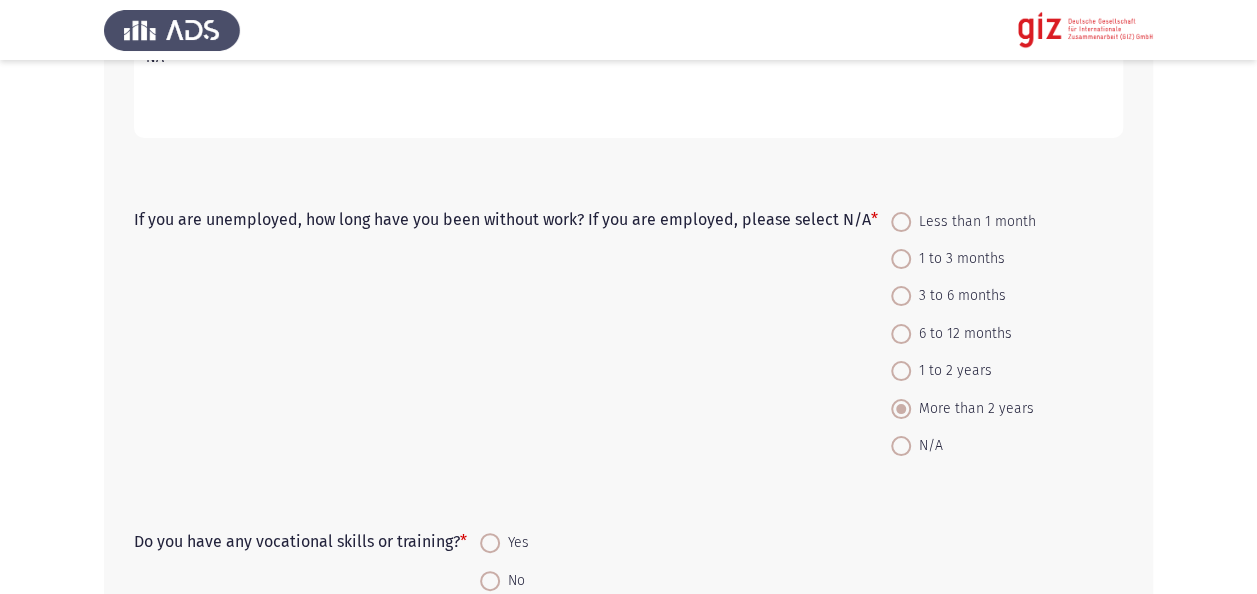 click on "If you are unemployed, how long have you been without work? If you are employed, please select N/A   *    Less than 1 month     1 to 3 months     3 to 6 months     6 to 12 months     1 to 2 years     More than 2 years     N/A" 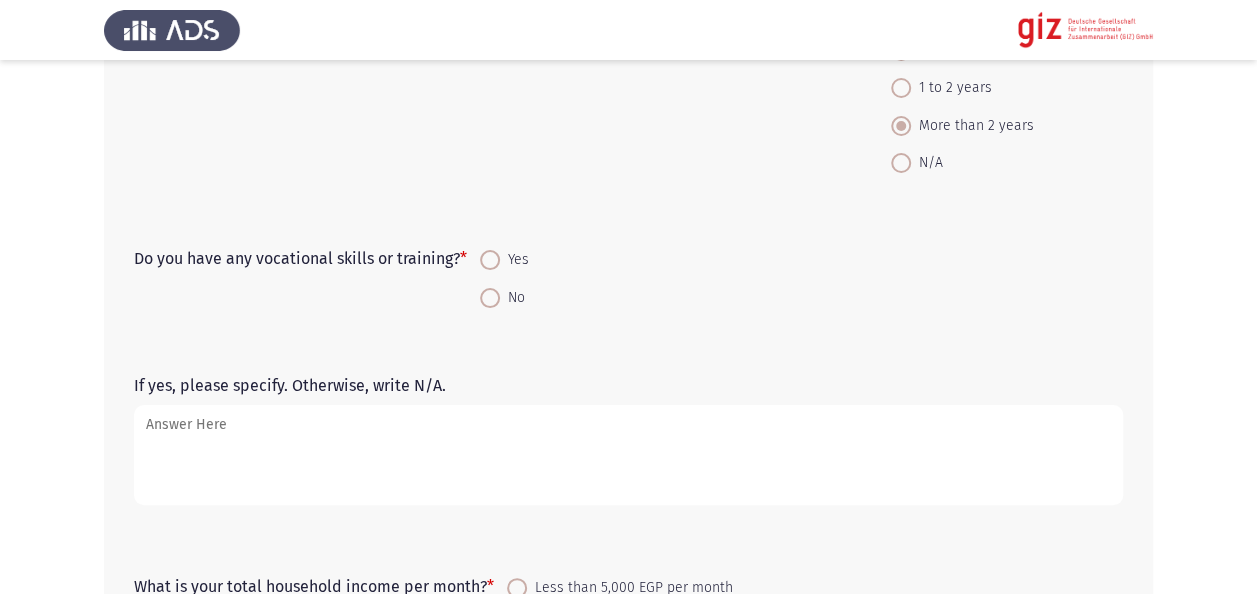 scroll, scrollTop: 2480, scrollLeft: 0, axis: vertical 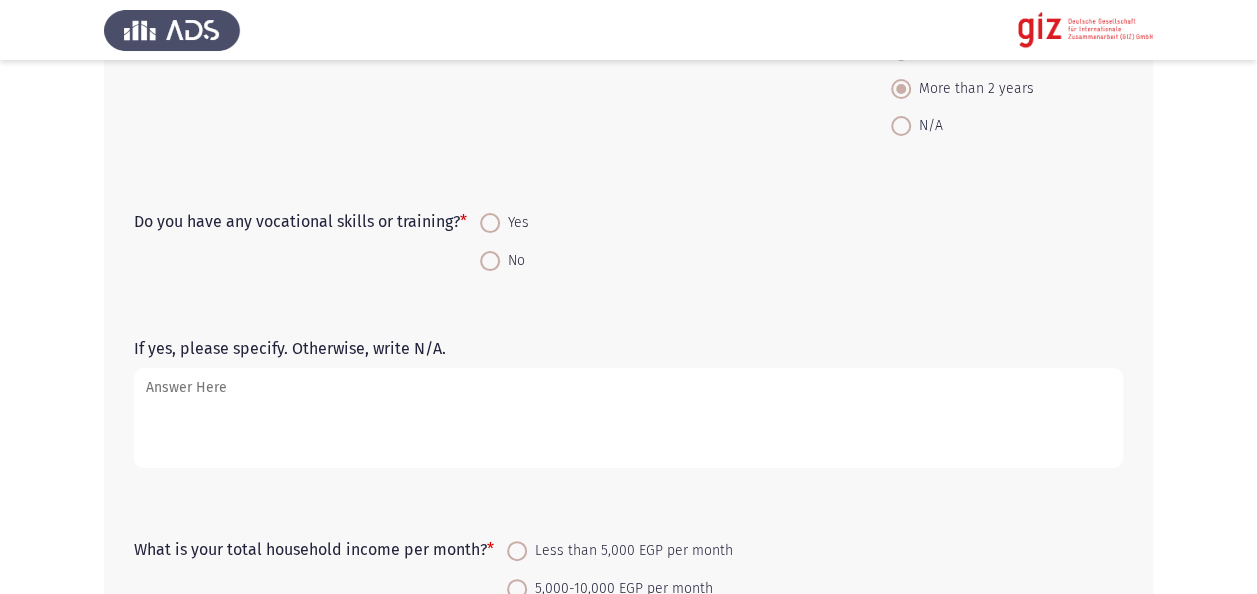 click on "If yes, please specify. Otherwise, write N/A." 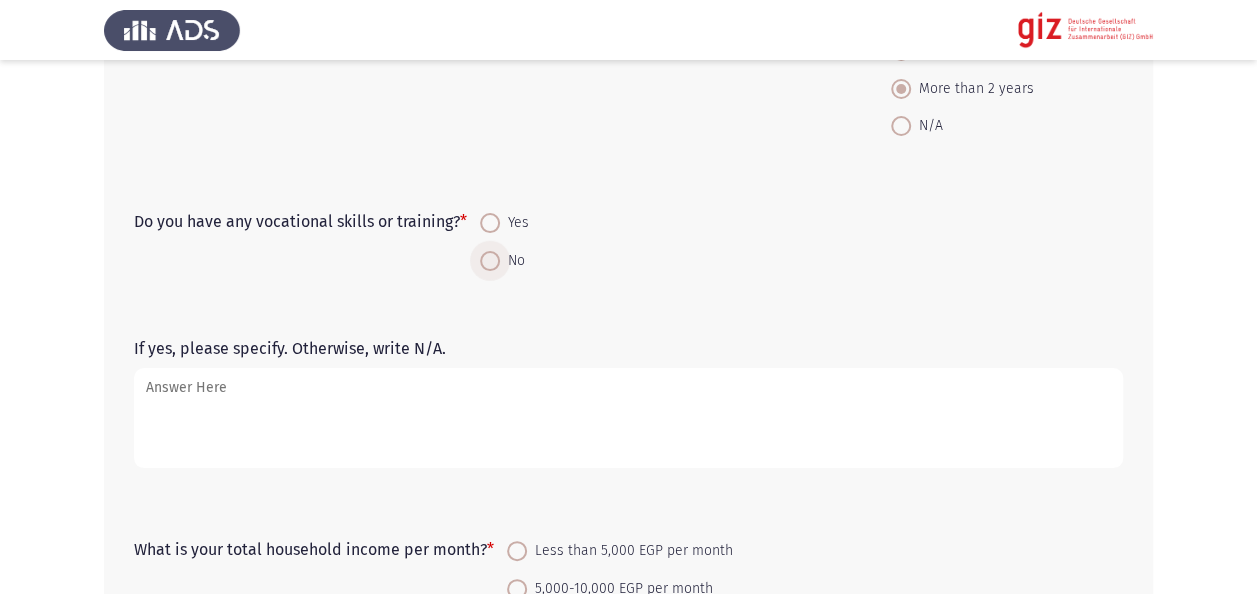 click at bounding box center (490, 261) 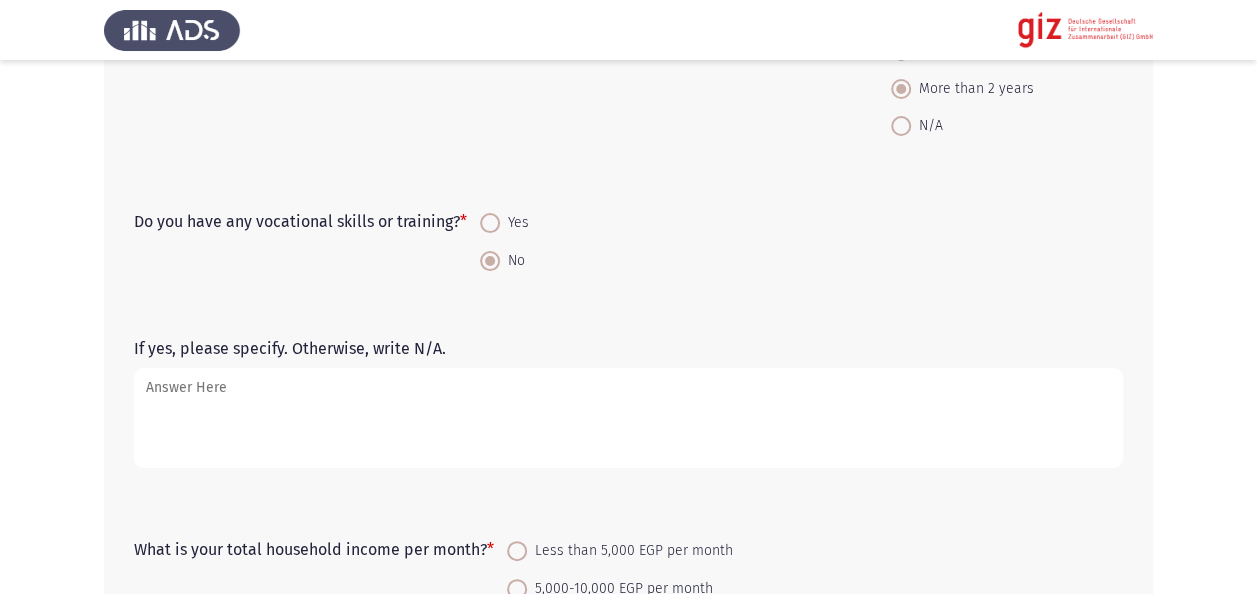 click on "Yes" at bounding box center [490, 223] 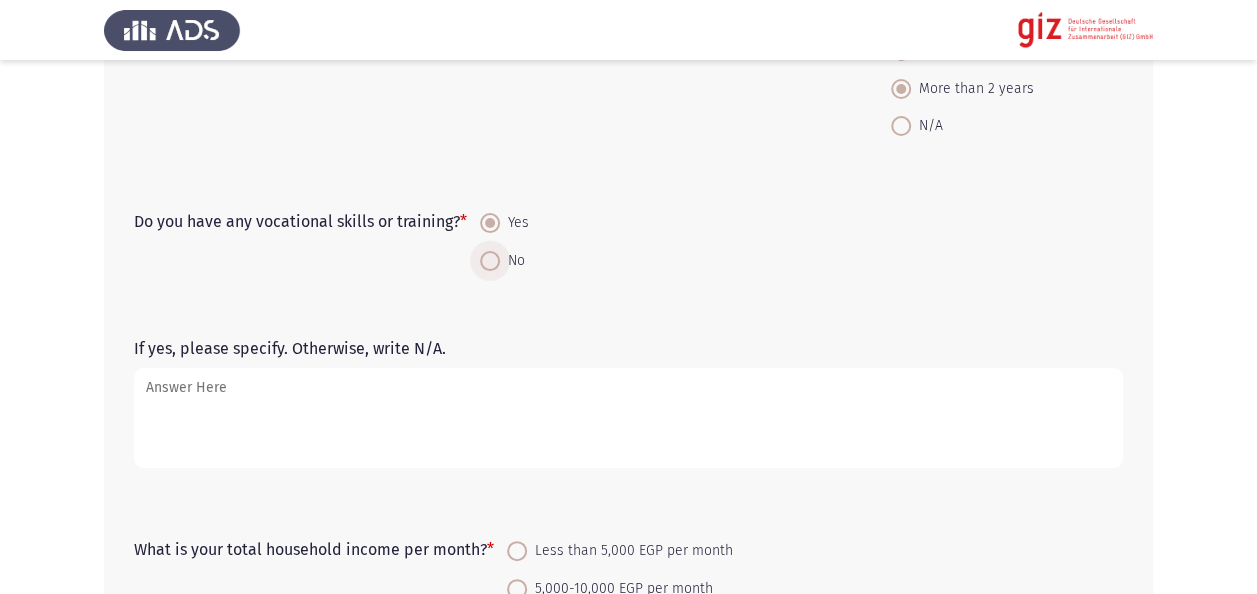 click on "No" at bounding box center [504, 261] 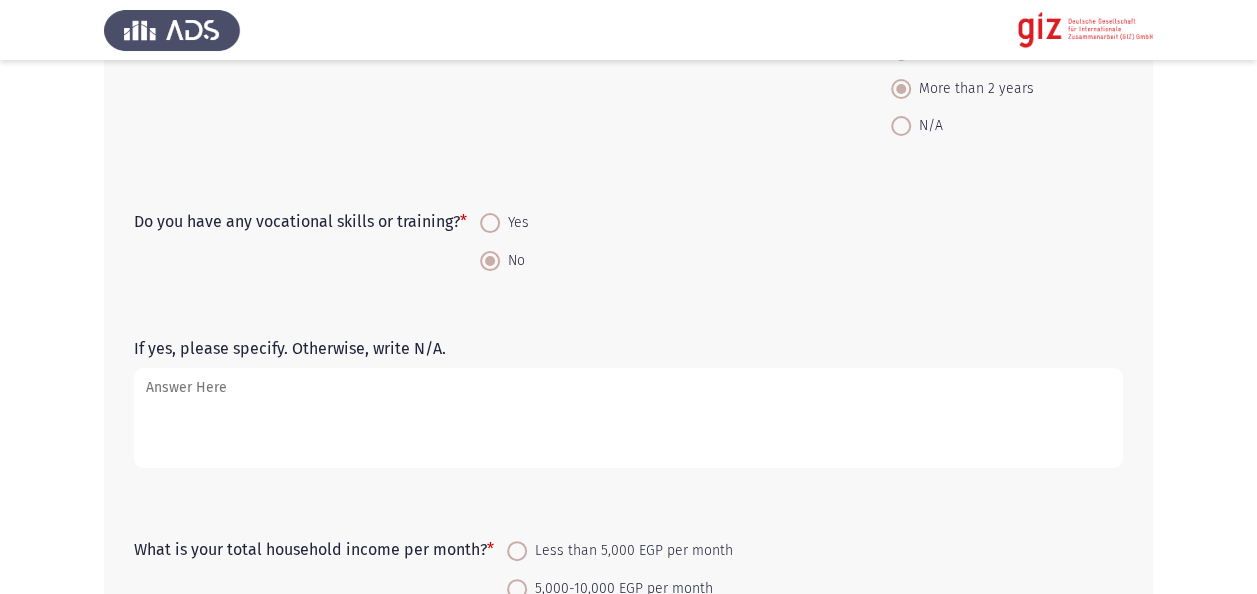 click on "If yes, please specify. Otherwise, write N/A." 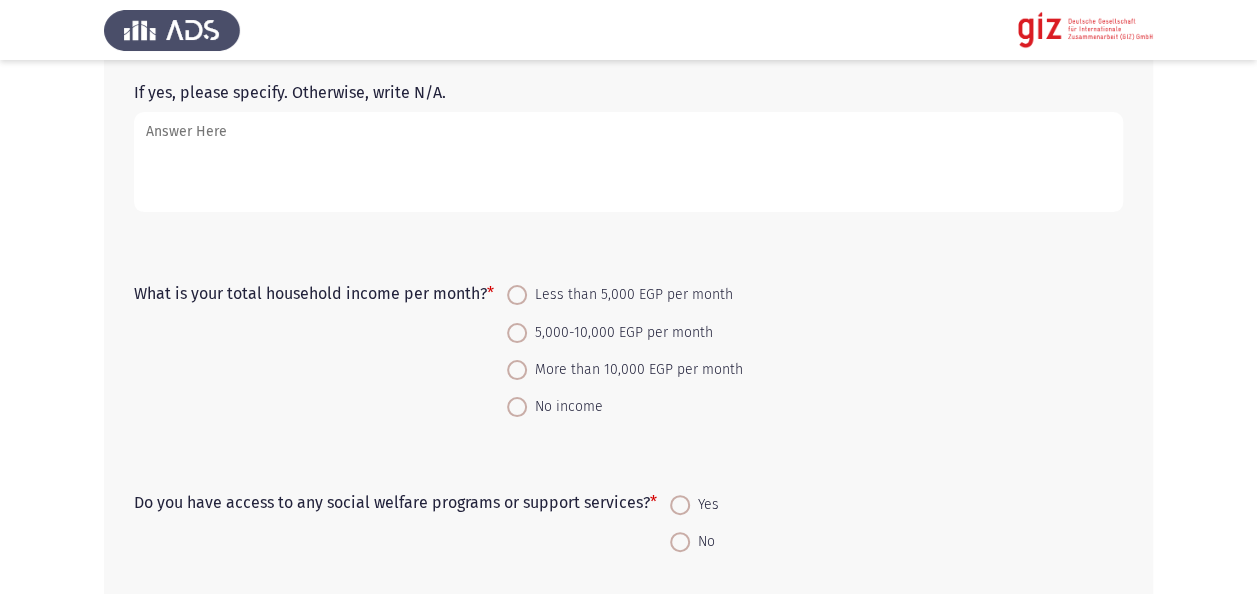 scroll, scrollTop: 2800, scrollLeft: 0, axis: vertical 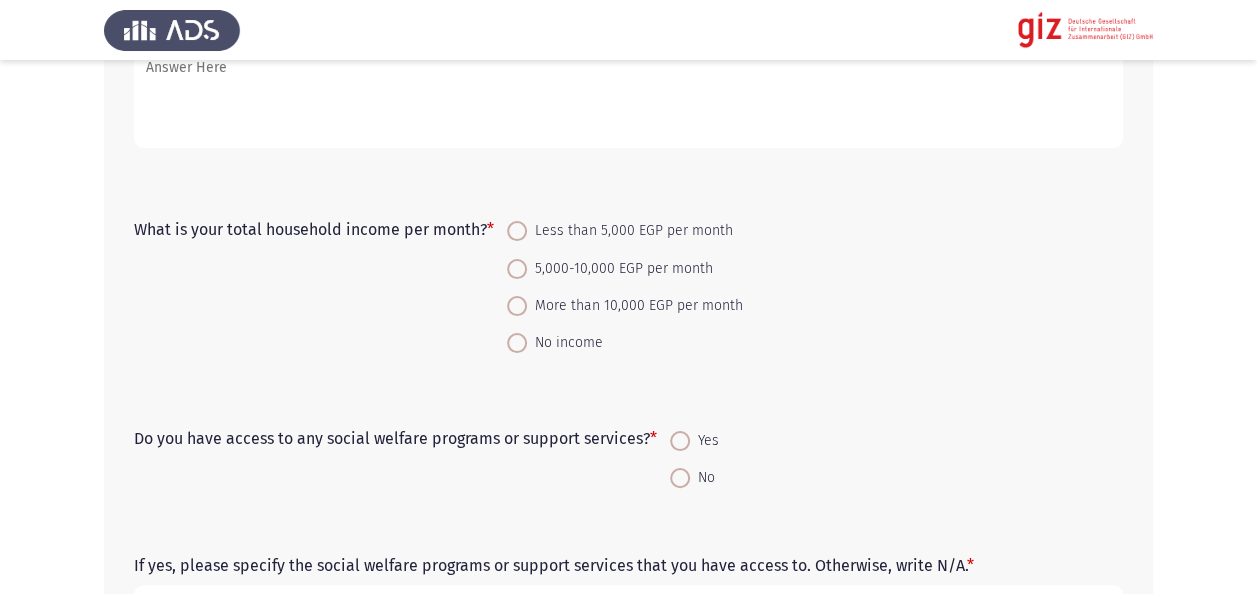 click on "No income" at bounding box center [625, 342] 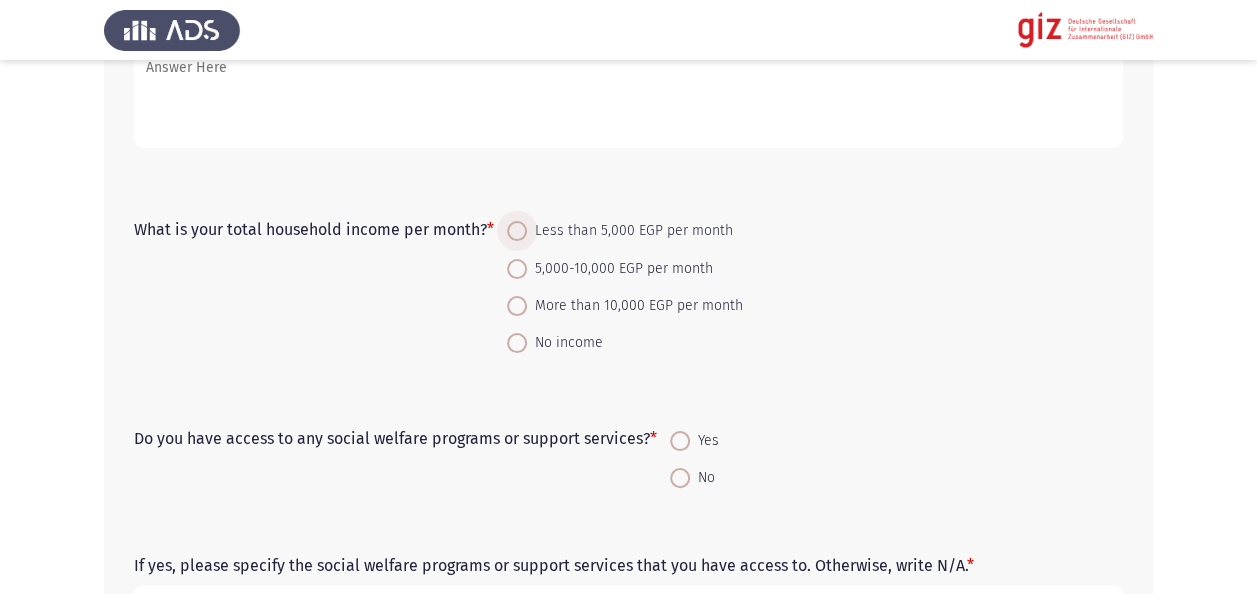 click on "Less than 5,000 EGP per month" at bounding box center [630, 231] 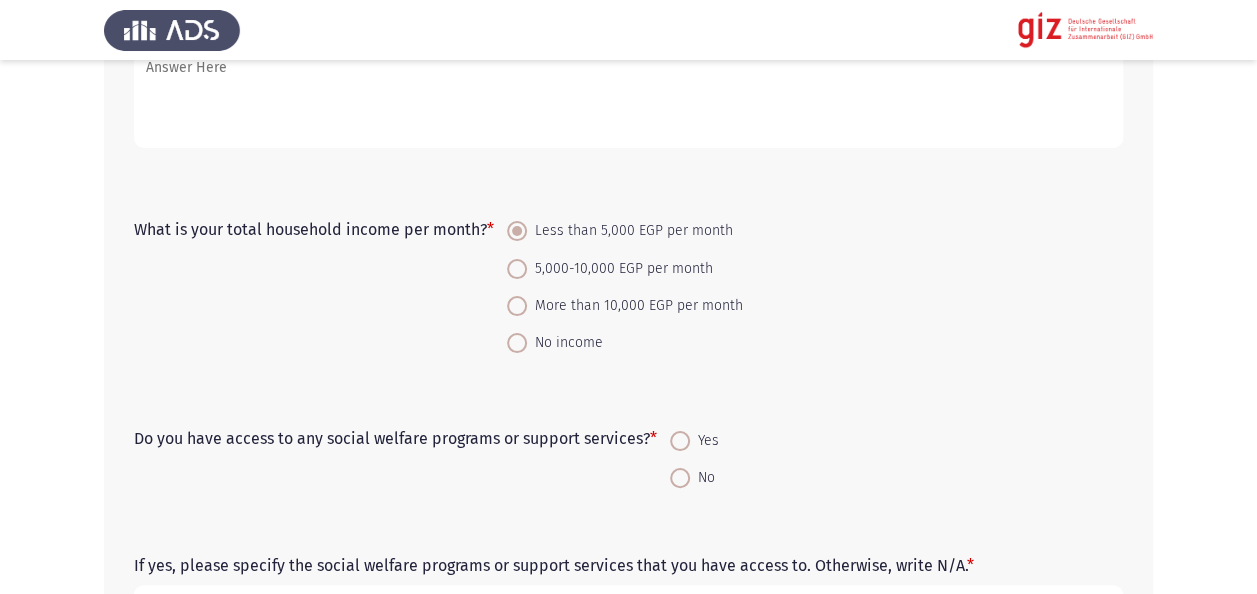 click on "What is your total household income per month?   *    Less than 5,000 EGP per month     5,000-10,000 EGP per month     More than 10,000 EGP per month     No income" 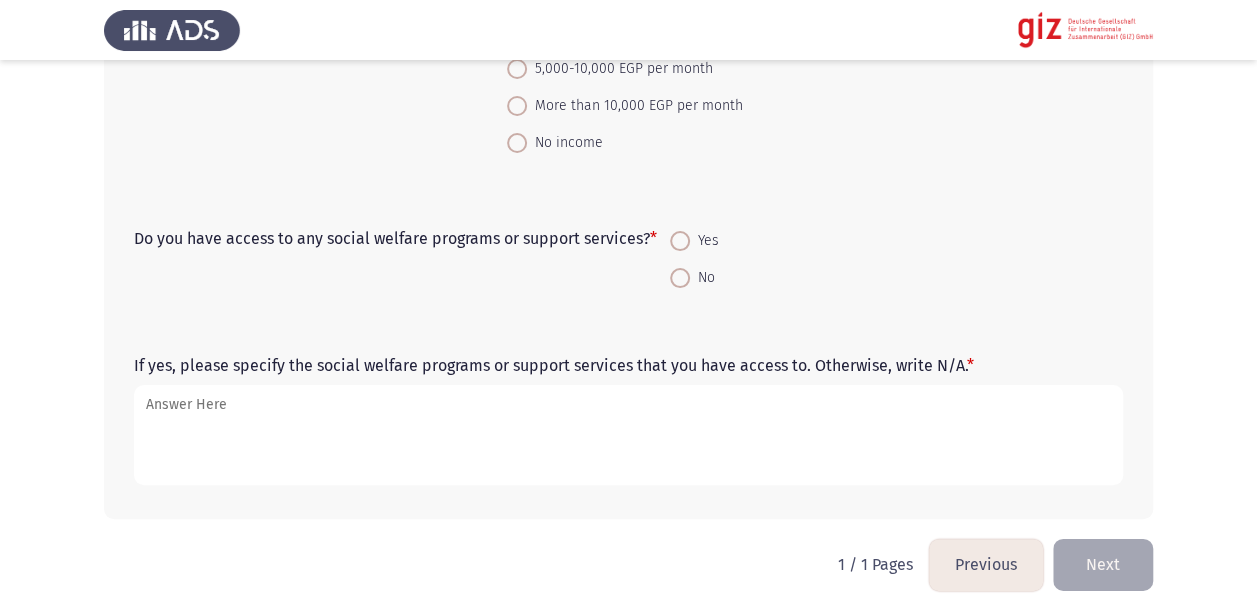 scroll, scrollTop: 3010, scrollLeft: 0, axis: vertical 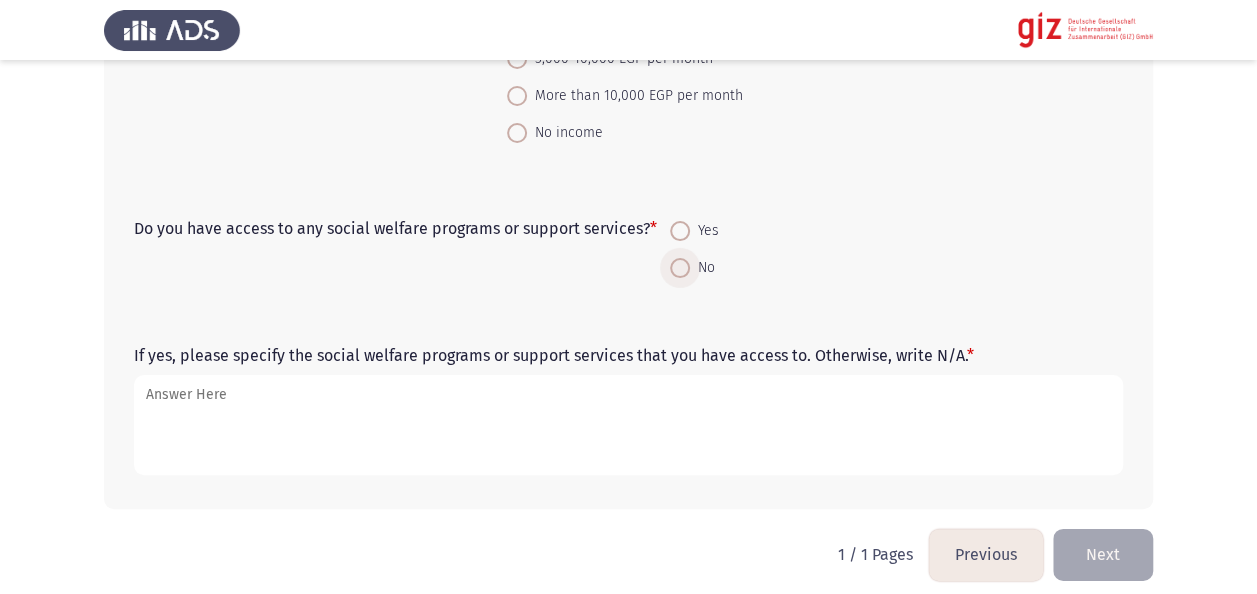 click at bounding box center (680, 268) 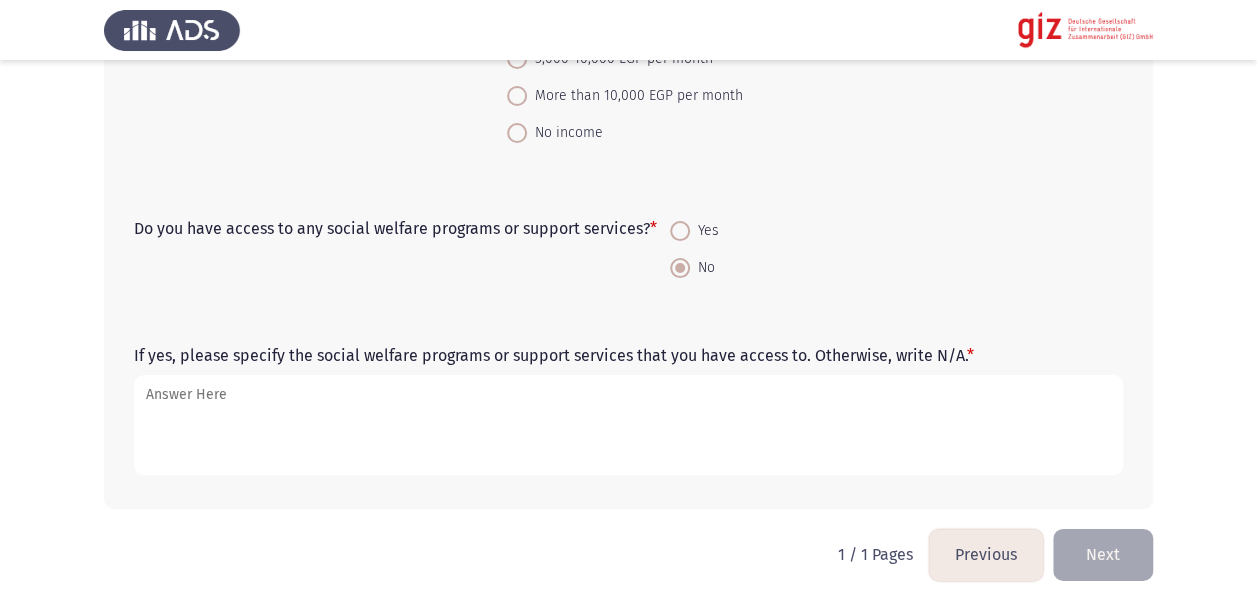 click on "If yes, please specify the social welfare programs or support services that you have access to. Otherwise, write N/A.   *" 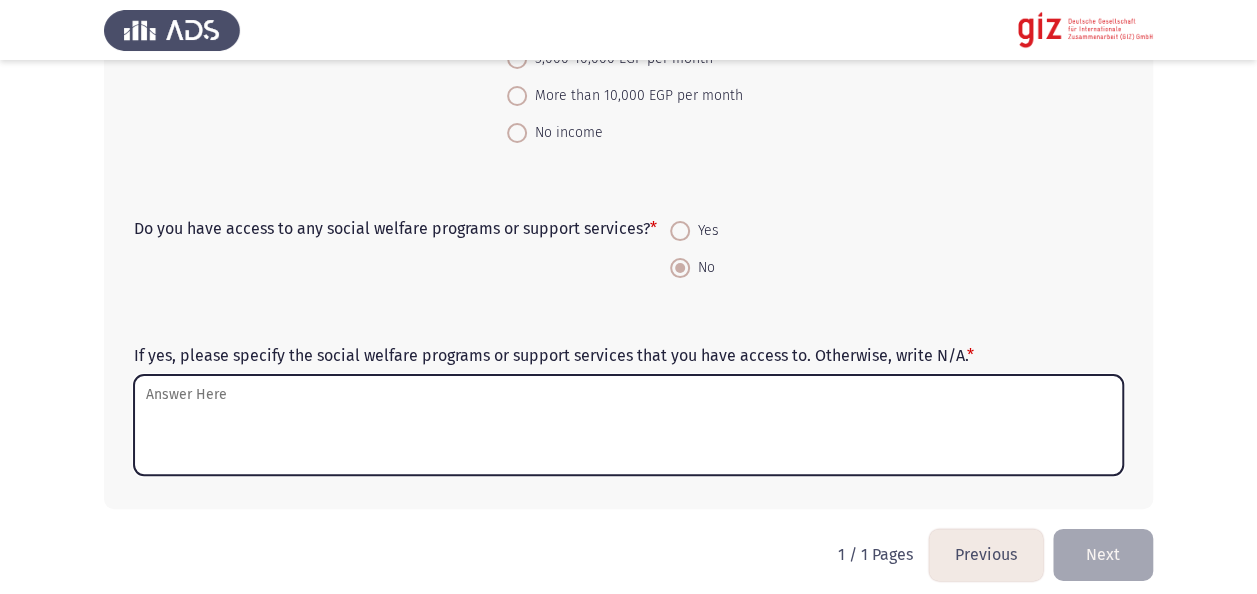 click on "If yes, please specify the social welfare programs or support services that you have access to. Otherwise, write N/A.   *" at bounding box center [628, 425] 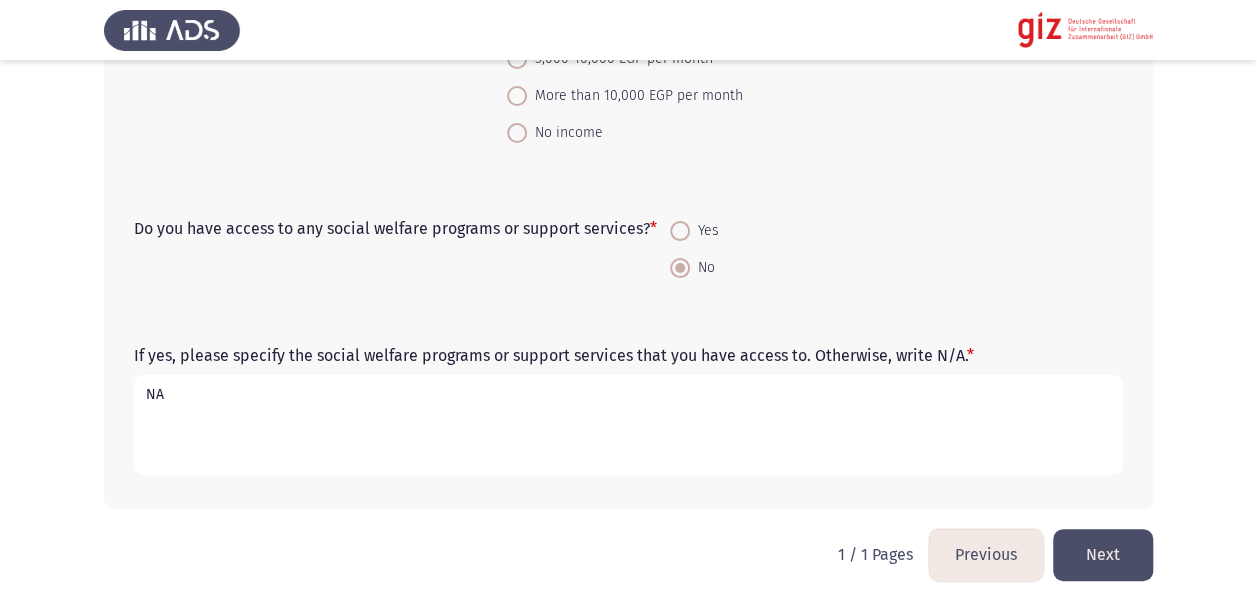 type on "NA" 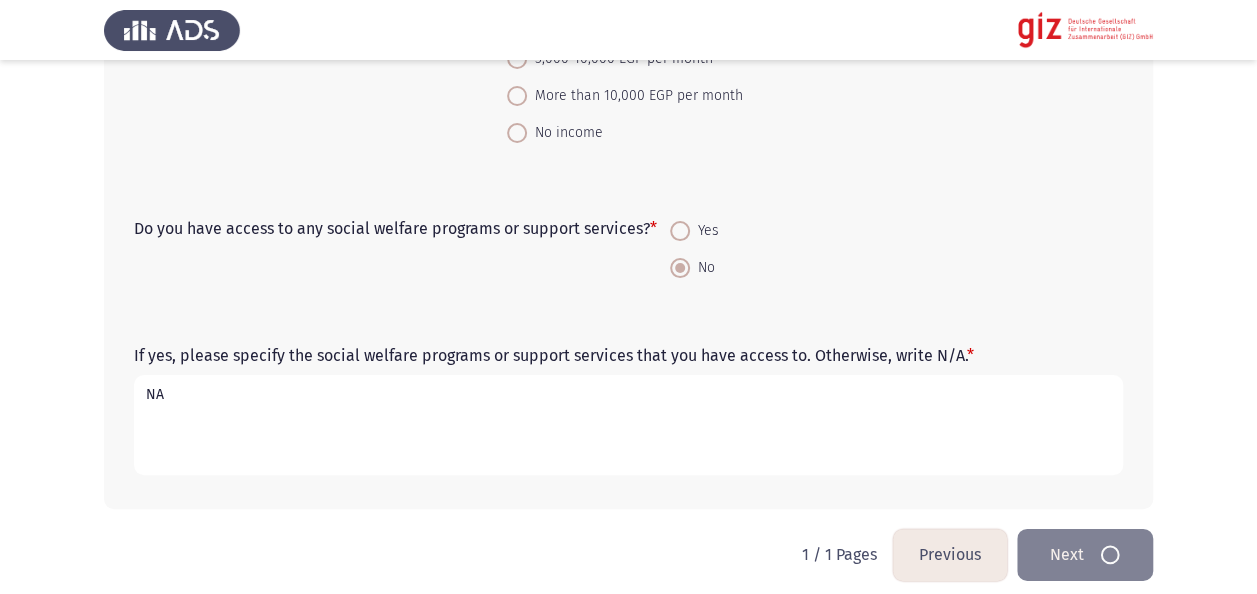 scroll, scrollTop: 0, scrollLeft: 0, axis: both 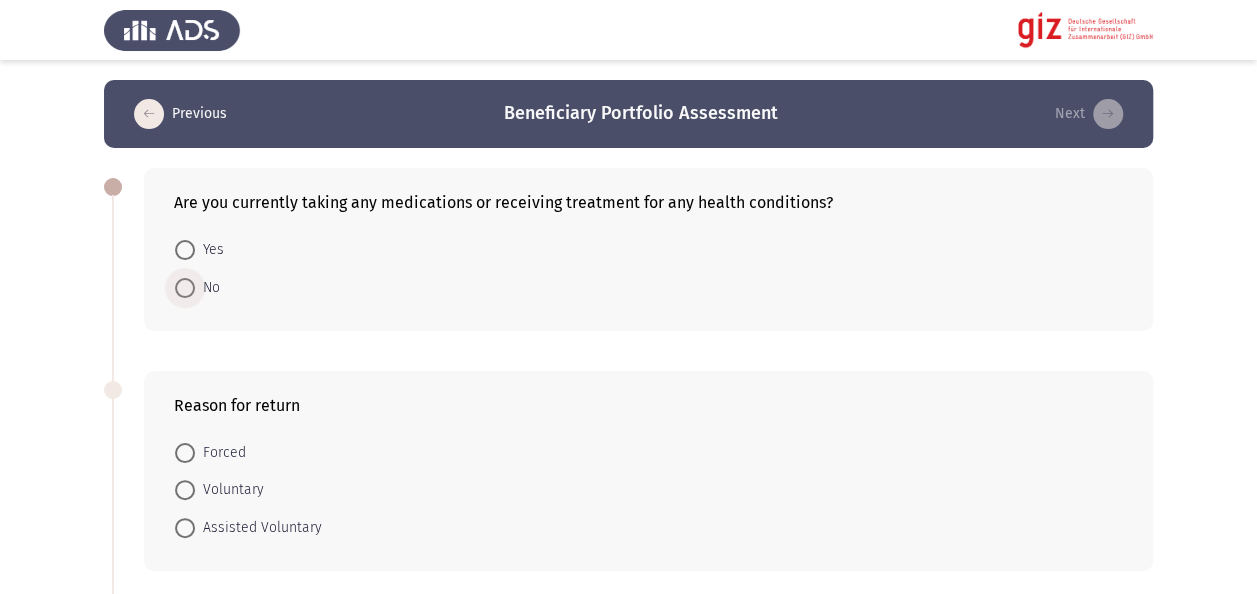 click at bounding box center [185, 288] 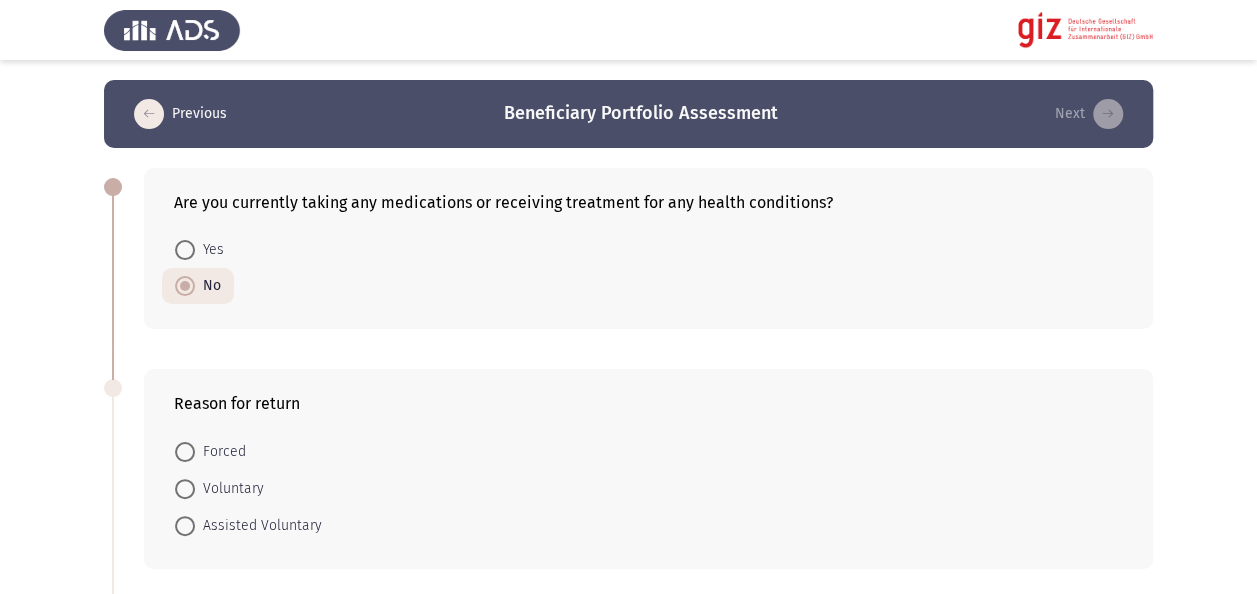 click on "Previous   Beneficiary Portfolio Assessment    Next  Are you currently taking any medications or receiving treatment for any health conditions?    Yes     No  Reason for return    Forced     Voluntary     Assisted Voluntary  How would you describe your current mental health?    Fair     Poor     Good     Excellent  The returnee originally comes from or will be returning to an area with high rates of irregular migration.    Yes     No  Have you ever been diagnosed with a mental health condition (e.g., depression, anxiety)?    Yes     No  Do you have any chronic health conditions (e.g., diabetes, hypertension, asthma)?    Yes     No  How would you describe your current physical health?    Poor     Good     Fair     Excellent  Were there preparatory measures provided in the CoD?    No     Yes   1 / 3 Pages   Previous   Next" at bounding box center [628, 1017] 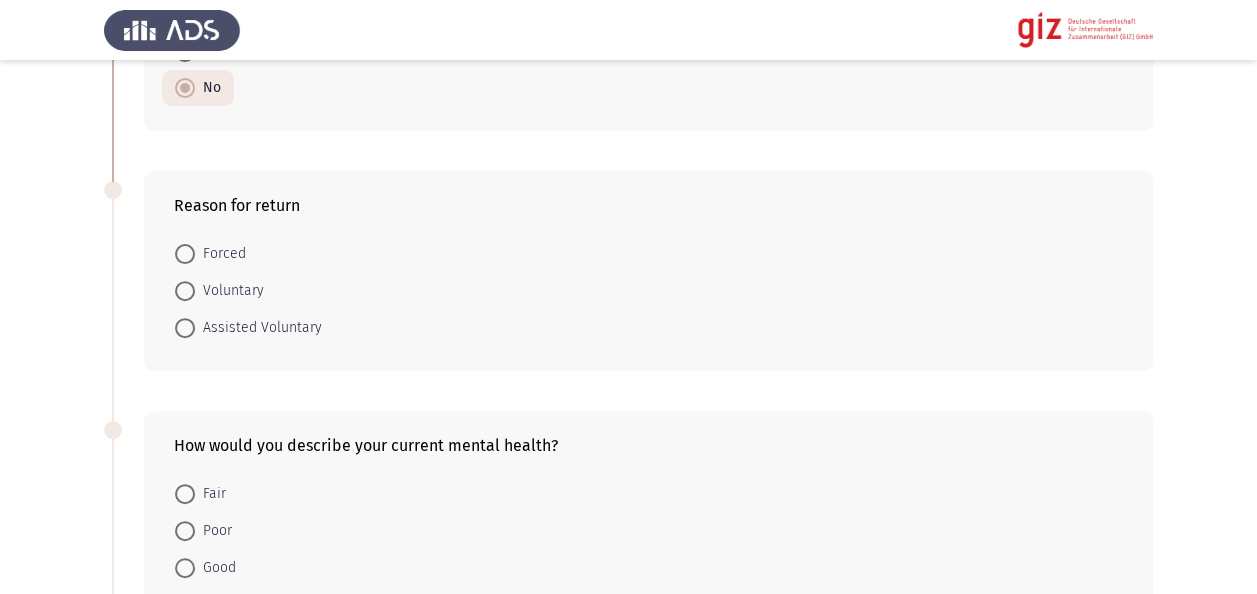 scroll, scrollTop: 200, scrollLeft: 0, axis: vertical 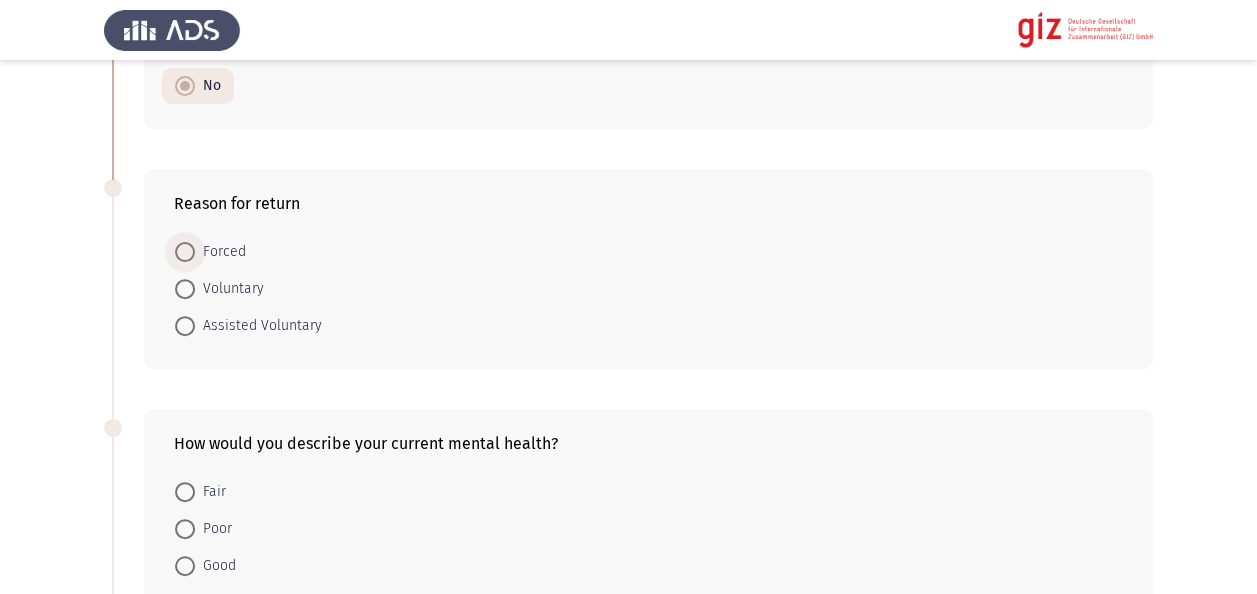click at bounding box center [185, 252] 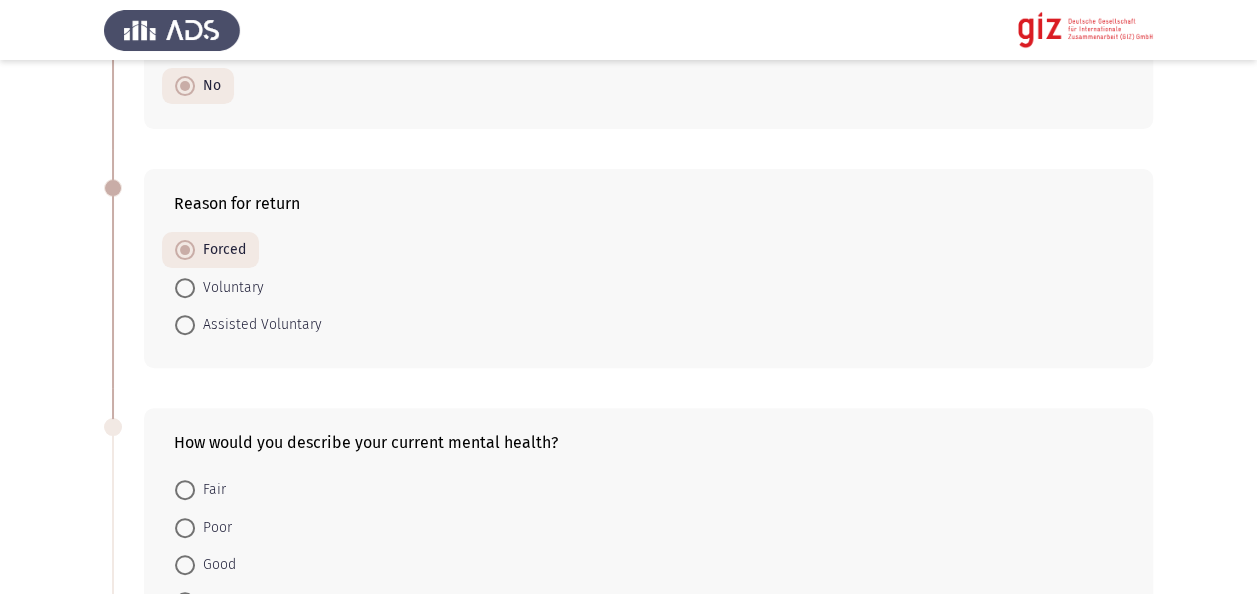 click on "Previous   Beneficiary Portfolio Assessment    Next  Are you currently taking any medications or receiving treatment for any health conditions?    Yes     No  Reason for return    Forced     Voluntary     Assisted Voluntary  How would you describe your current mental health?    Fair     Poor     Good     Excellent  The returnee originally comes from or will be returning to an area with high rates of irregular migration.    Yes     No  Have you ever been diagnosed with a mental health condition (e.g., depression, anxiety)?    Yes     No  Do you have any chronic health conditions (e.g., diabetes, hypertension, asthma)?    Yes     No  How would you describe your current physical health?    Poor     Good     Fair     Excellent  Were there preparatory measures provided in the CoD?    No     Yes   1 / 3 Pages   Previous   Next" 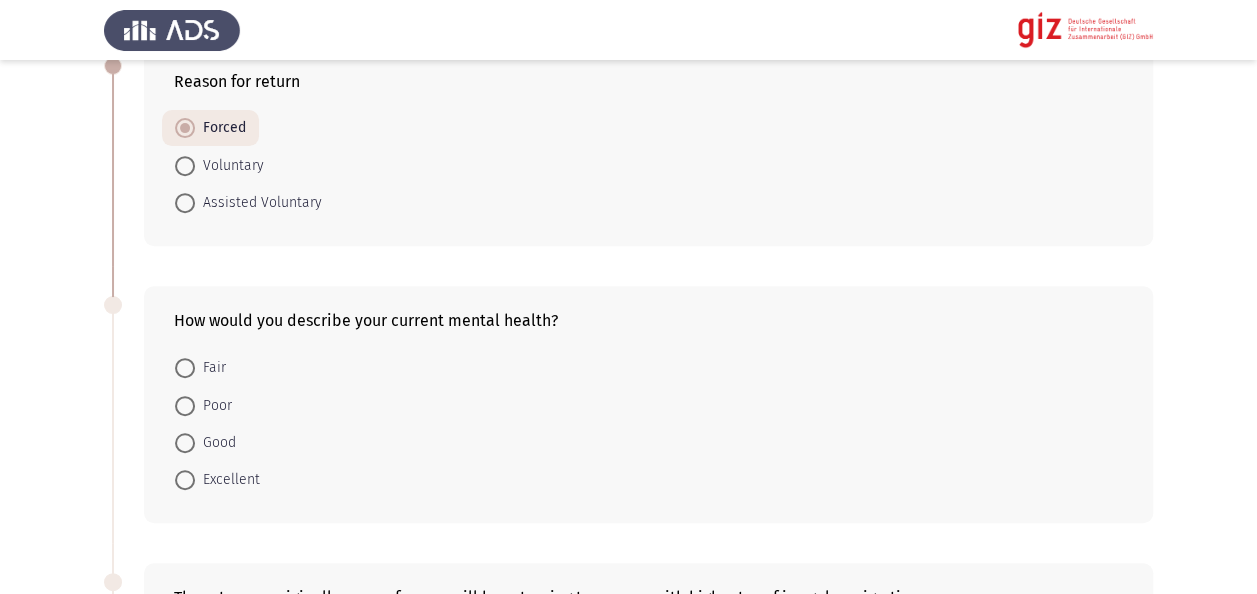 scroll, scrollTop: 440, scrollLeft: 0, axis: vertical 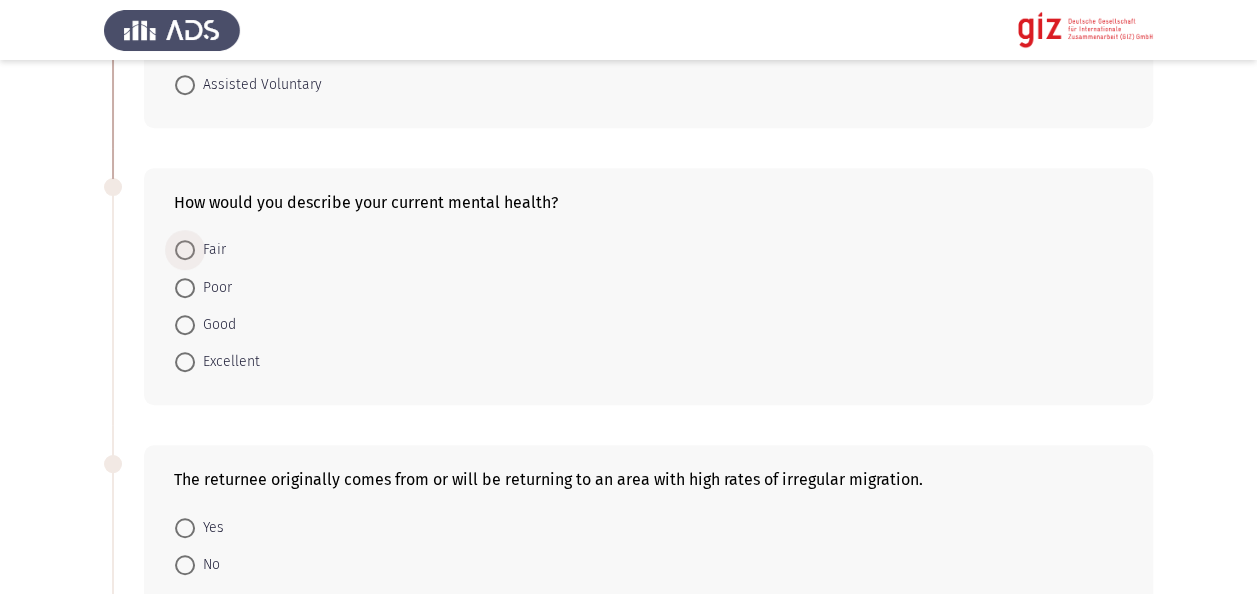 click at bounding box center [185, 250] 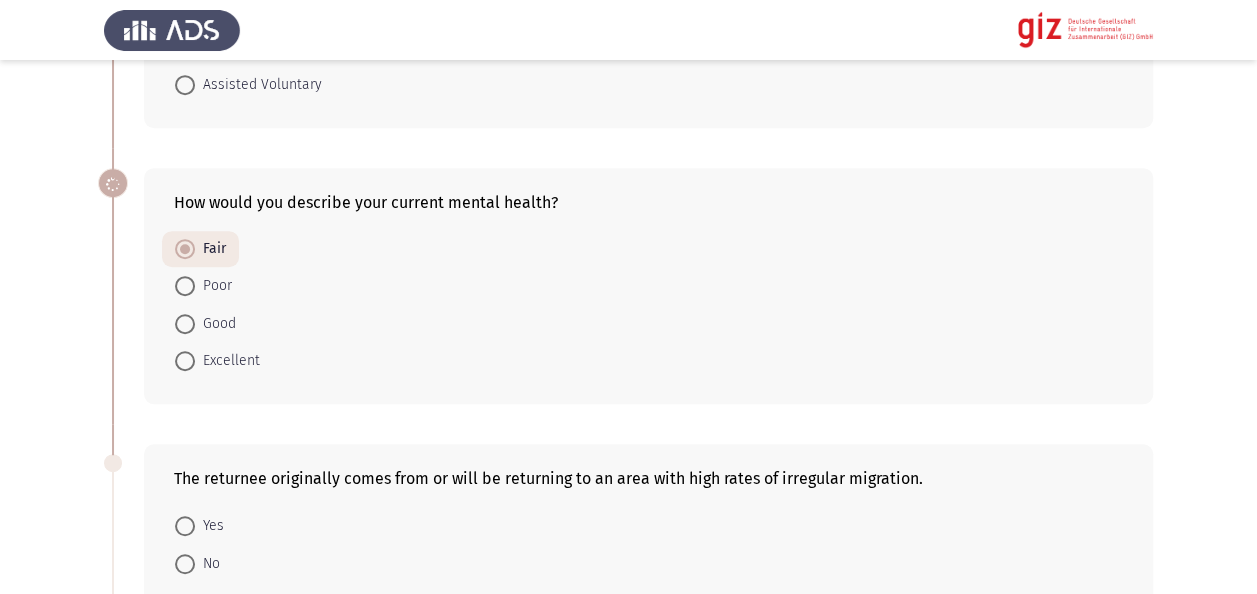 click on "Previous   Beneficiary Portfolio Assessment    Next  Are you currently taking any medications or receiving treatment for any health conditions?    Yes     No  Reason for return    Forced     Voluntary     Assisted Voluntary  How would you describe your current mental health?    Fair     Poor     Good     Excellent  The returnee originally comes from or will be returning to an area with high rates of irregular migration.    Yes     No  Have you ever been diagnosed with a mental health condition (e.g., depression, anxiety)?    Yes     No  Do you have any chronic health conditions (e.g., diabetes, hypertension, asthma)?    Yes     No  How would you describe your current physical health?    Poor     Good     Fair     Excellent  Were there preparatory measures provided in the CoD?    No     Yes   1 / 3 Pages   Previous   Next" 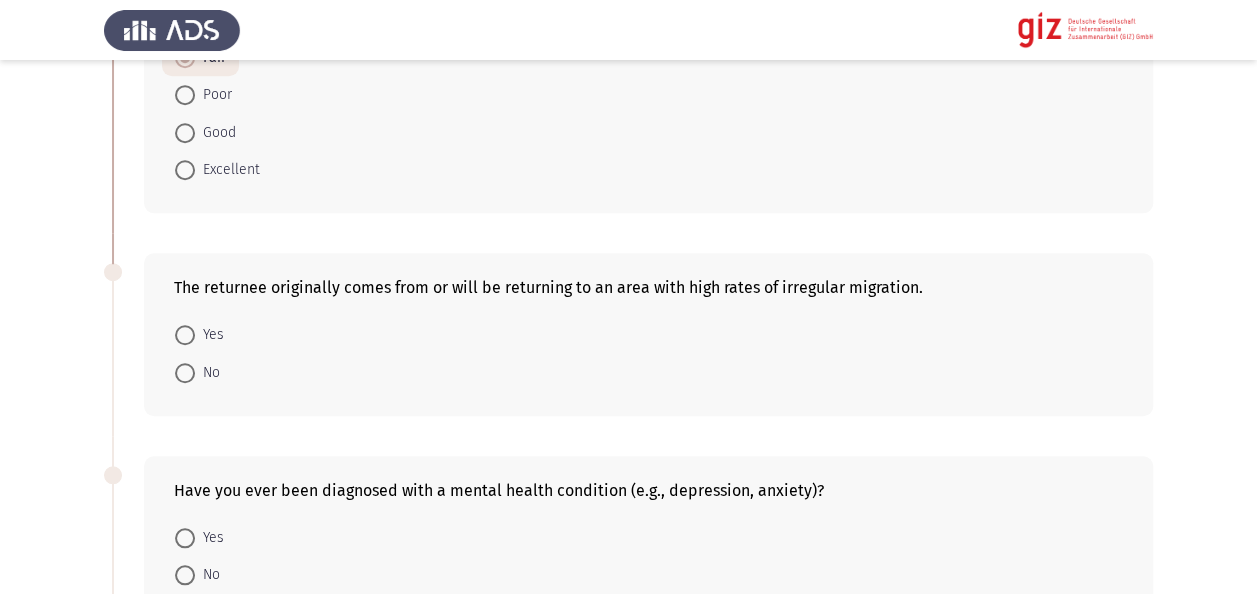 scroll, scrollTop: 680, scrollLeft: 0, axis: vertical 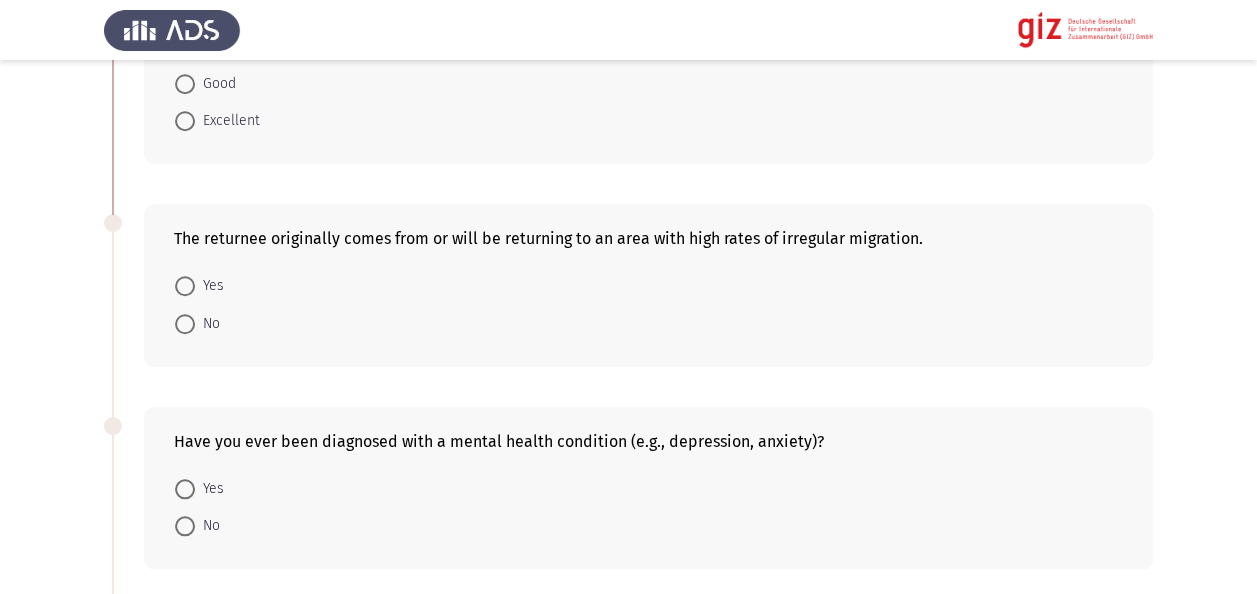 drag, startPoint x: 174, startPoint y: 284, endPoint x: 187, endPoint y: 286, distance: 13.152946 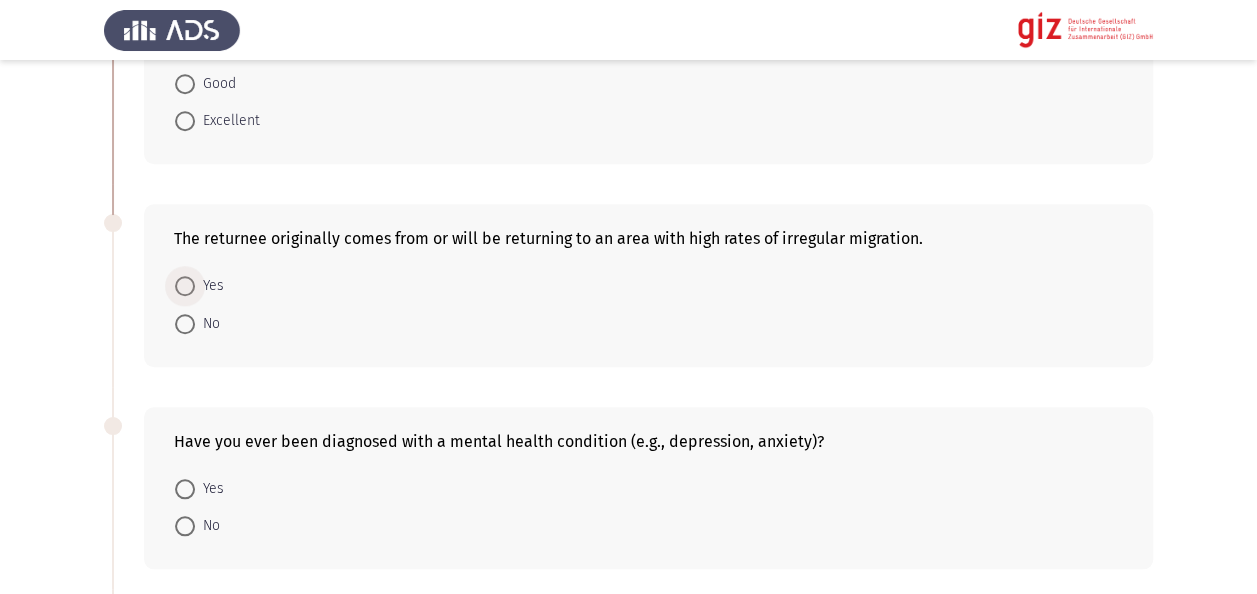 click at bounding box center [185, 286] 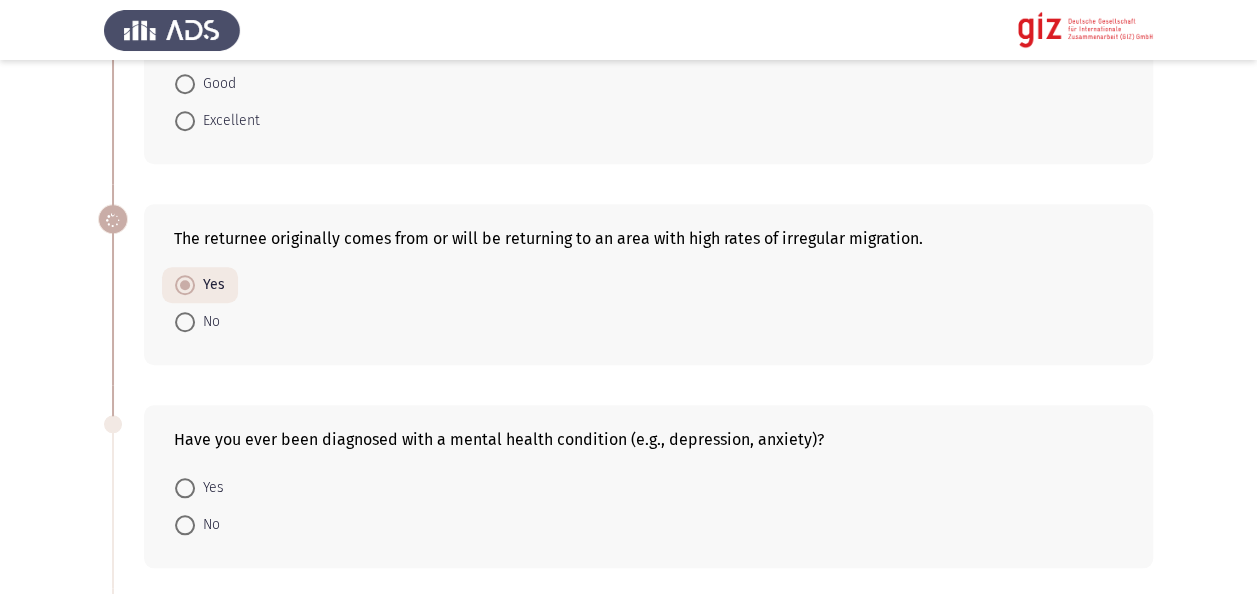 click on "Previous   Beneficiary Portfolio Assessment    Next  Are you currently taking any medications or receiving treatment for any health conditions?    Yes     No  Reason for return    Forced     Voluntary     Assisted Voluntary  How would you describe your current mental health?    Fair     Poor     Good     Excellent  The returnee originally comes from or will be returning to an area with high rates of irregular migration.    Yes     No  Have you ever been diagnosed with a mental health condition (e.g., depression, anxiety)?    Yes     No  Do you have any chronic health conditions (e.g., diabetes, hypertension, asthma)?    Yes     No  How would you describe your current physical health?    Poor     Good     Fair     Excellent  Were there preparatory measures provided in the CoD?    No     Yes   1 / 3 Pages   Previous   Next" 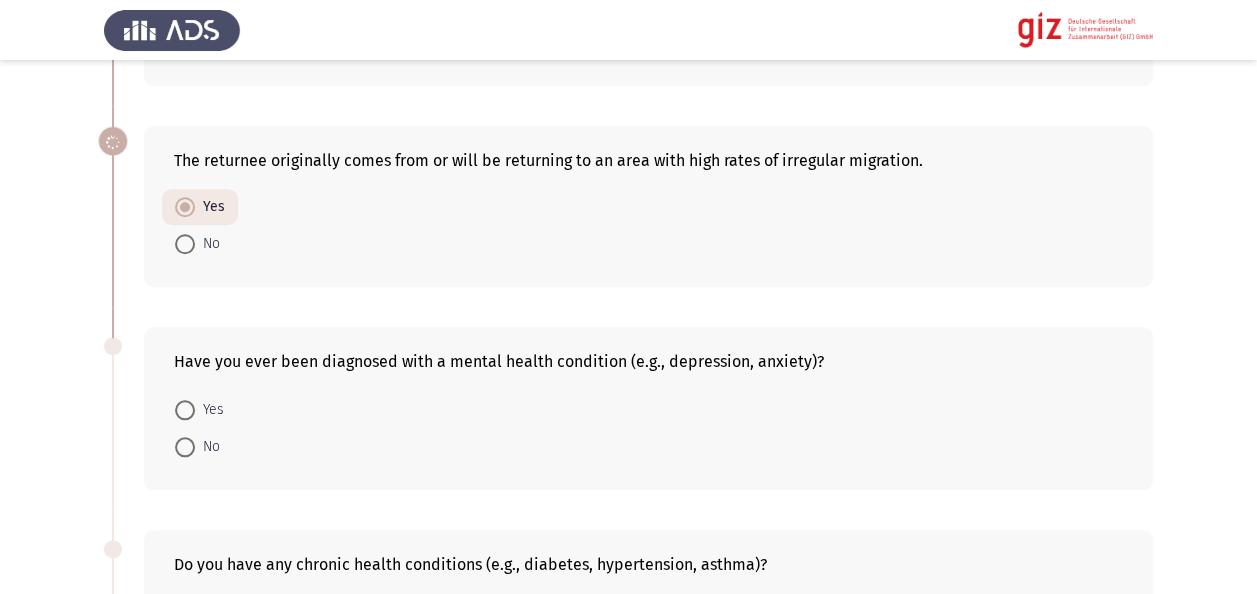 scroll, scrollTop: 760, scrollLeft: 0, axis: vertical 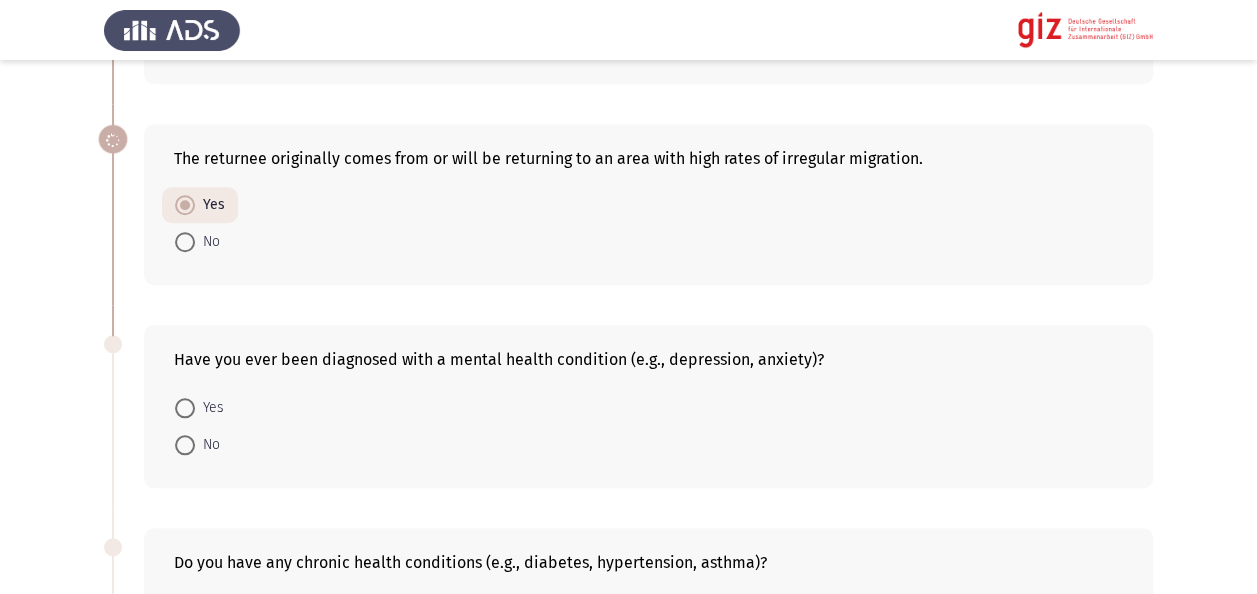 click on "Yes     No" 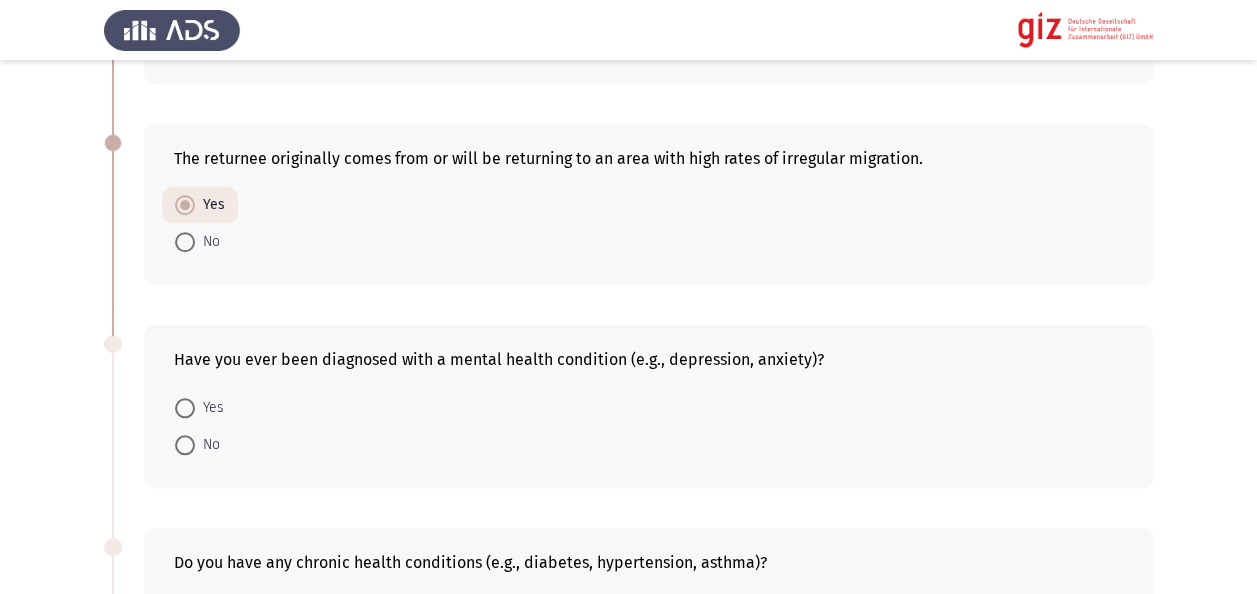click on "The returnee originally comes from or will be returning to an area with high rates of irregular migration.    Yes     No" 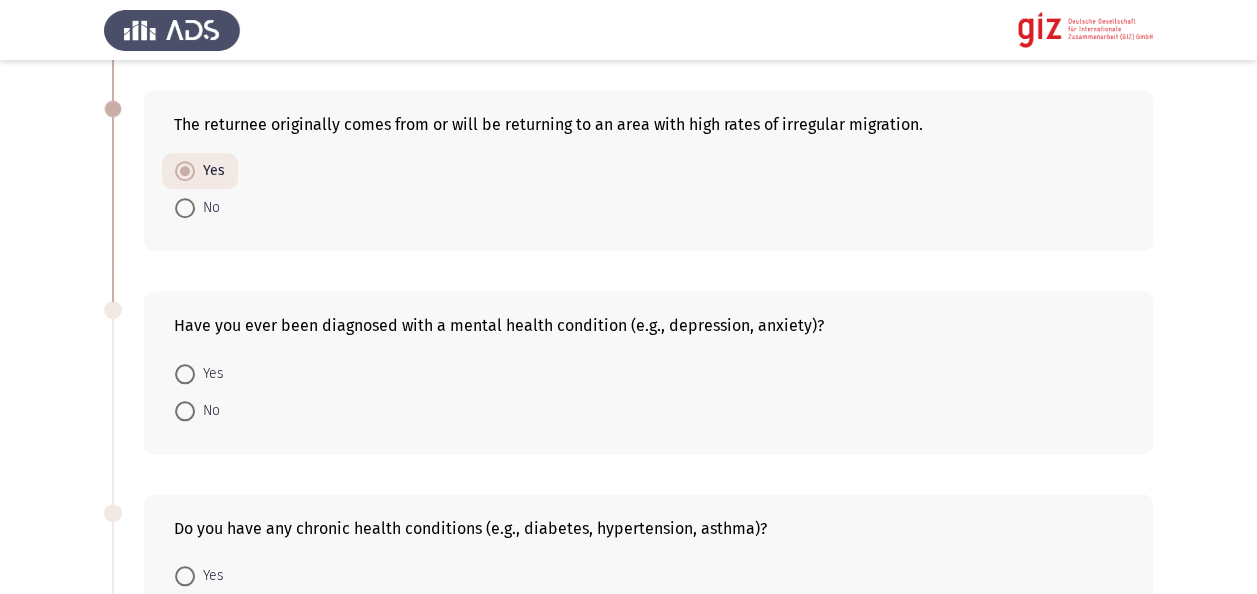 scroll, scrollTop: 800, scrollLeft: 0, axis: vertical 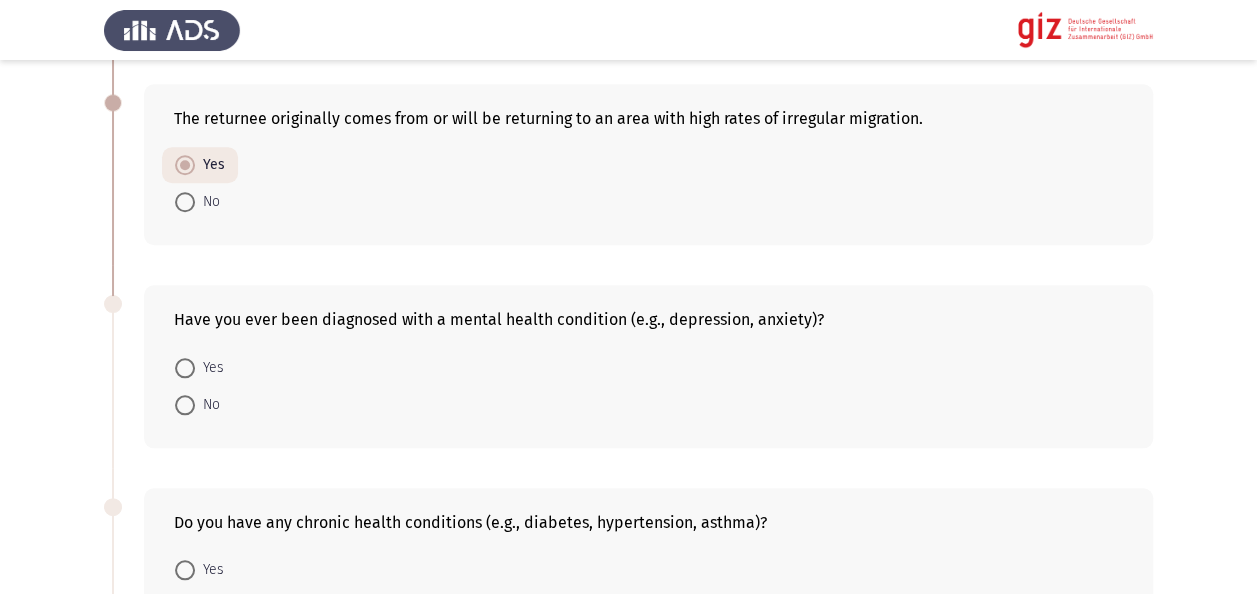 click on "The returnee originally comes from or will be returning to an area with high rates of irregular migration.    Yes     No" 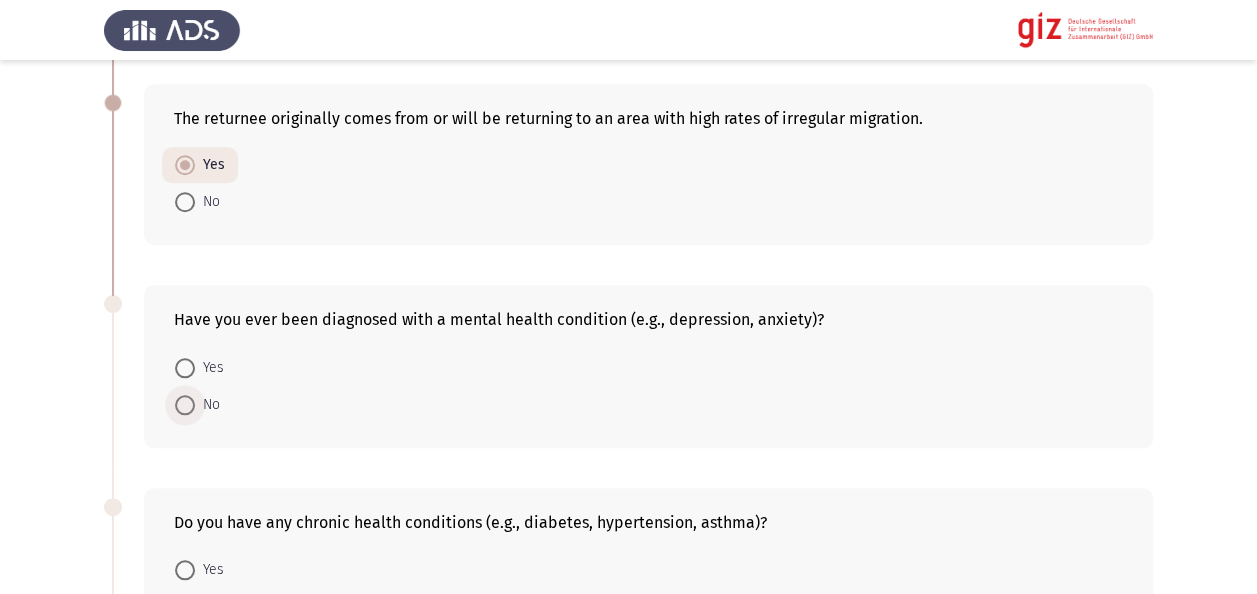 click on "No" at bounding box center (207, 405) 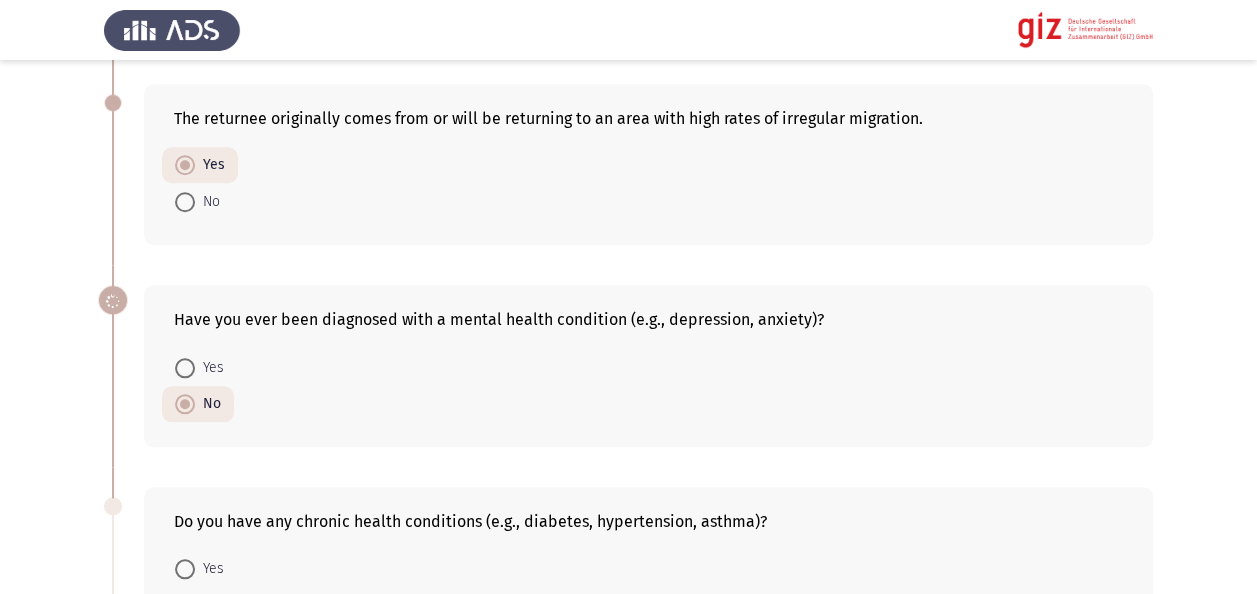 click on "Previous   Beneficiary Portfolio Assessment    Next  Are you currently taking any medications or receiving treatment for any health conditions?    Yes     No  Reason for return    Forced     Voluntary     Assisted Voluntary  How would you describe your current mental health?    Fair     Poor     Good     Excellent  The returnee originally comes from or will be returning to an area with high rates of irregular migration.    Yes     No  Have you ever been diagnosed with a mental health condition (e.g., depression, anxiety)?    Yes     No  Do you have any chronic health conditions (e.g., diabetes, hypertension, asthma)?    Yes     No  How would you describe your current physical health?    Poor     Good     Fair     Excellent  Were there preparatory measures provided in the CoD?    No     Yes   1 / 3 Pages   Previous   Next" 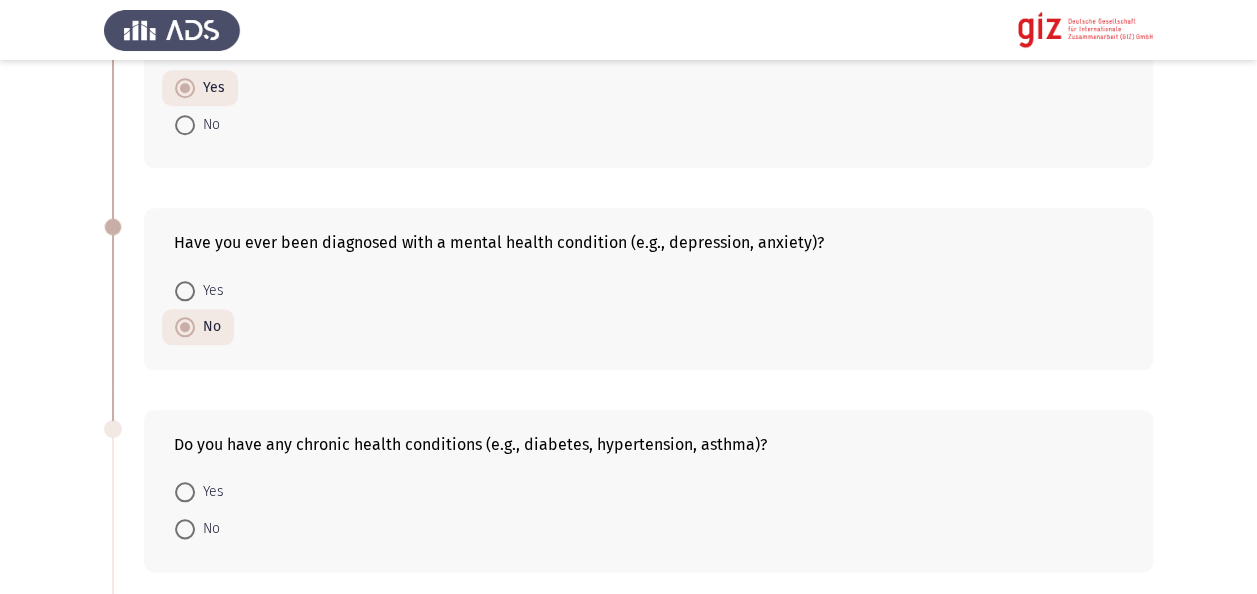 scroll, scrollTop: 880, scrollLeft: 0, axis: vertical 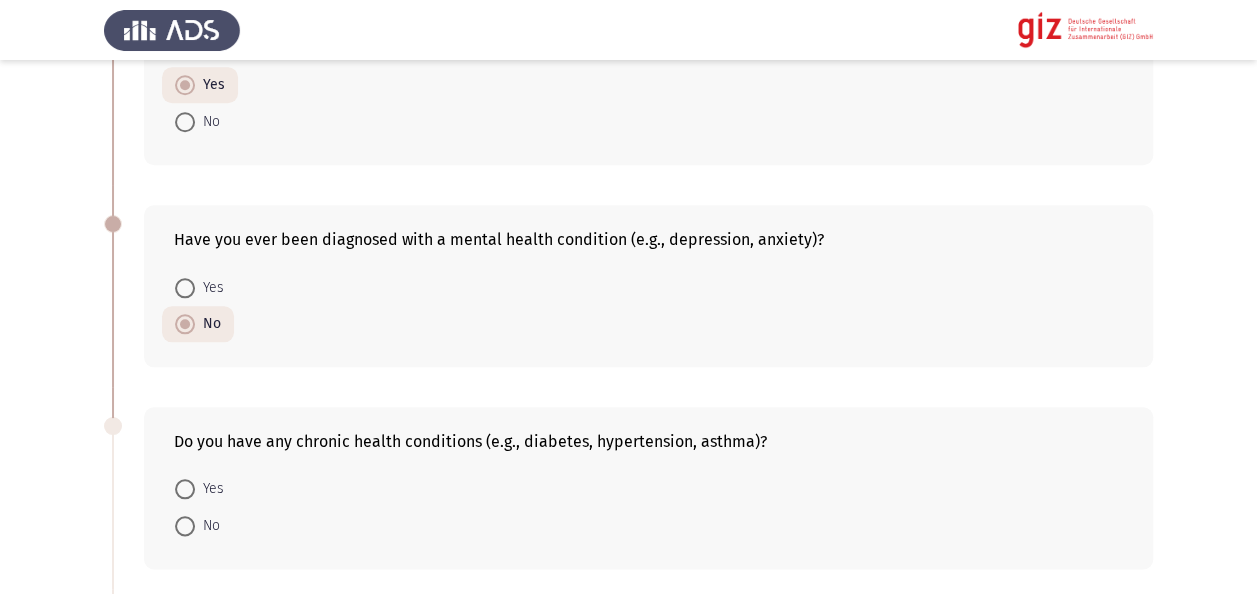 click on "Previous   Beneficiary Portfolio Assessment    Next  Are you currently taking any medications or receiving treatment for any health conditions?    Yes     No  Reason for return    Forced     Voluntary     Assisted Voluntary  How would you describe your current mental health?    Fair     Poor     Good     Excellent  The returnee originally comes from or will be returning to an area with high rates of irregular migration.    Yes     No  Have you ever been diagnosed with a mental health condition (e.g., depression, anxiety)?    Yes     No  Do you have any chronic health conditions (e.g., diabetes, hypertension, asthma)?    Yes     No  How would you describe your current physical health?    Poor     Good     Fair     Excellent  Were there preparatory measures provided in the CoD?    No     Yes   1 / 3 Pages   Previous   Next" 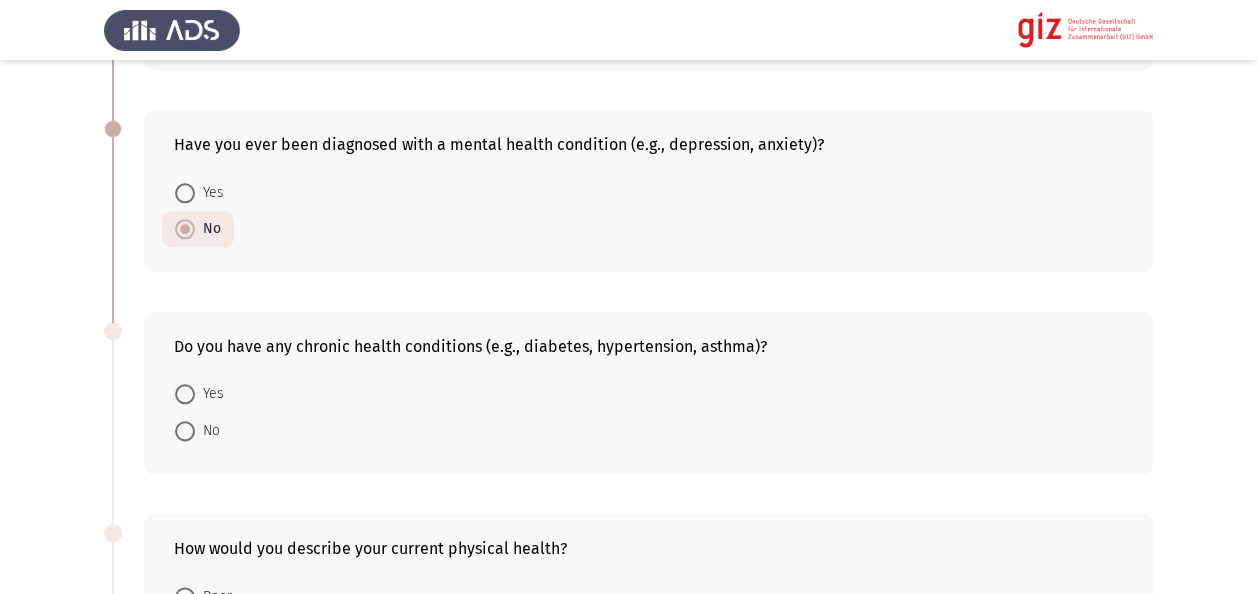 scroll, scrollTop: 1000, scrollLeft: 0, axis: vertical 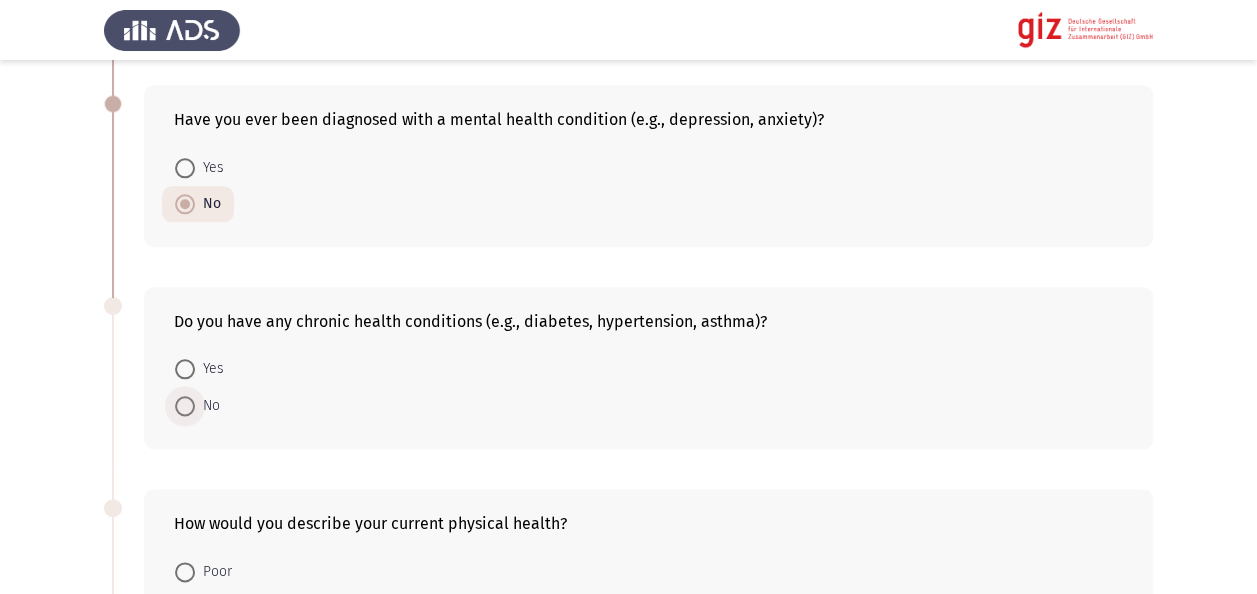 click at bounding box center [185, 406] 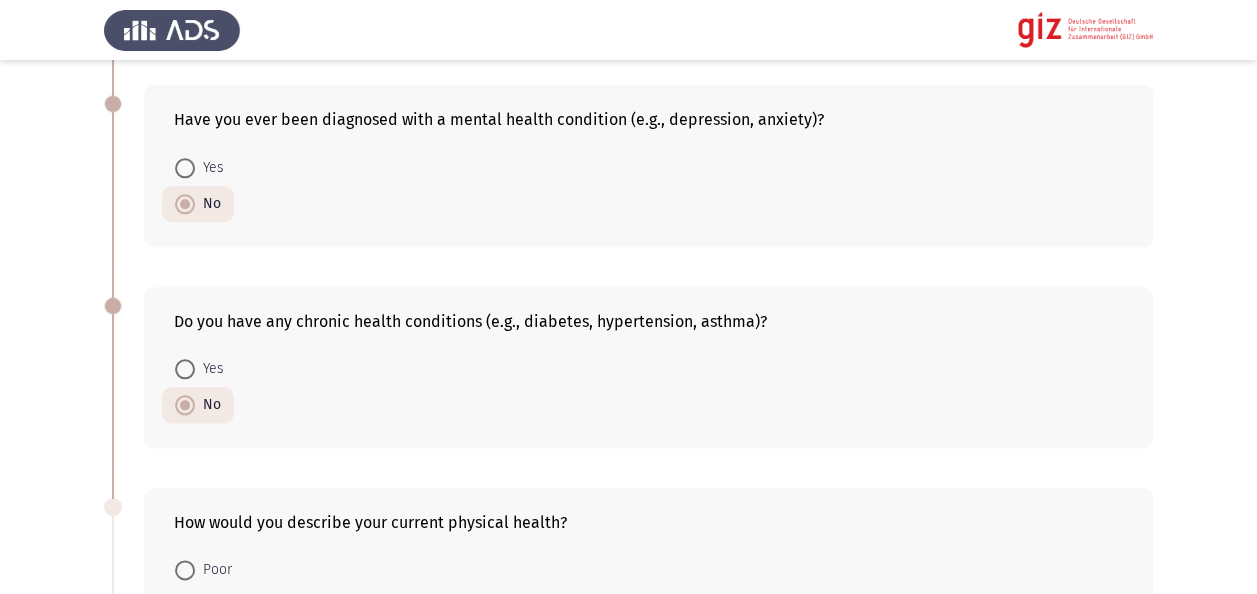 click on "Previous   Beneficiary Portfolio Assessment    Next  Are you currently taking any medications or receiving treatment for any health conditions?    Yes     No  Reason for return    Forced     Voluntary     Assisted Voluntary  How would you describe your current mental health?    Fair     Poor     Good     Excellent  The returnee originally comes from or will be returning to an area with high rates of irregular migration.    Yes     No  Have you ever been diagnosed with a mental health condition (e.g., depression, anxiety)?    Yes     No  Do you have any chronic health conditions (e.g., diabetes, hypertension, asthma)?    Yes     No  How would you describe your current physical health?    Poor     Good     Fair     Excellent  Were there preparatory measures provided in the CoD?    No     Yes   1 / 3 Pages   Previous   Next" 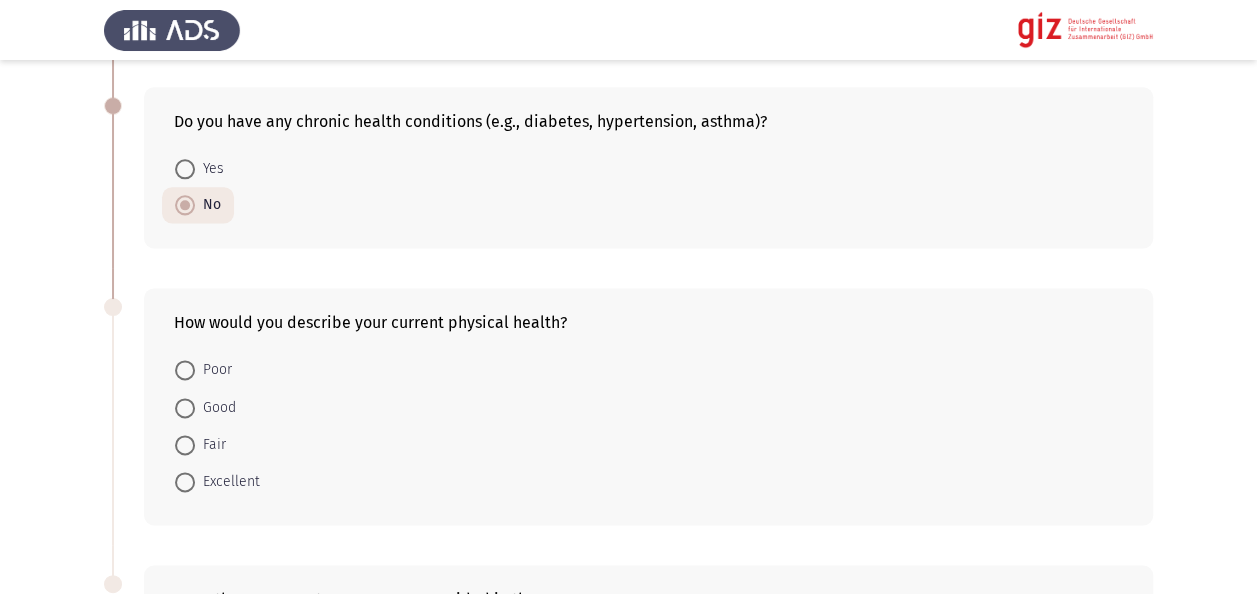 scroll, scrollTop: 1280, scrollLeft: 0, axis: vertical 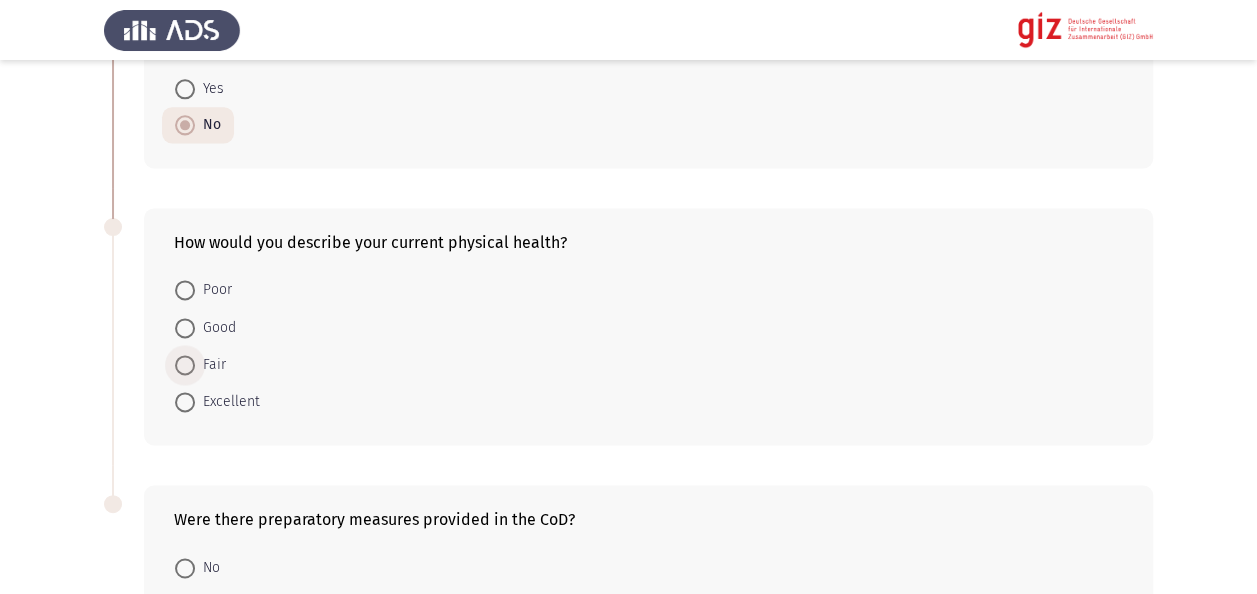 click at bounding box center [185, 365] 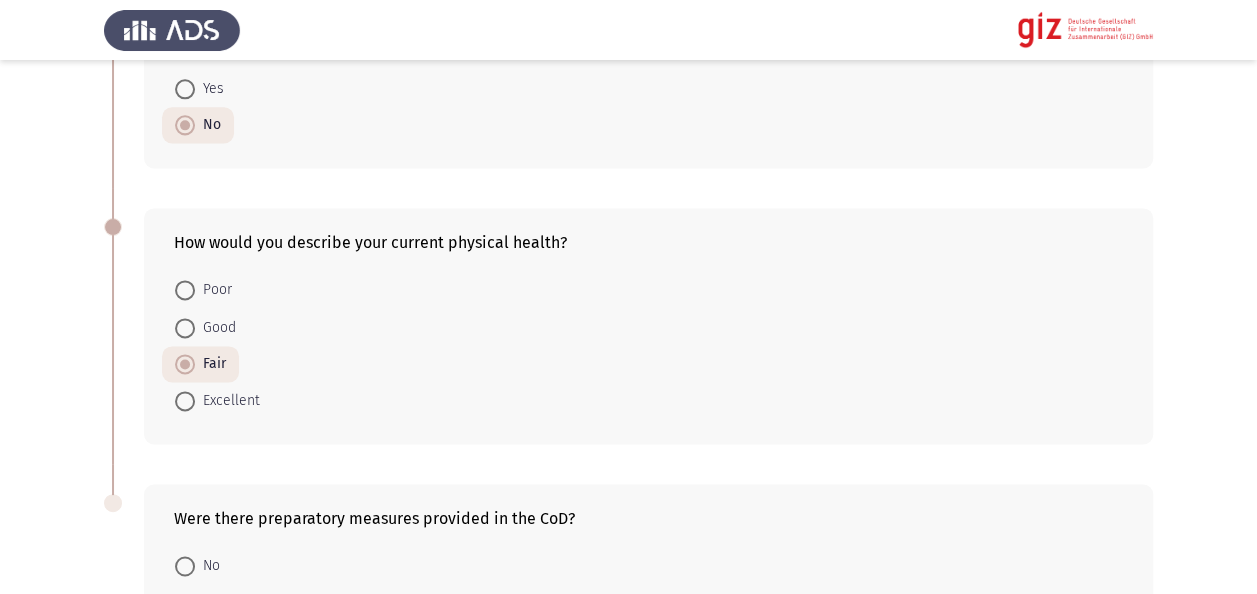 click on "Previous   Beneficiary Portfolio Assessment    Next  Are you currently taking any medications or receiving treatment for any health conditions?    Yes     No  Reason for return    Forced     Voluntary     Assisted Voluntary  How would you describe your current mental health?    Fair     Poor     Good     Excellent  The returnee originally comes from or will be returning to an area with high rates of irregular migration.    Yes     No  Have you ever been diagnosed with a mental health condition (e.g., depression, anxiety)?    Yes     No  Do you have any chronic health conditions (e.g., diabetes, hypertension, asthma)?    Yes     No  How would you describe your current physical health?    Poor     Good     Fair     Excellent  Were there preparatory measures provided in the CoD?    No     Yes   1 / 3 Pages   Previous   Next" 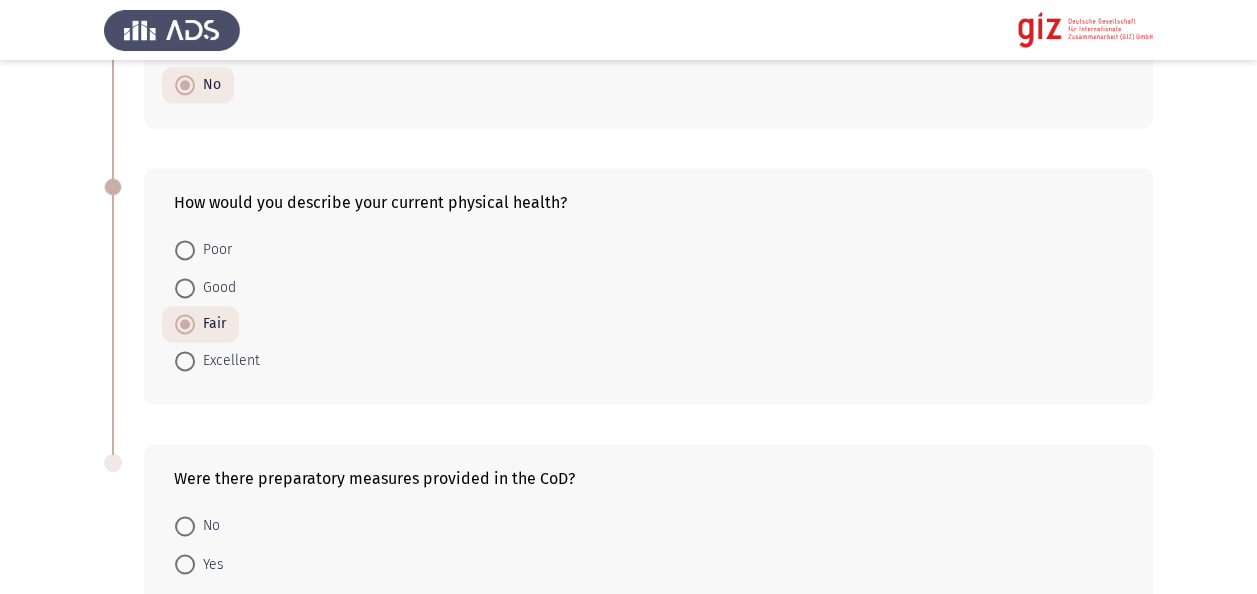 scroll, scrollTop: 1400, scrollLeft: 0, axis: vertical 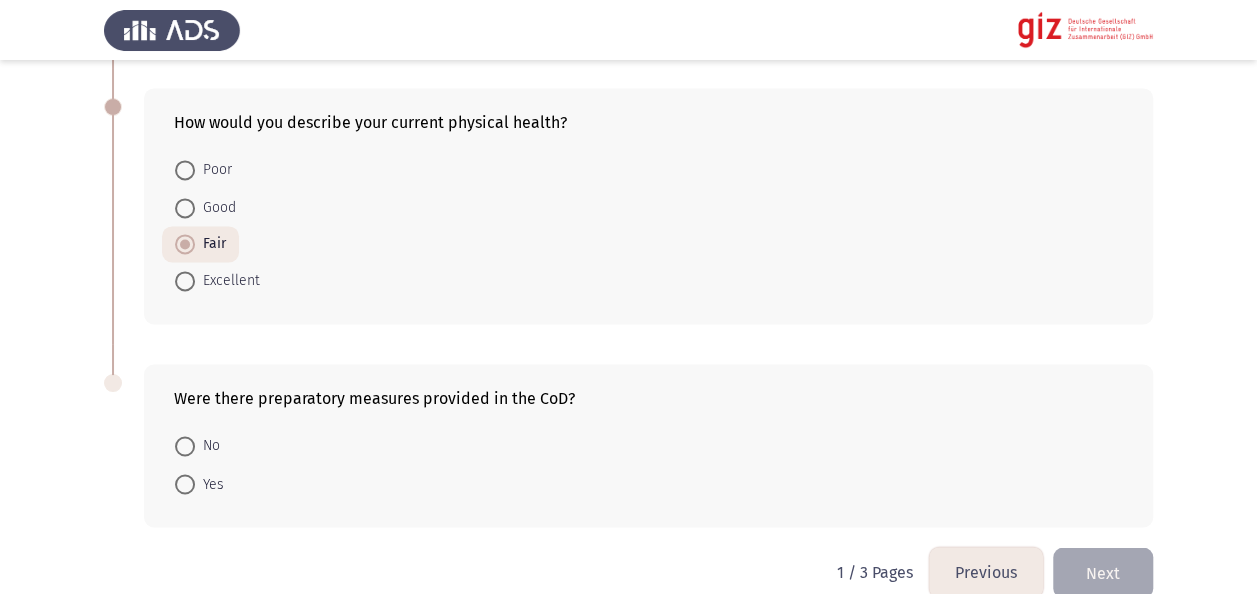 click at bounding box center (185, 484) 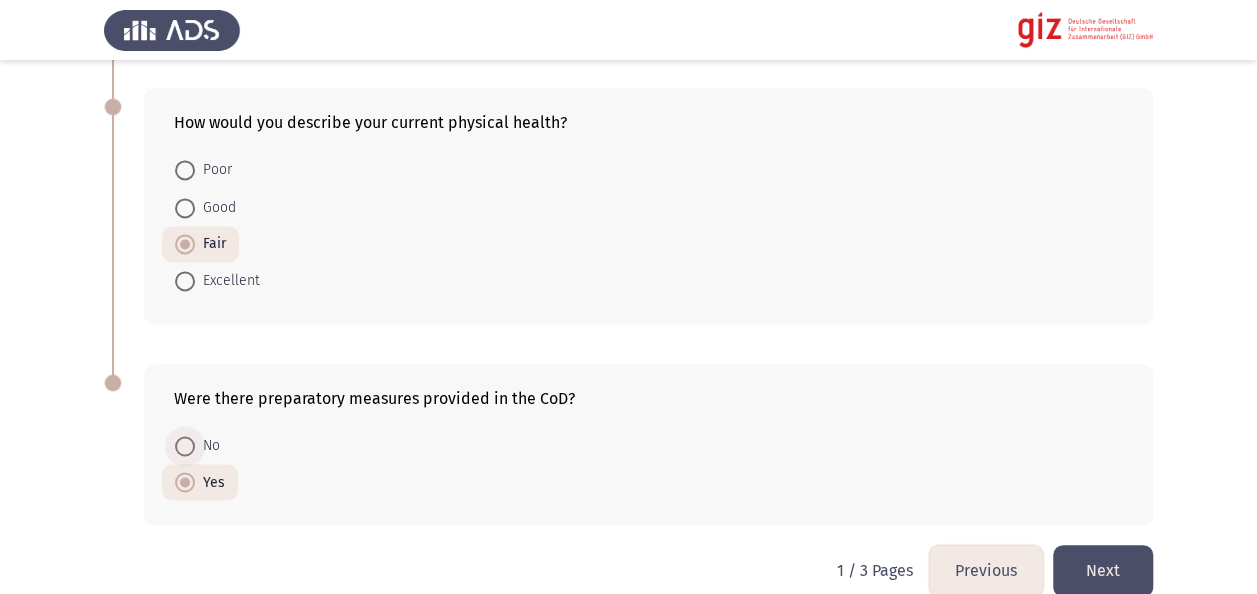 click at bounding box center (185, 446) 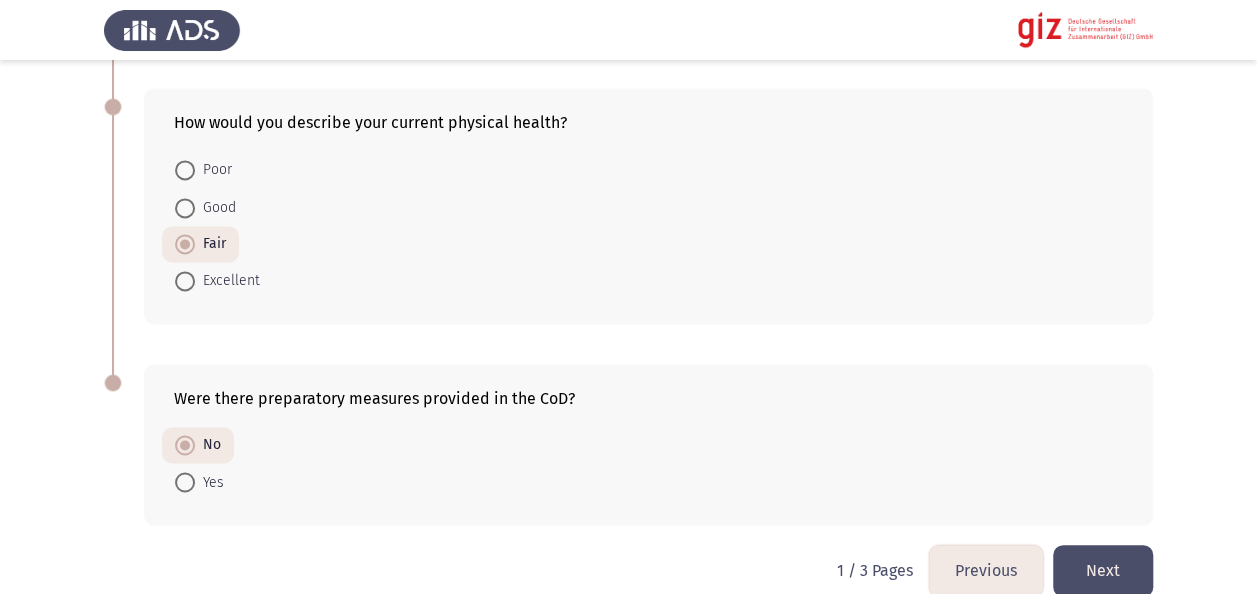 click on "Next" 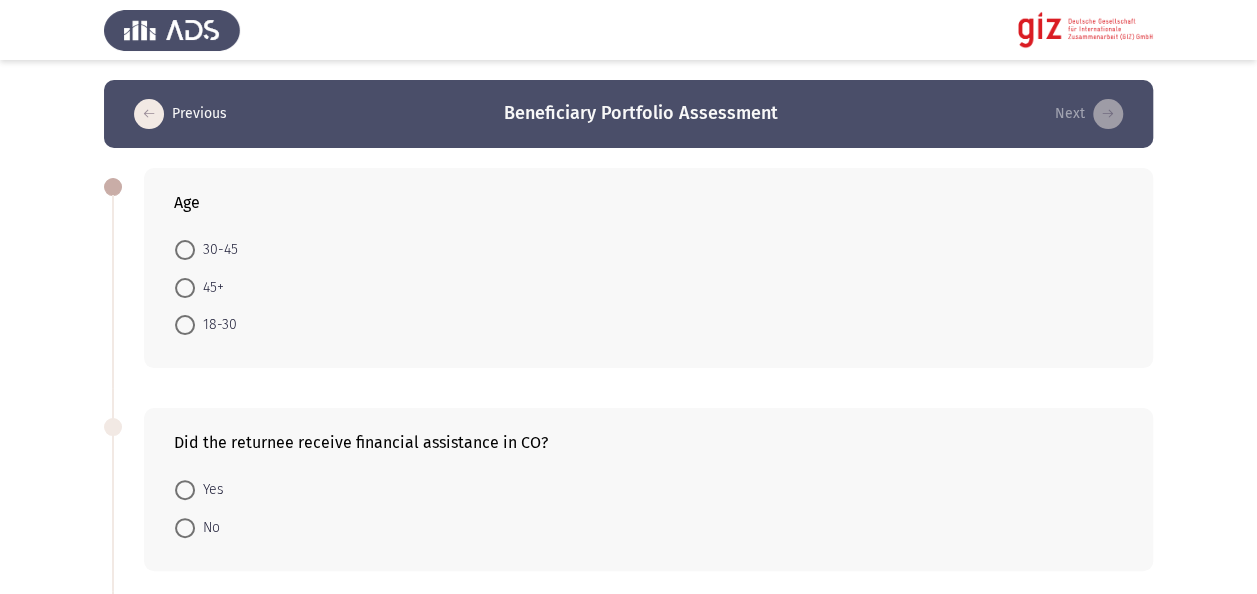 click at bounding box center (185, 325) 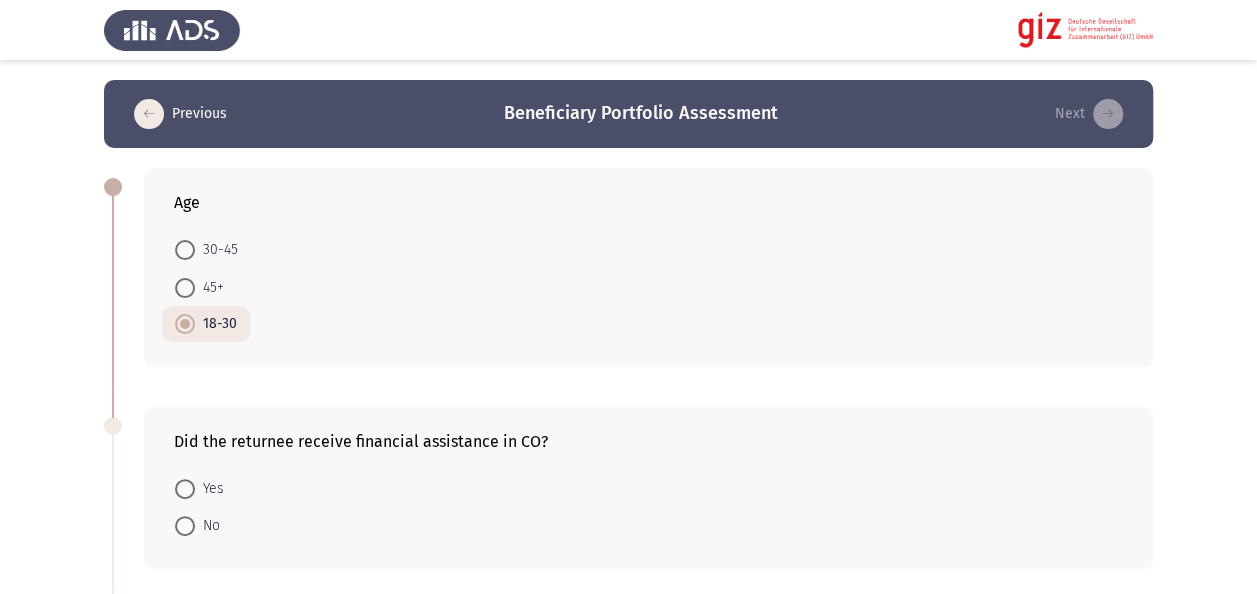 click on "Previous
Beneficiary Portfolio Assessment    Next  Age    30-45     45+     18-30  Did the returnee receive financial assistance in CO?    Yes     No  The returnee or household member(s) faced any form of violence and/or abuse which resulted in or contributed to leaving the CO.    Yes     No  Number of individuals in the household (excluding beneficiary)    5 or more     Between 1 and 4     Zero  Number of dependents    Zero     Between 1 and 3     4 or more  The head of household is a female, an elderly person(s), a single parent, a minor (less than 18 years old).    No     Yes  Number of employed family members in the household (excluding beneficiary)    Between 1 and 3     4 or more     Zero  Do you have access to healthcare services in your area?    No     Yes   2 / 3 Pages   Previous
Next" 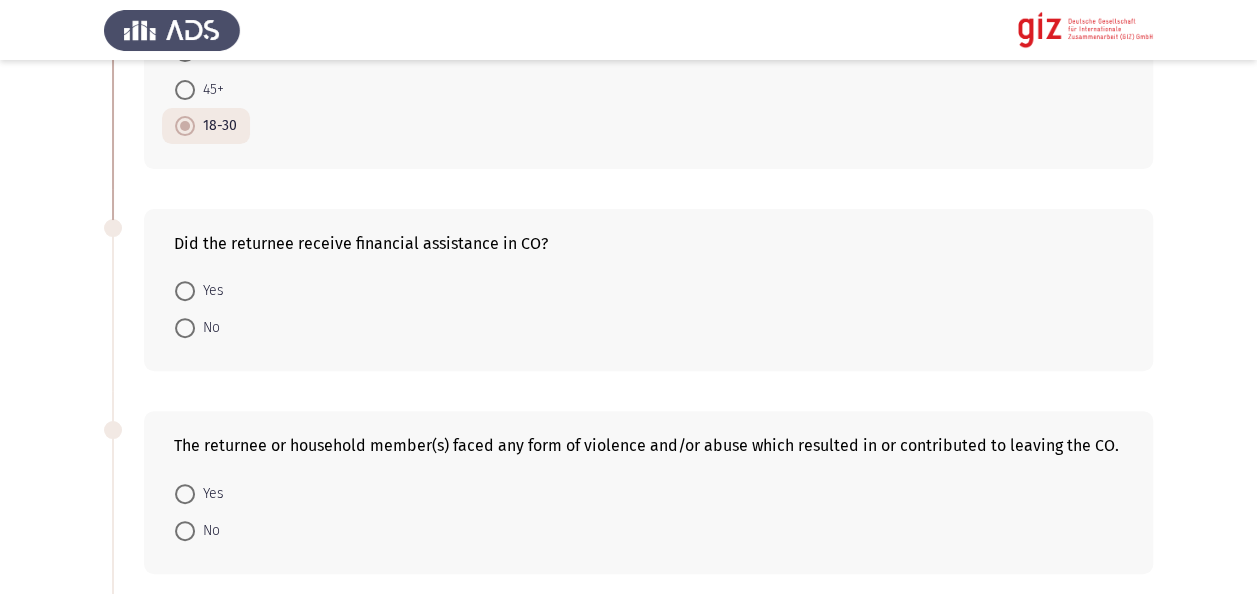 scroll, scrollTop: 200, scrollLeft: 0, axis: vertical 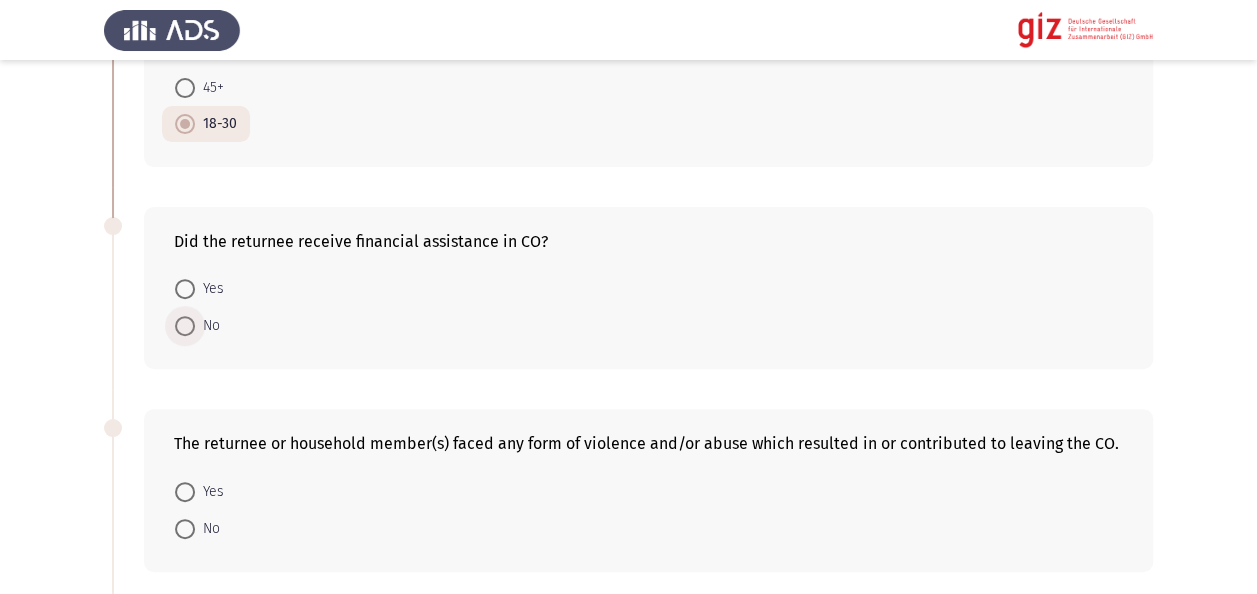 click at bounding box center (185, 326) 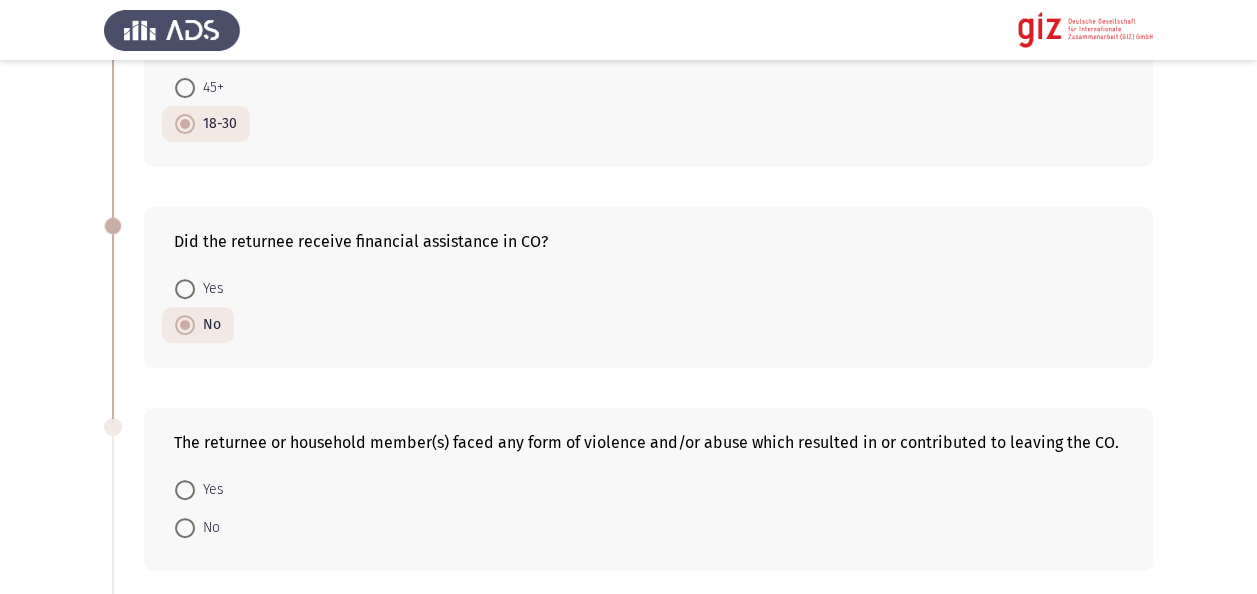 click on "Previous
Beneficiary Portfolio Assessment    Next  Age    30-45     45+     18-30  Did the returnee receive financial assistance in CO?    Yes     No  The returnee or household member(s) faced any form of violence and/or abuse which resulted in or contributed to leaving the CO.    Yes     No  Number of individuals in the household (excluding beneficiary)    5 or more     Between 1 and 4     Zero  Number of dependents    Zero     Between 1 and 3     4 or more  The head of household is a female, an elderly person(s), a single parent, a minor (less than 18 years old).    No     Yes  Number of employed family members in the household (excluding beneficiary)    Between 1 and 3     4 or more     Zero  Do you have access to healthcare services in your area?    No     Yes   2 / 3 Pages   Previous
Next" 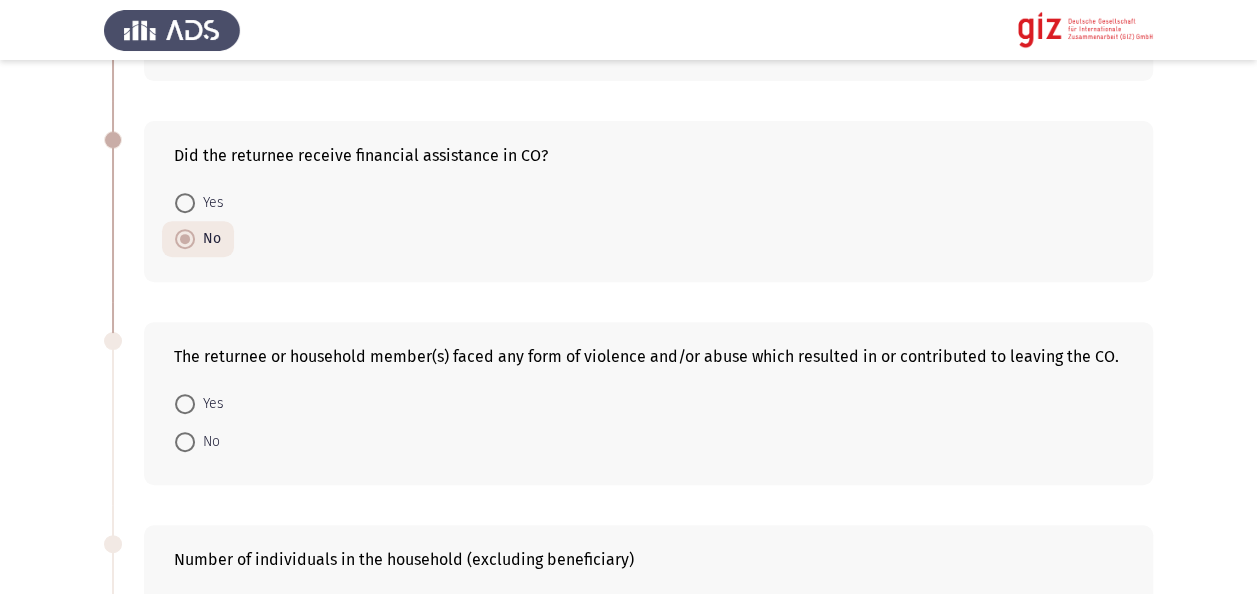 scroll, scrollTop: 360, scrollLeft: 0, axis: vertical 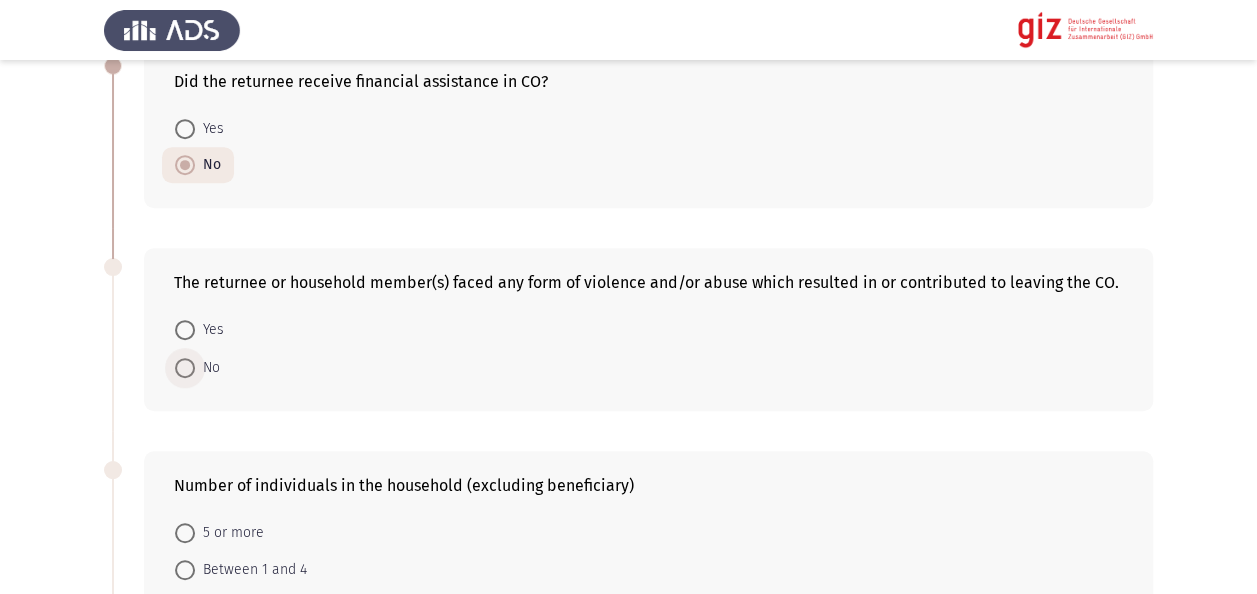 click at bounding box center (185, 368) 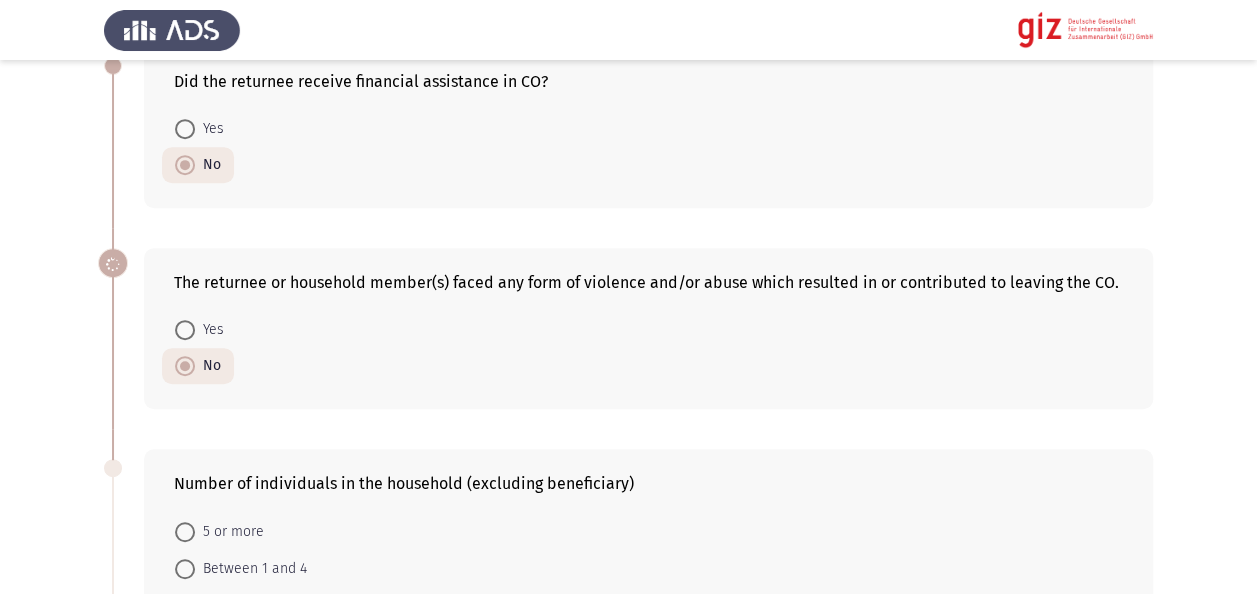 click on "Previous
Beneficiary Portfolio Assessment    Next  Age    30-45     45+     18-30  Did the returnee receive financial assistance in CO?    Yes     No  The returnee or household member(s) faced any form of violence and/or abuse which resulted in or contributed to leaving the CO.    Yes     No  Number of individuals in the household (excluding beneficiary)    5 or more     Between 1 and 4     Zero  Number of dependents    Zero     Between 1 and 3     4 or more  The head of household is a female, an elderly person(s), a single parent, a minor (less than 18 years old).    No     Yes  Number of employed family members in the household (excluding beneficiary)    Between 1 and 3     4 or more     Zero  Do you have access to healthcare services in your area?    No     Yes   2 / 3 Pages   Previous
Next" 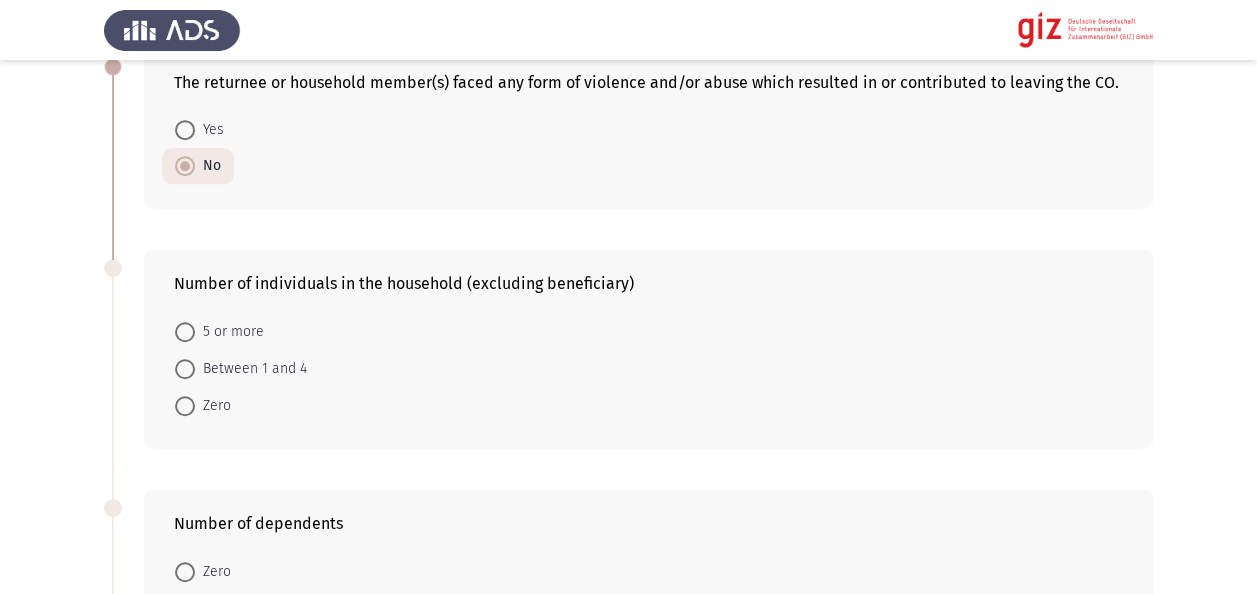 scroll, scrollTop: 600, scrollLeft: 0, axis: vertical 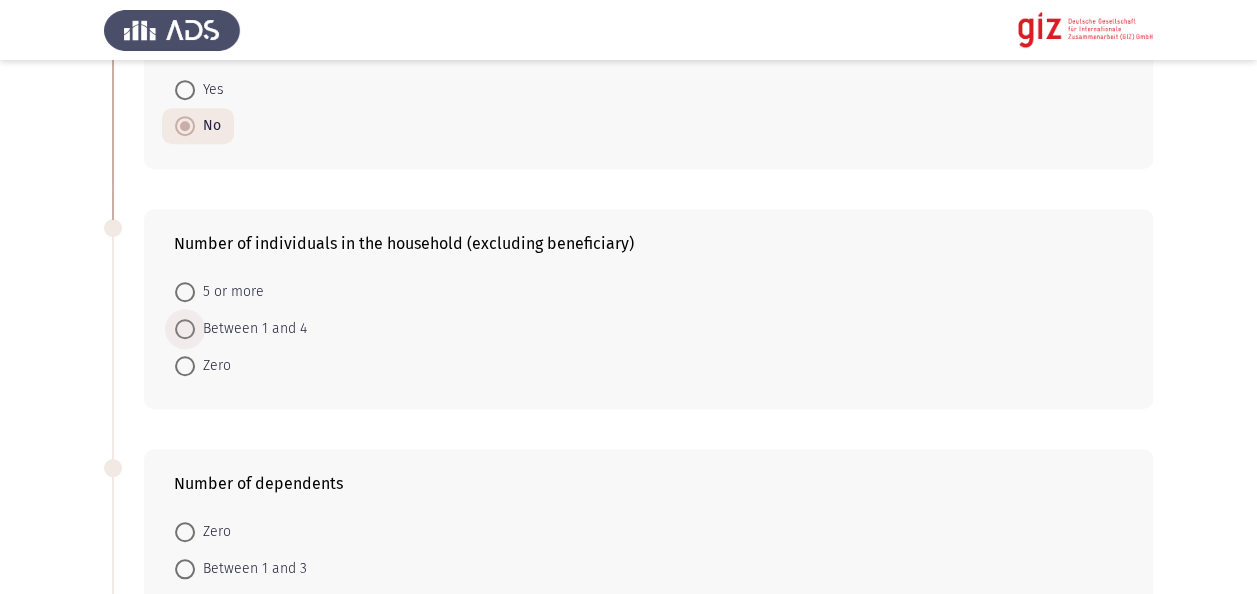 click on "Between 1 and 4" at bounding box center [251, 329] 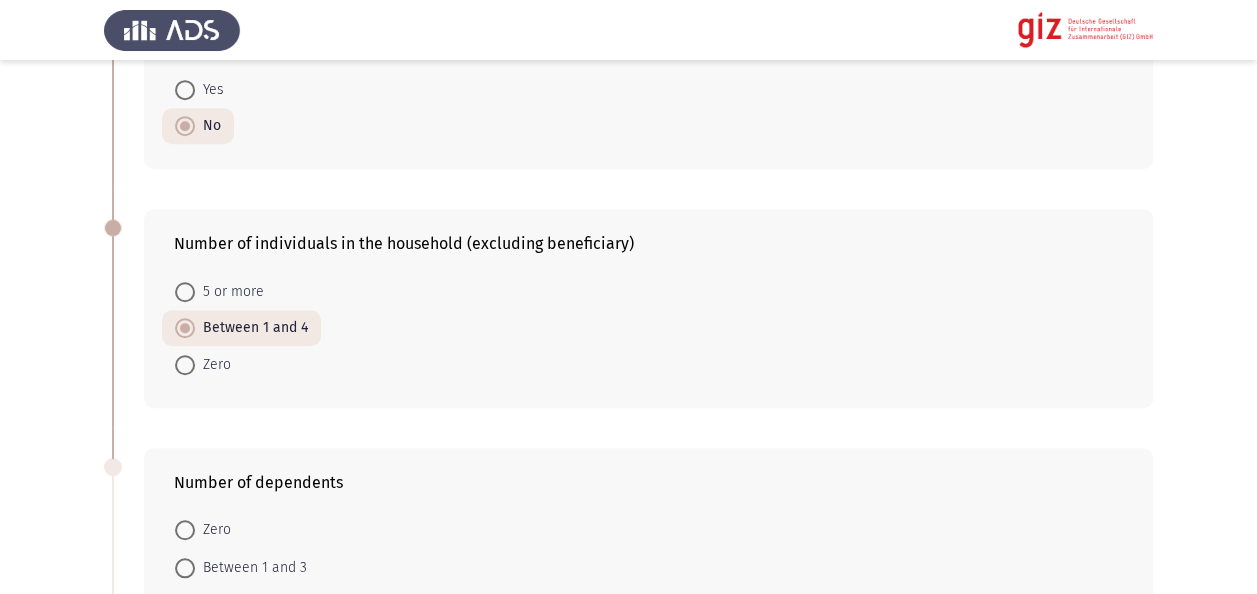 click on "Previous
Beneficiary Portfolio Assessment    Next  Age    30-45     45+     18-30  Did the returnee receive financial assistance in CO?    Yes     No  The returnee or household member(s) faced any form of violence and/or abuse which resulted in or contributed to leaving the CO.    Yes     No  Number of individuals in the household (excluding beneficiary)    5 or more     Between 1 and 4     Zero  Number of dependents    Zero     Between 1 and 3     4 or more  The head of household is a female, an elderly person(s), a single parent, a minor (less than 18 years old).    No     Yes  Number of employed family members in the household (excluding beneficiary)    Between 1 and 3     4 or more     Zero  Do you have access to healthcare services in your area?    No     Yes   2 / 3 Pages   Previous
Next" 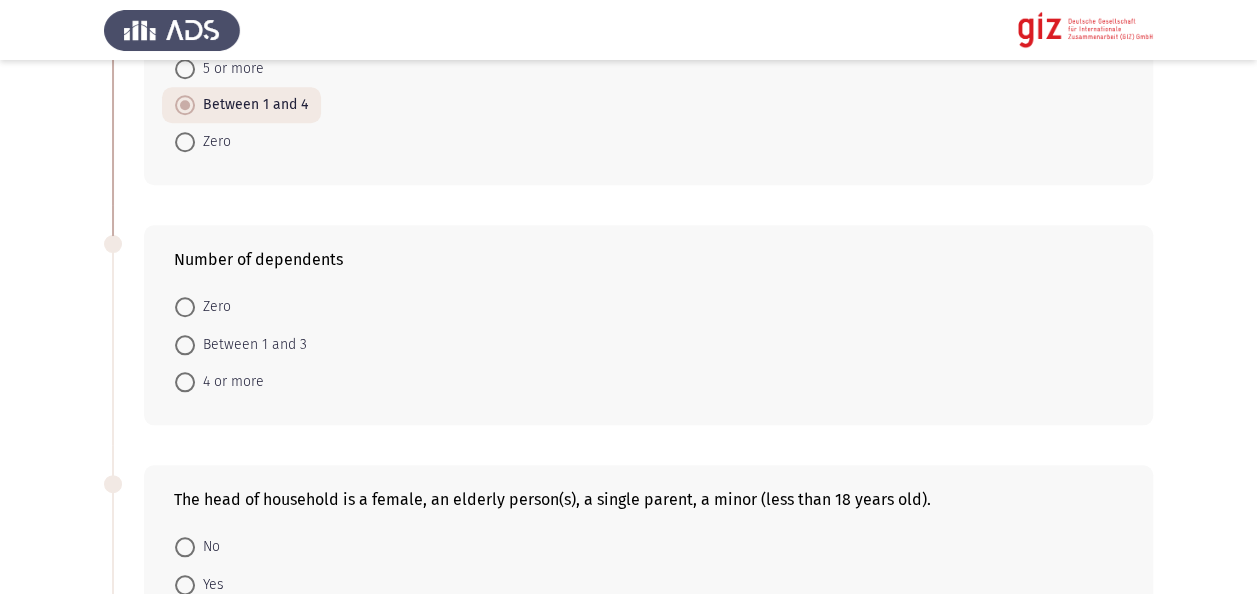 scroll, scrollTop: 840, scrollLeft: 0, axis: vertical 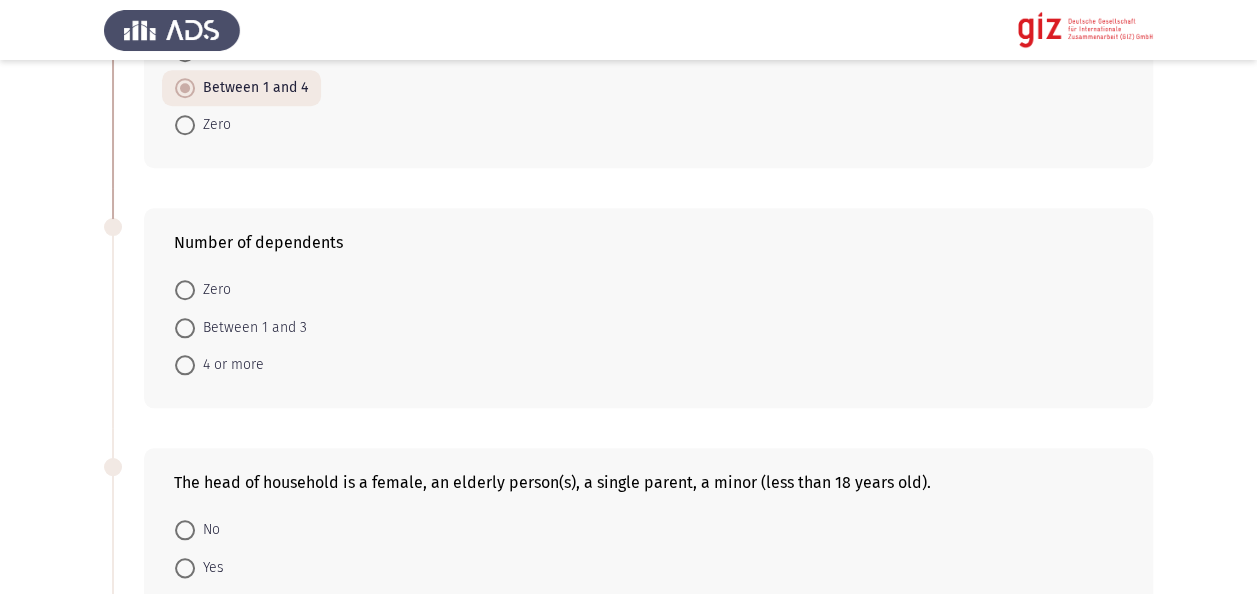 click on "Between 1 and 3" at bounding box center (251, 328) 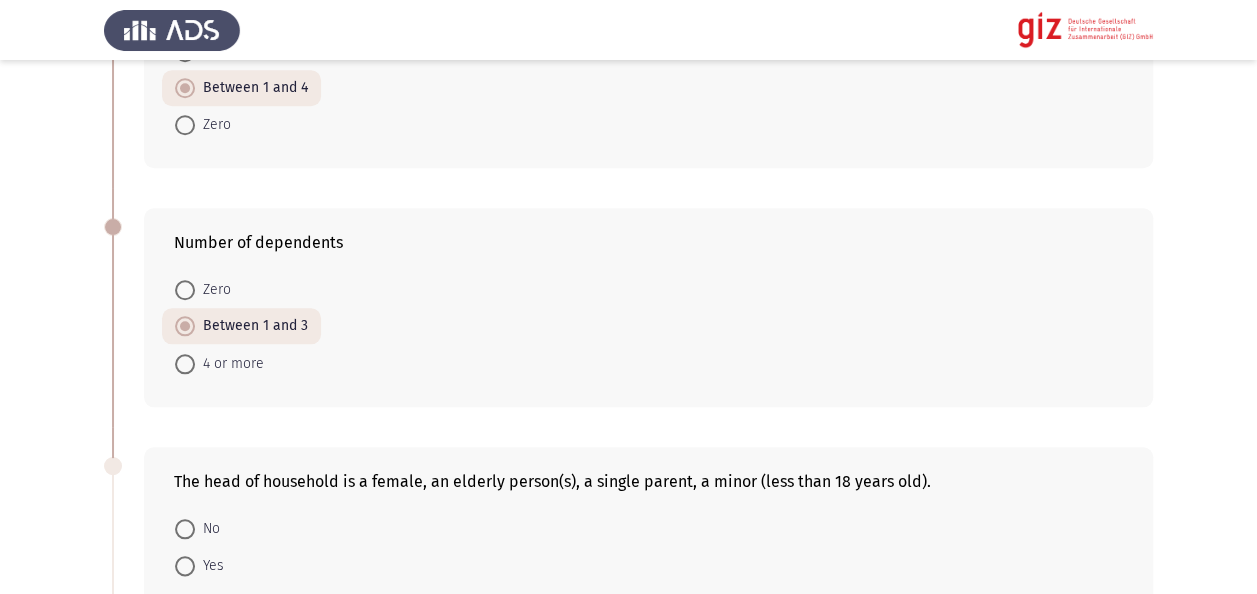 click on "Previous
Beneficiary Portfolio Assessment    Next  Age    30-45     45+     18-30  Did the returnee receive financial assistance in CO?    Yes     No  The returnee or household member(s) faced any form of violence and/or abuse which resulted in or contributed to leaving the CO.    Yes     No  Number of individuals in the household (excluding beneficiary)    5 or more     Between 1 and 4     Zero  Number of dependents    Zero     Between 1 and 3     4 or more  The head of household is a female, an elderly person(s), a single parent, a minor (less than 18 years old).    No     Yes  Number of employed family members in the household (excluding beneficiary)    Between 1 and 3     4 or more     Zero  Do you have access to healthcare services in your area?    No     Yes   2 / 3 Pages   Previous
Next" 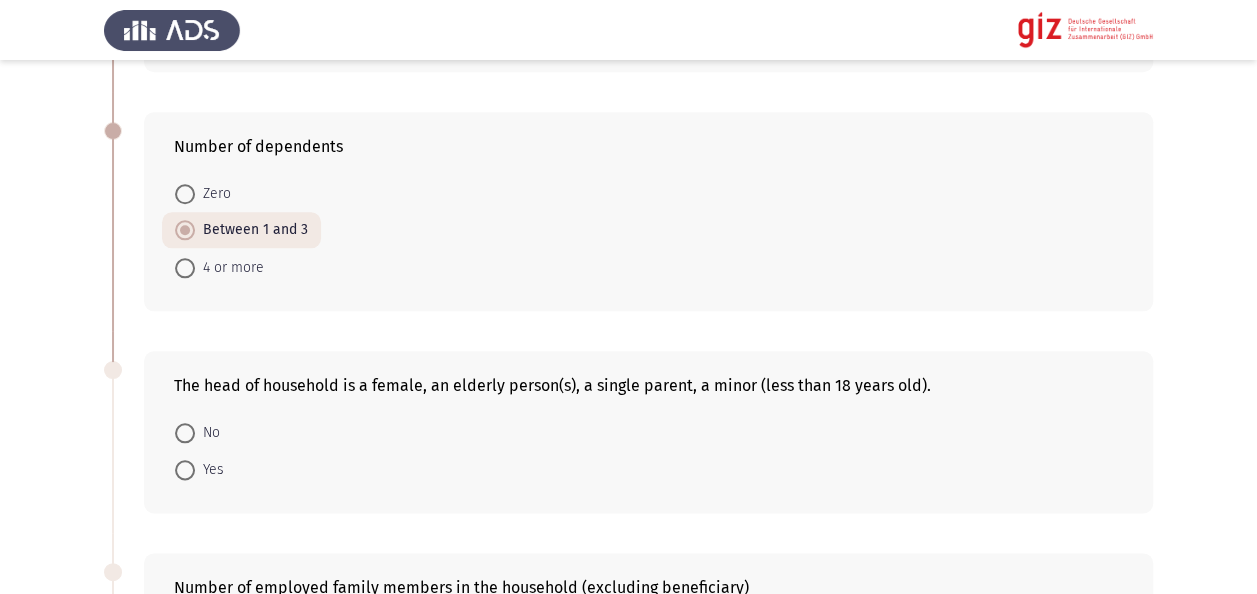 scroll, scrollTop: 1080, scrollLeft: 0, axis: vertical 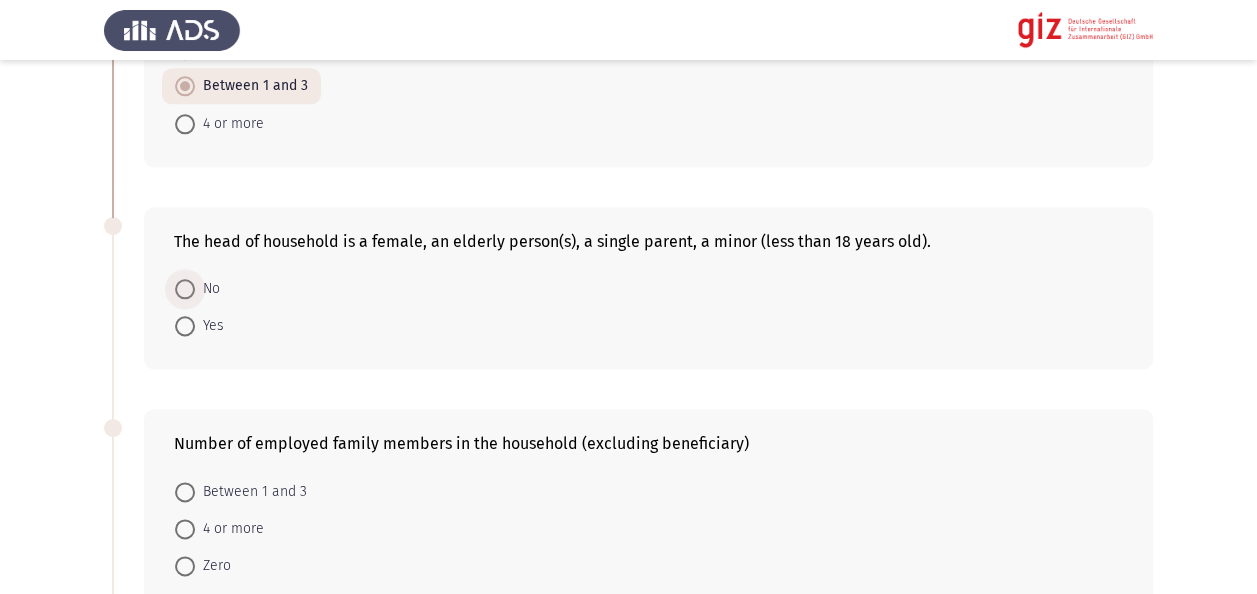 click at bounding box center (185, 289) 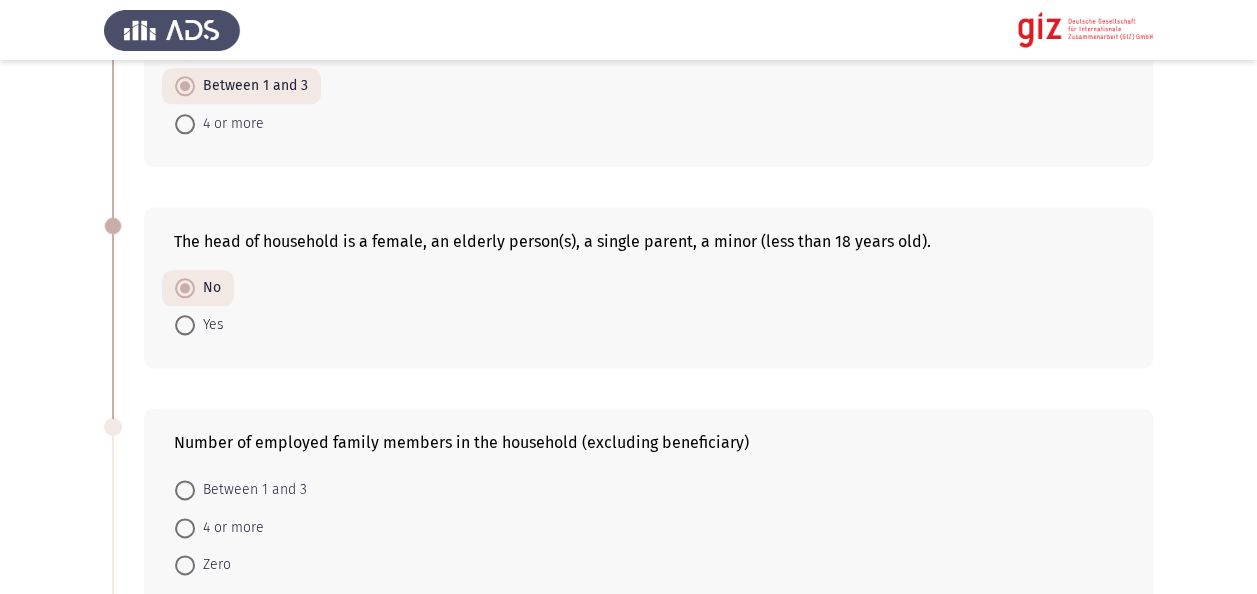 click on "Previous
Beneficiary Portfolio Assessment    Next  Age    30-45     45+     18-30  Did the returnee receive financial assistance in CO?    Yes     No  The returnee or household member(s) faced any form of violence and/or abuse which resulted in or contributed to leaving the CO.    Yes     No  Number of individuals in the household (excluding beneficiary)    5 or more     Between 1 and 4     Zero  Number of dependents    Zero     Between 1 and 3     4 or more  The head of household is a female, an elderly person(s), a single parent, a minor (less than 18 years old).    No     Yes  Number of employed family members in the household (excluding beneficiary)    Between 1 and 3     4 or more     Zero  Do you have access to healthcare services in your area?    No     Yes   2 / 3 Pages   Previous
Next" 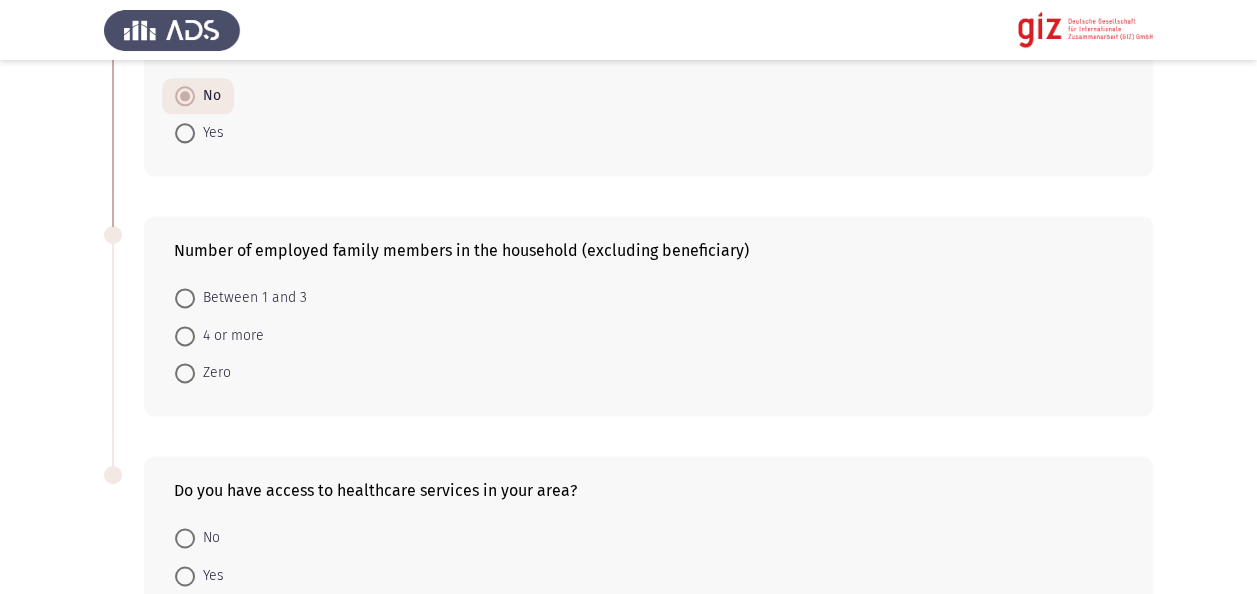 scroll, scrollTop: 1320, scrollLeft: 0, axis: vertical 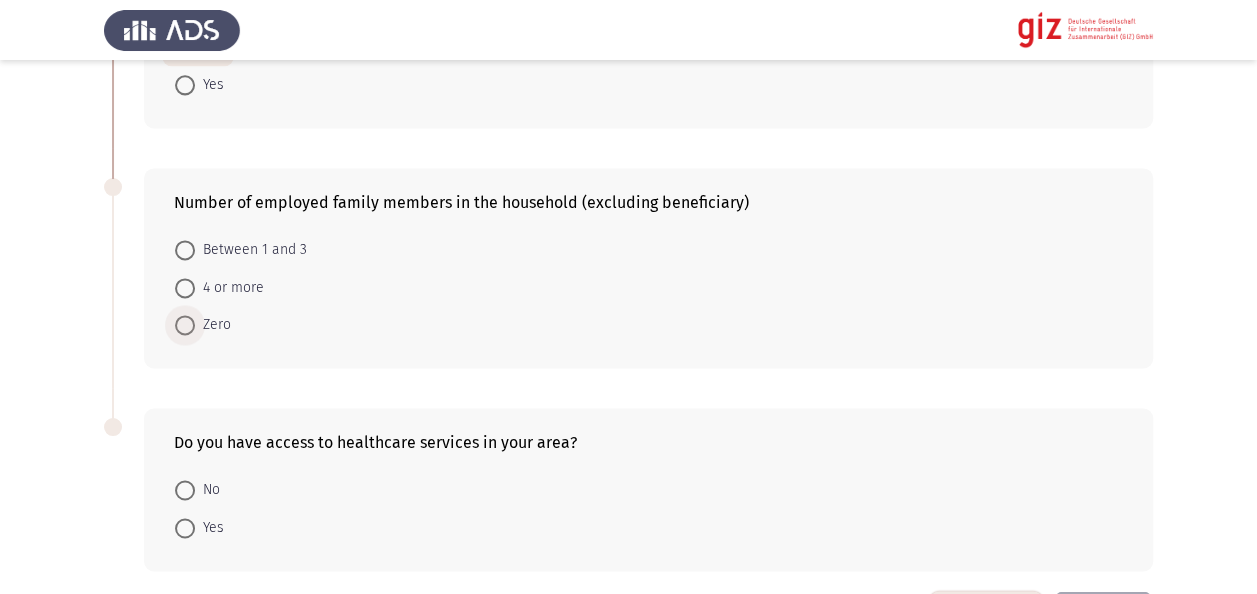 click on "Zero" at bounding box center [213, 325] 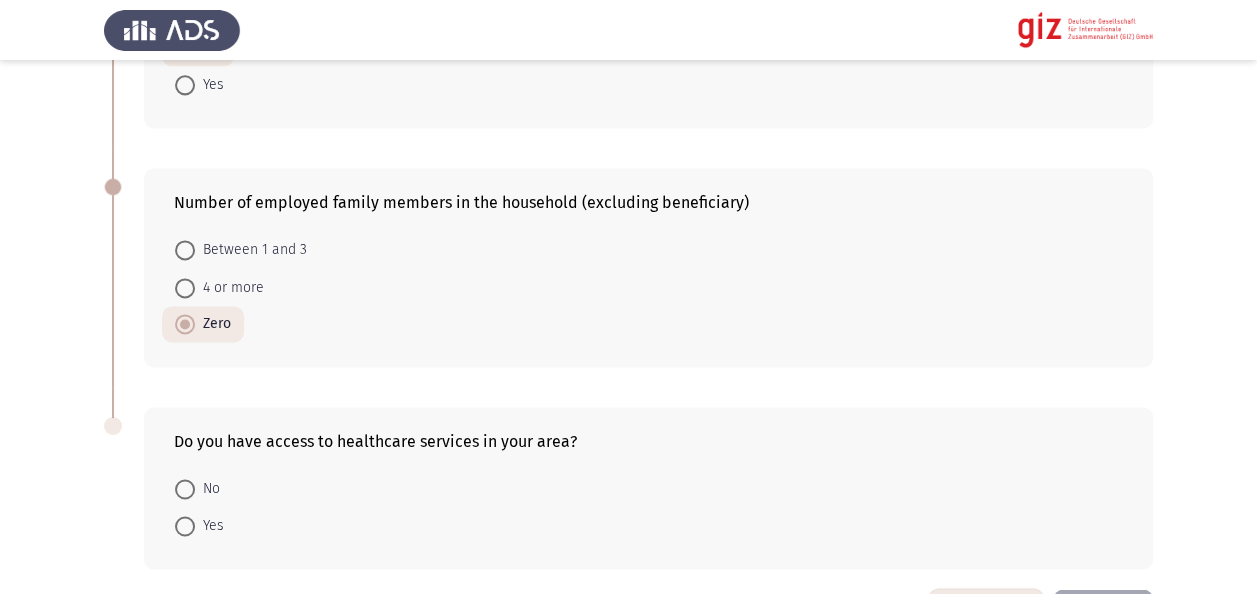 click on "Previous
Beneficiary Portfolio Assessment    Next  Age    30-45     45+     18-30  Did the returnee receive financial assistance in CO?    Yes     No  The returnee or household member(s) faced any form of violence and/or abuse which resulted in or contributed to leaving the CO.    Yes     No  Number of individuals in the household (excluding beneficiary)    5 or more     Between 1 and 4     Zero  Number of dependents    Zero     Between 1 and 3     4 or more  The head of household is a female, an elderly person(s), a single parent, a minor (less than 18 years old).    No     Yes  Number of employed family members in the household (excluding beneficiary)    Between 1 and 3     4 or more     Zero  Do you have access to healthcare services in your area?    No     Yes   2 / 3 Pages   Previous
Next" 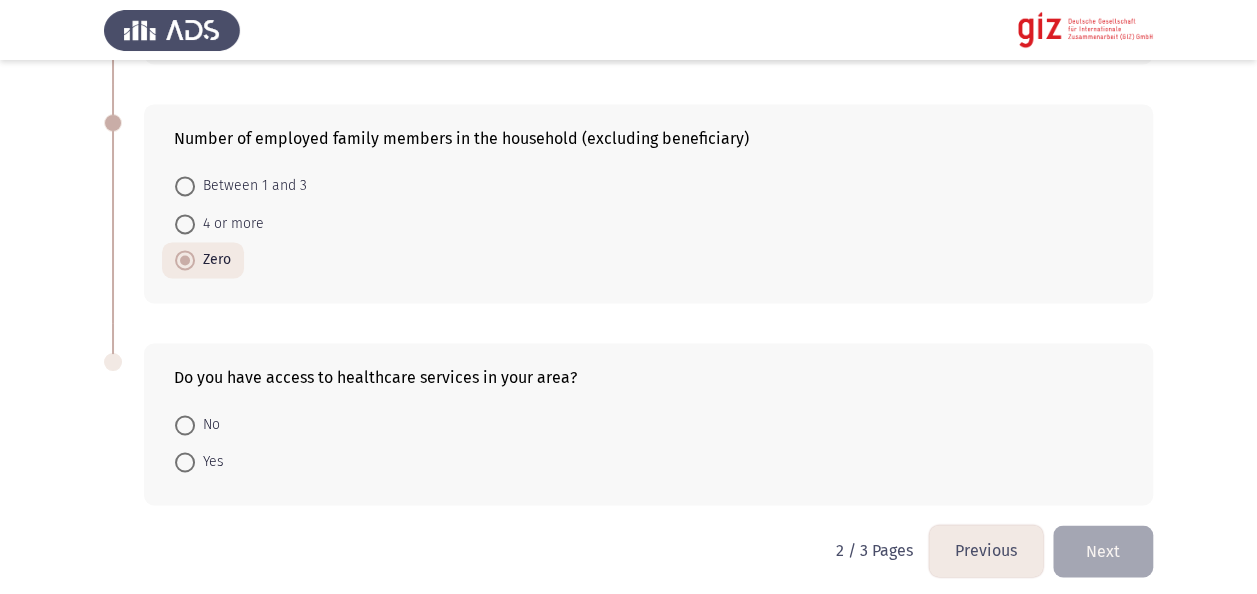 scroll, scrollTop: 1386, scrollLeft: 0, axis: vertical 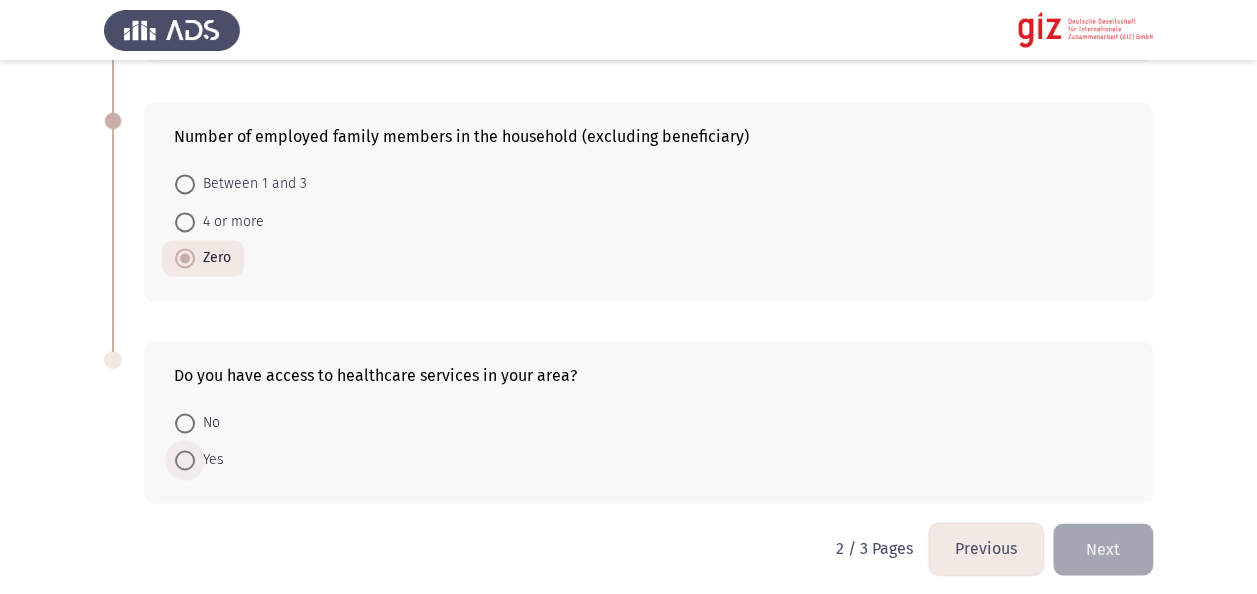 click on "Yes" at bounding box center [209, 460] 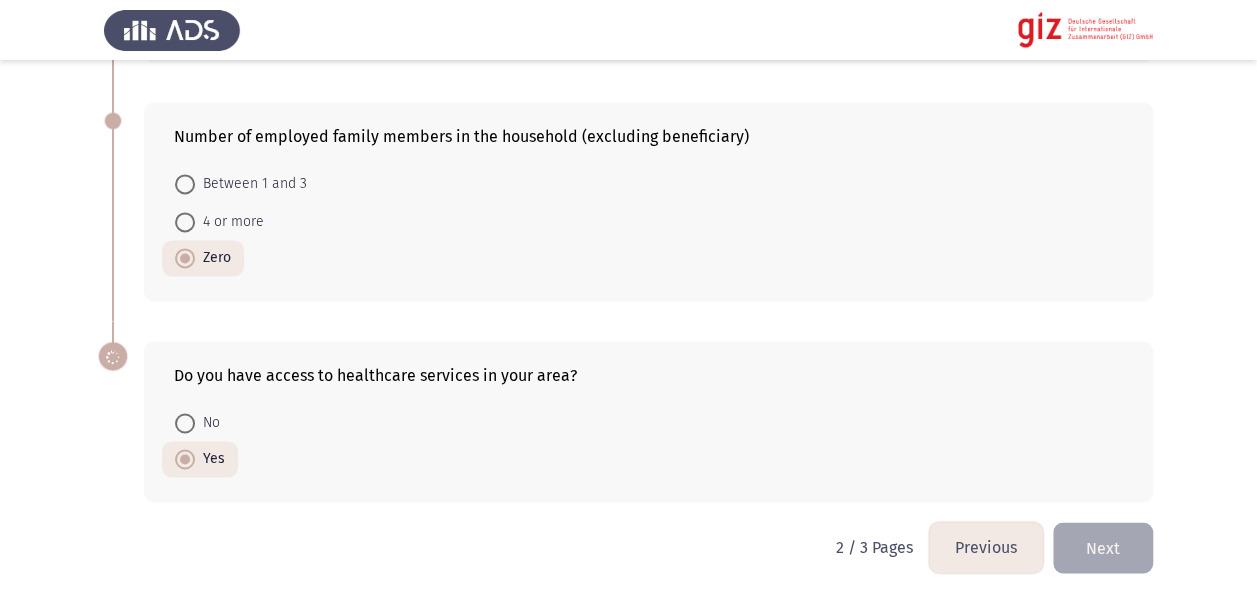 scroll, scrollTop: 1385, scrollLeft: 0, axis: vertical 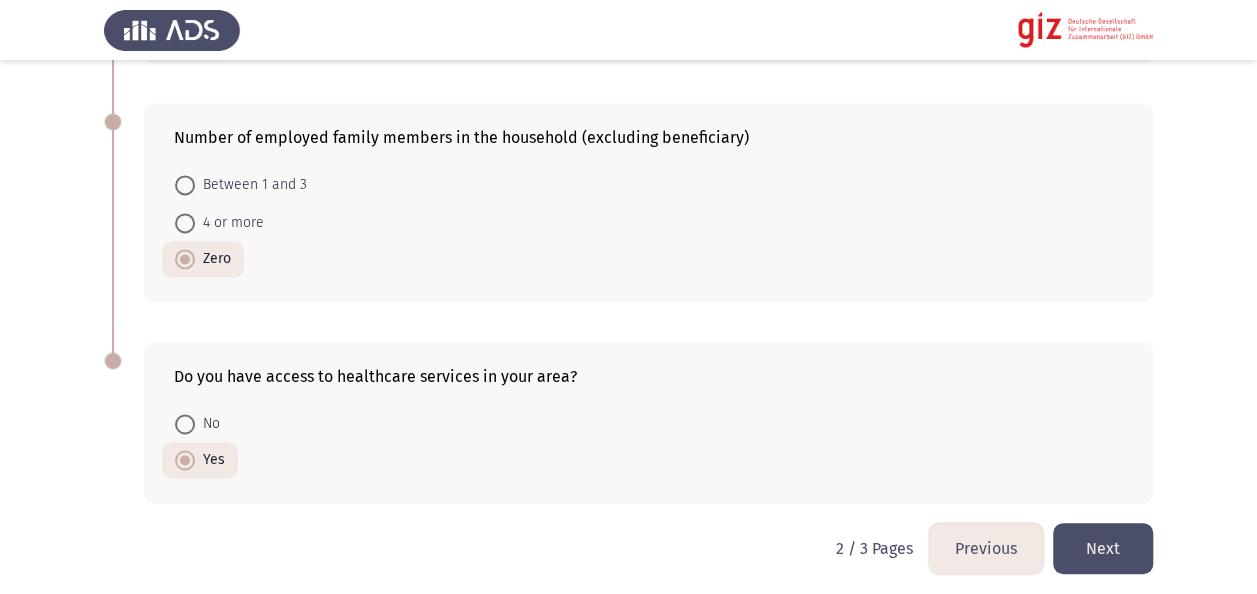 click on "Next" 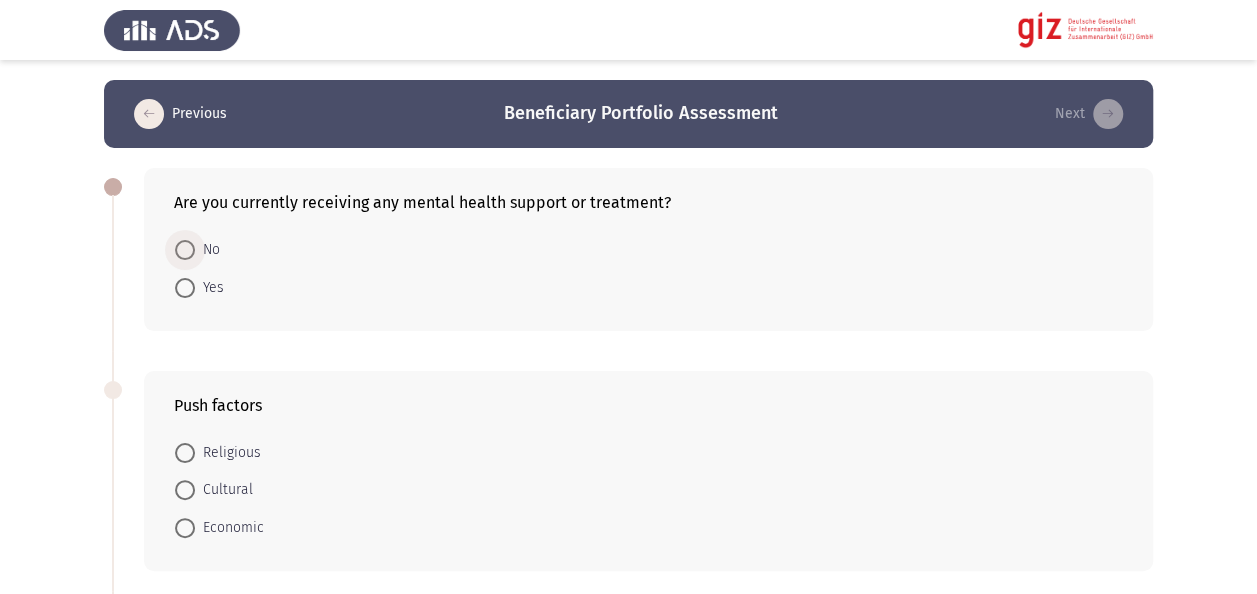 click on "No" at bounding box center [207, 250] 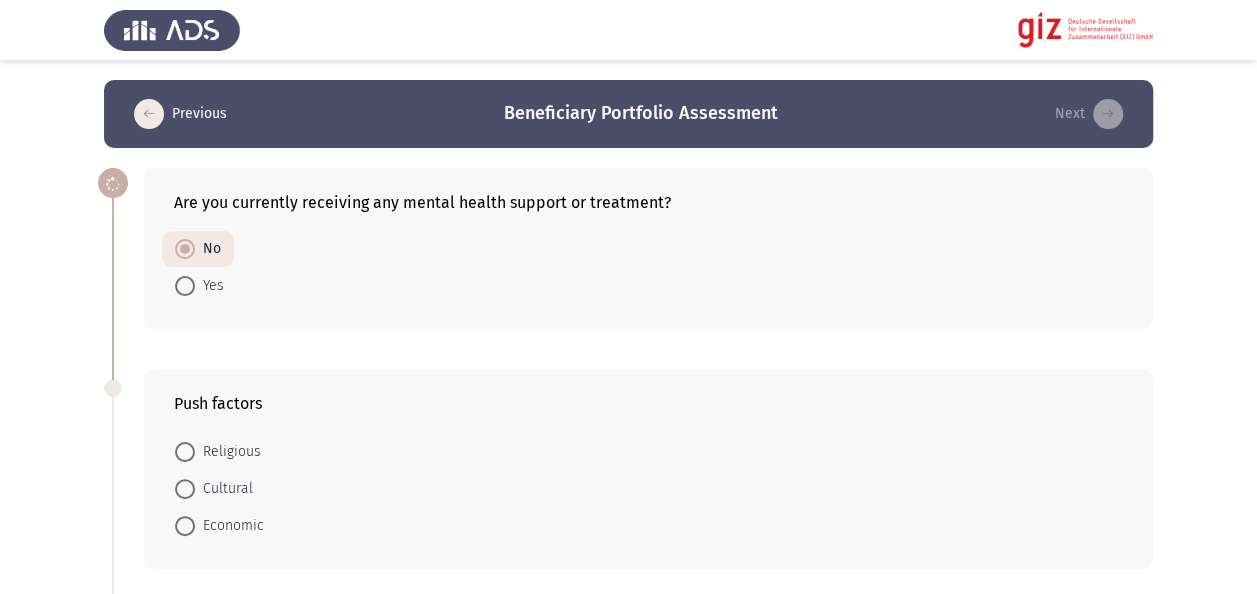 click on "Previous
Beneficiary Portfolio Assessment    Next  Are you currently receiving any mental health support or treatment?    No     Yes  Push factors    Religious     Cultural     Economic  Is there a continuation for these preparatory measures in CO?    Yes     No  The household includes at least one of the following: an elderly person(s), a pregnant or lactating woman, a person(s) with a disability and/or chronic illness, orphan(s) and/or a minor parent (excluding beneficiary)    Yes     No  Intention to remain    Yes     No  Do you have any disabilities that affect your daily life?    Yes     No  Did the returnee receive financial assistance in the CoD?    No     Yes   3 / 3 Pages   Previous
Next" 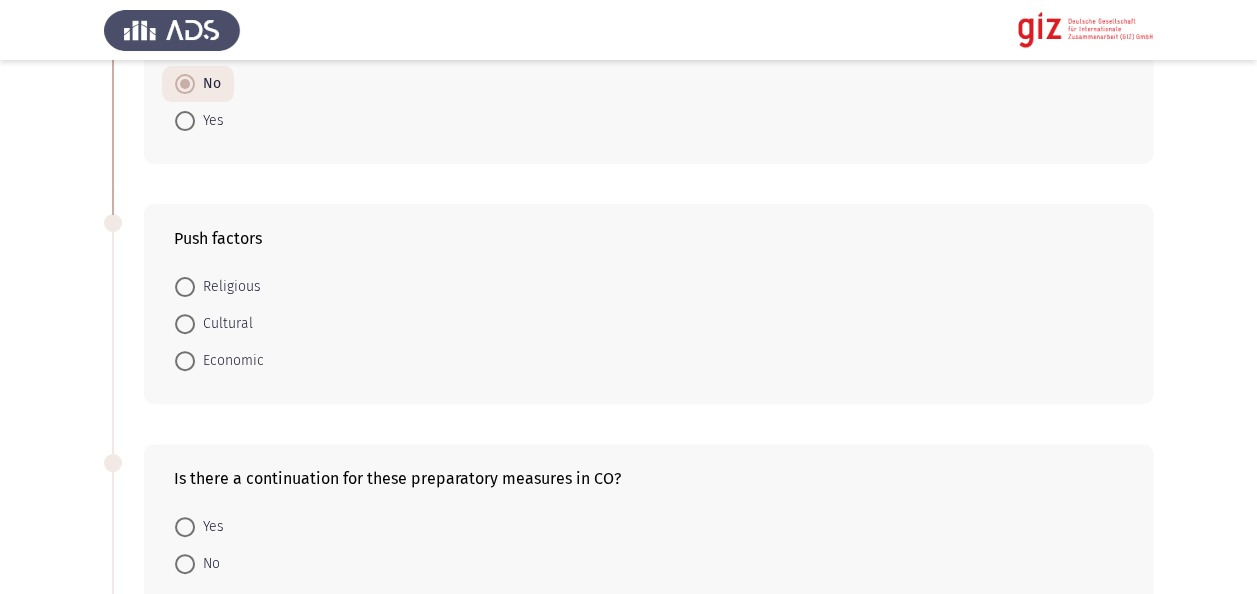 scroll, scrollTop: 160, scrollLeft: 0, axis: vertical 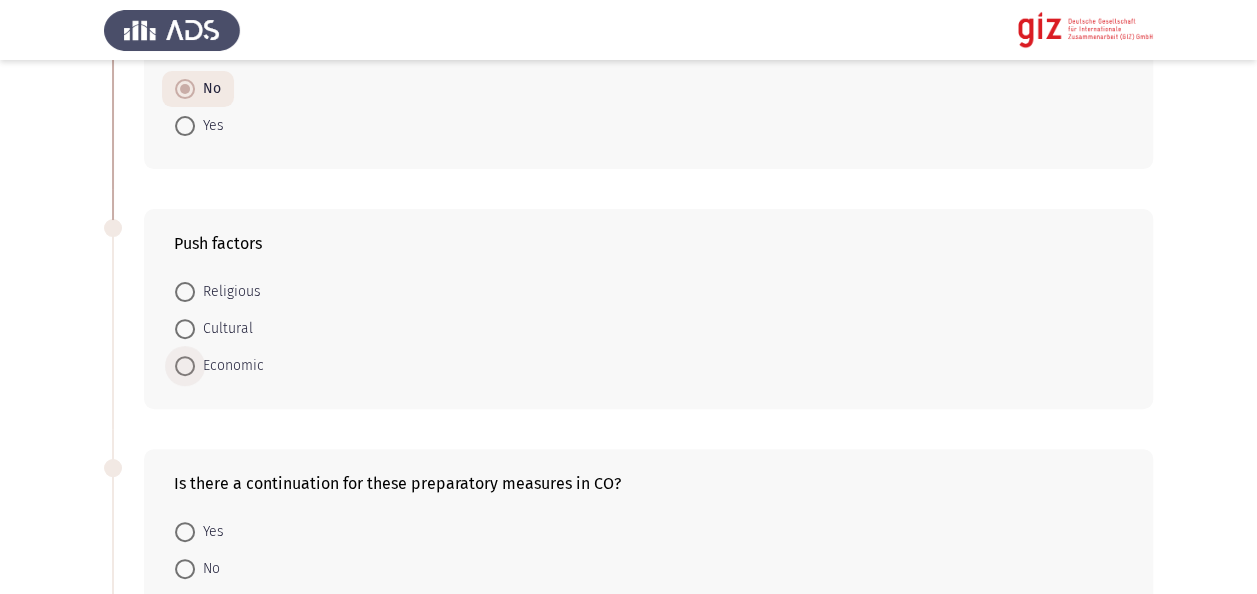 click on "Economic" at bounding box center (229, 366) 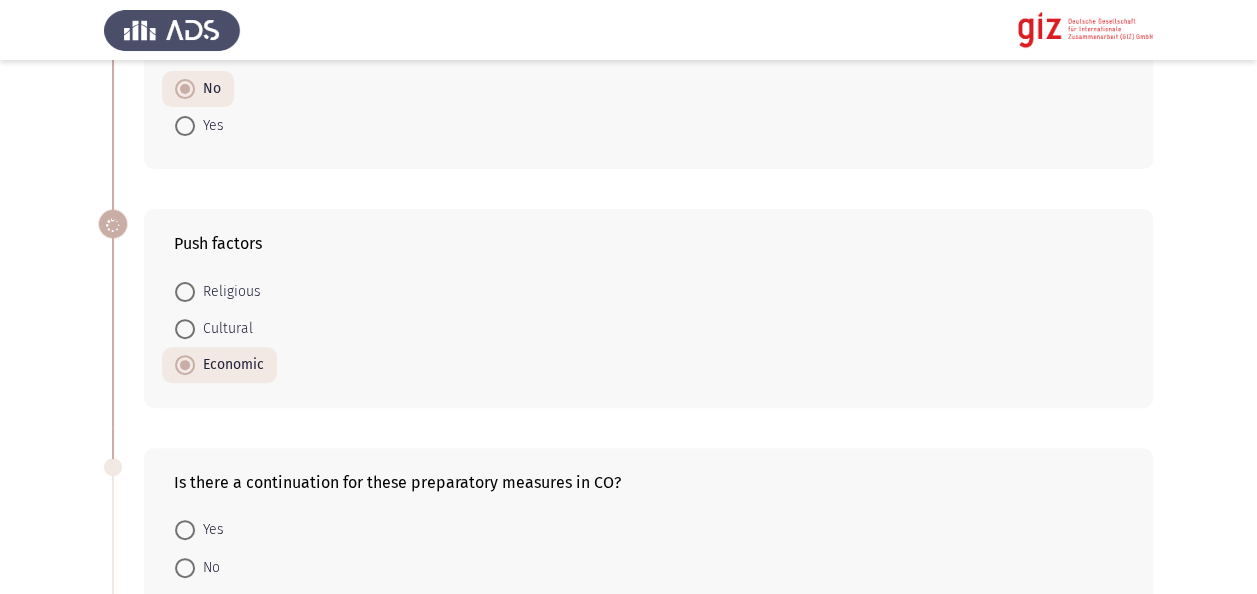 click on "Previous
Beneficiary Portfolio Assessment    Next  Are you currently receiving any mental health support or treatment?    No     Yes  Push factors    Religious     Cultural     Economic  Is there a continuation for these preparatory measures in CO?    Yes     No  The household includes at least one of the following: an elderly person(s), a pregnant or lactating woman, a person(s) with a disability and/or chronic illness, orphan(s) and/or a minor parent (excluding beneficiary)    Yes     No  Intention to remain    Yes     No  Do you have any disabilities that affect your daily life?    Yes     No  Did the returnee receive financial assistance in the CoD?    No     Yes   3 / 3 Pages   Previous
Next" 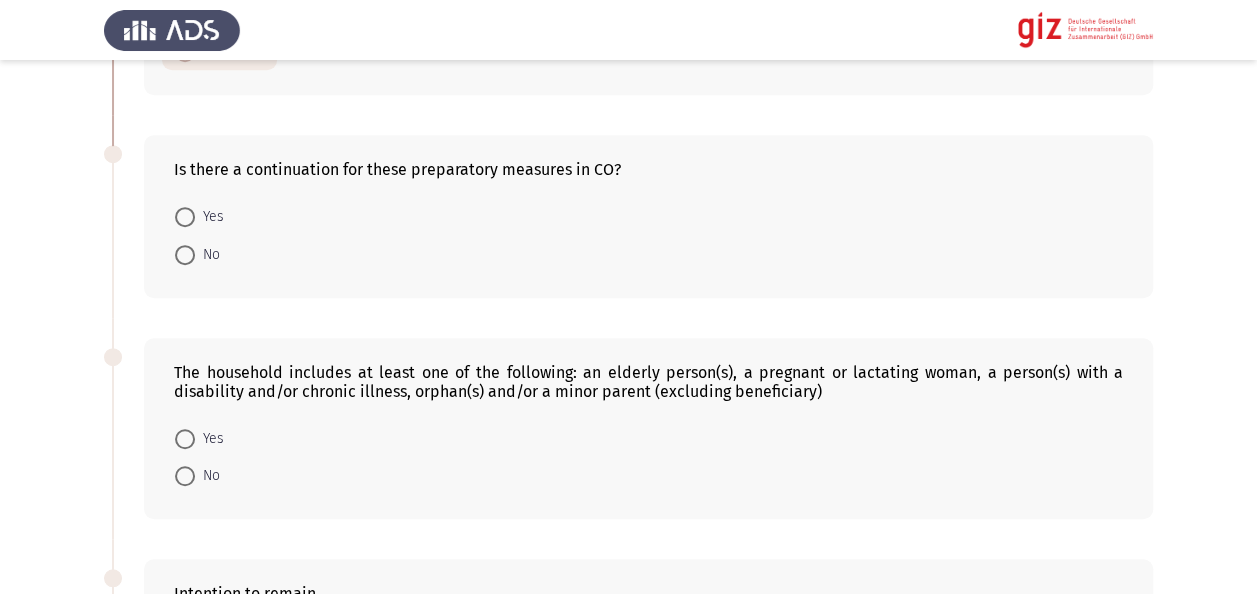 scroll, scrollTop: 480, scrollLeft: 0, axis: vertical 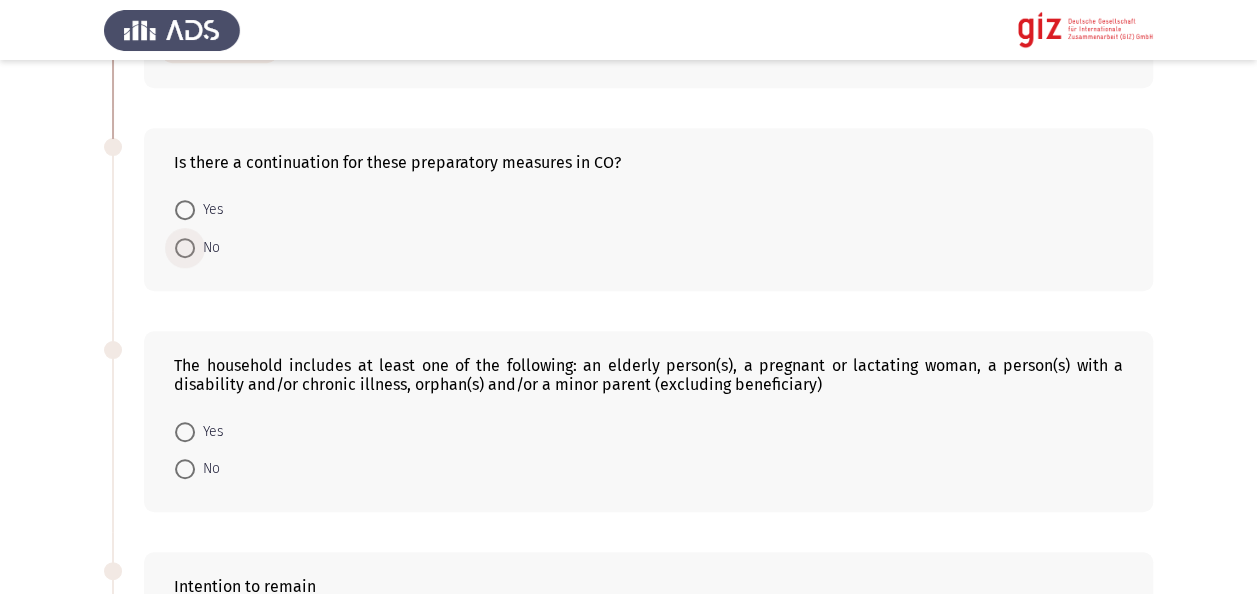 click on "No" at bounding box center [207, 248] 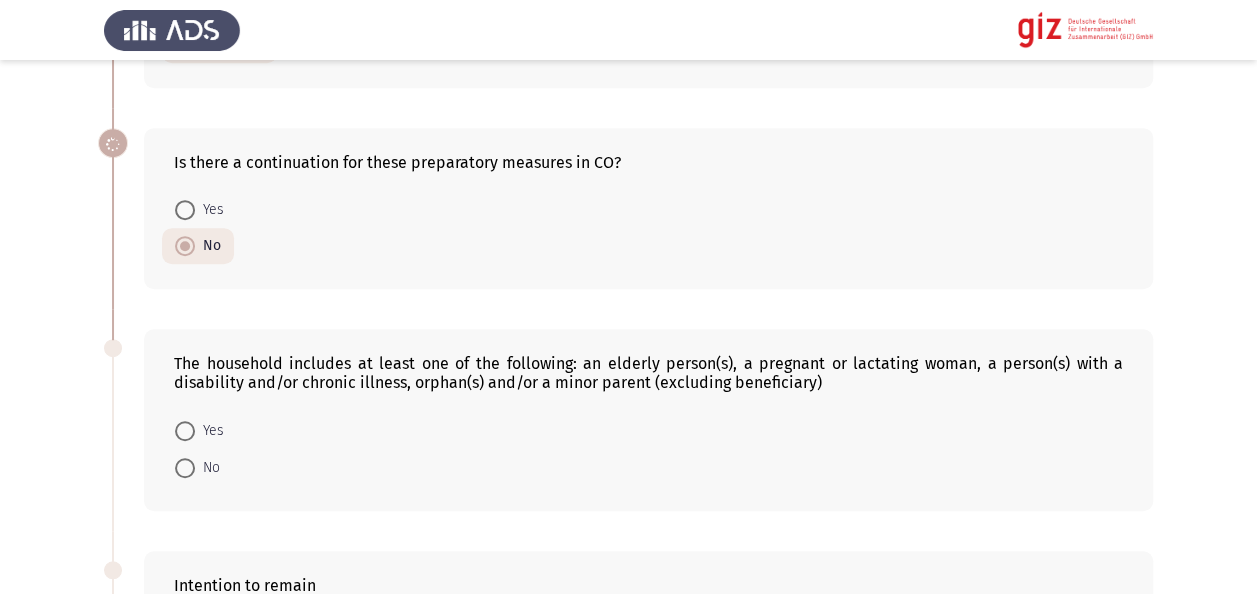 click on "Previous
Beneficiary Portfolio Assessment    Next  Are you currently receiving any mental health support or treatment?    No     Yes  Push factors    Religious     Cultural     Economic  Is there a continuation for these preparatory measures in CO?    Yes     No  The household includes at least one of the following: an elderly person(s), a pregnant or lactating woman, a person(s) with a disability and/or chronic illness, orphan(s) and/or a minor parent (excluding beneficiary)    Yes     No  Intention to remain    Yes     No  Do you have any disabilities that affect your daily life?    Yes     No  Did the returnee receive financial assistance in the CoD?    No     Yes   3 / 3 Pages   Previous
Next" 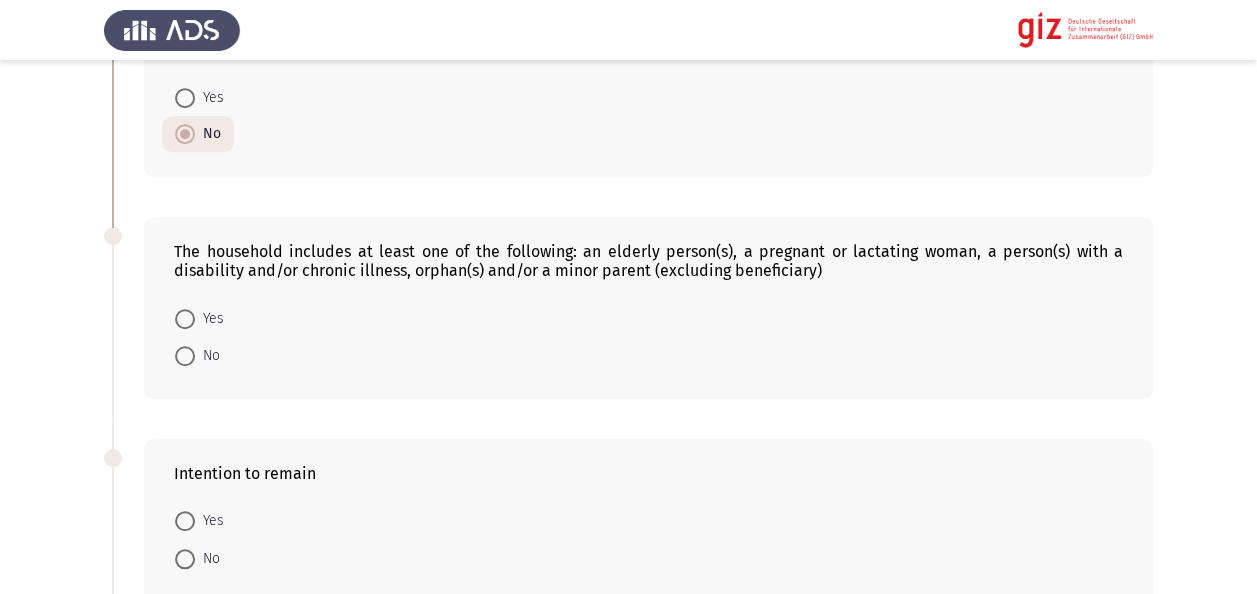 scroll, scrollTop: 640, scrollLeft: 0, axis: vertical 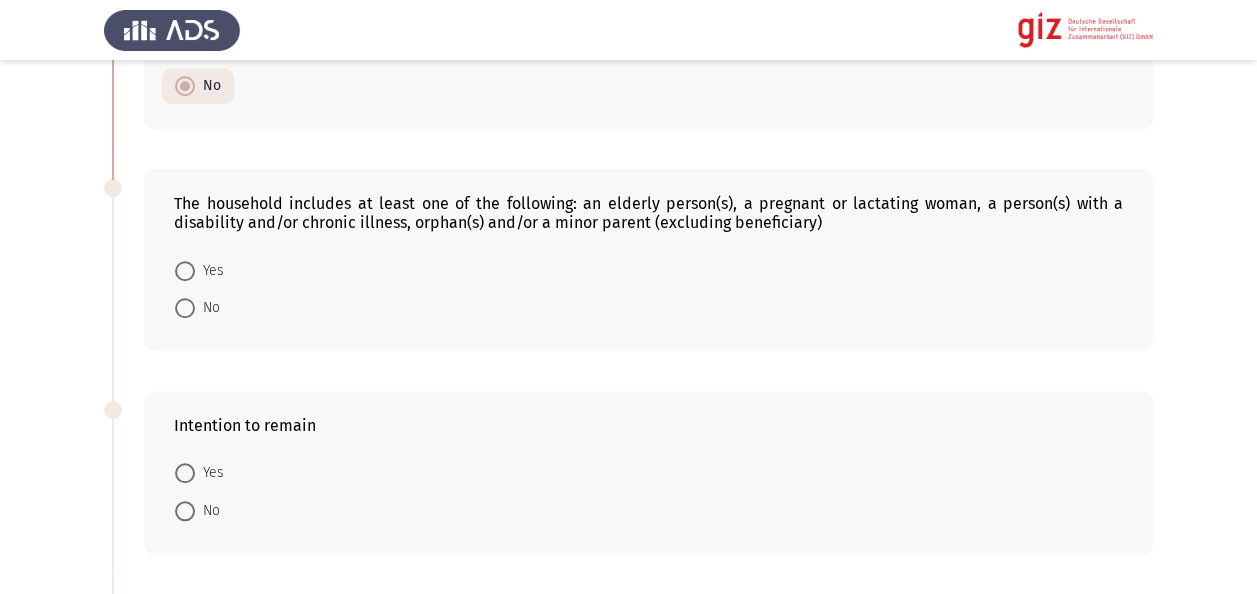 click on "No" at bounding box center (197, 307) 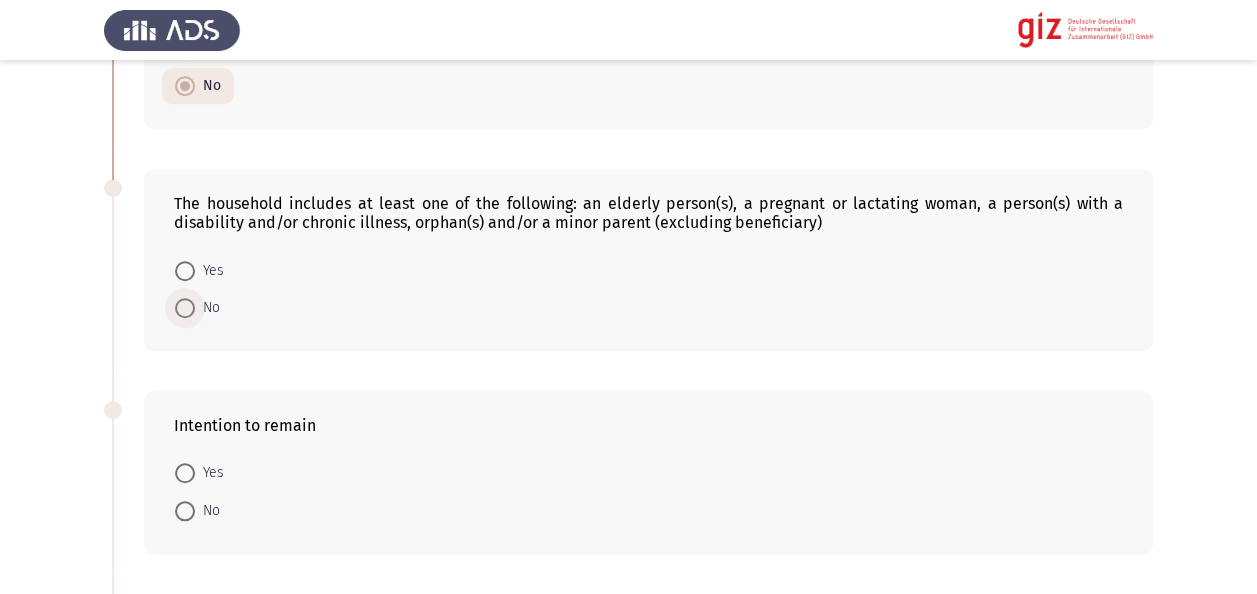 click at bounding box center [185, 308] 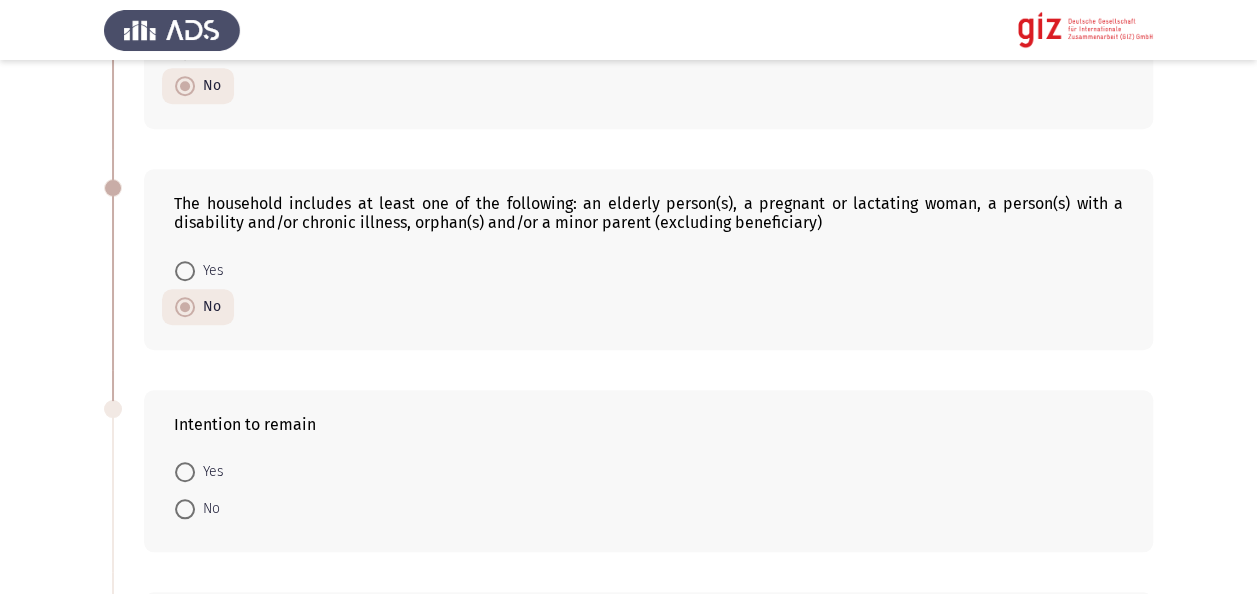 click on "Previous
Beneficiary Portfolio Assessment    Next  Are you currently receiving any mental health support or treatment?    No     Yes  Push factors    Religious     Cultural     Economic  Is there a continuation for these preparatory measures in CO?    Yes     No  The household includes at least one of the following: an elderly person(s), a pregnant or lactating woman, a person(s) with a disability and/or chronic illness, orphan(s) and/or a minor parent (excluding beneficiary)    Yes     No  Intention to remain    Yes     No  Do you have any disabilities that affect your daily life?    Yes     No  Did the returnee receive financial assistance in the CoD?    No     Yes   3 / 3 Pages   Previous
Next" 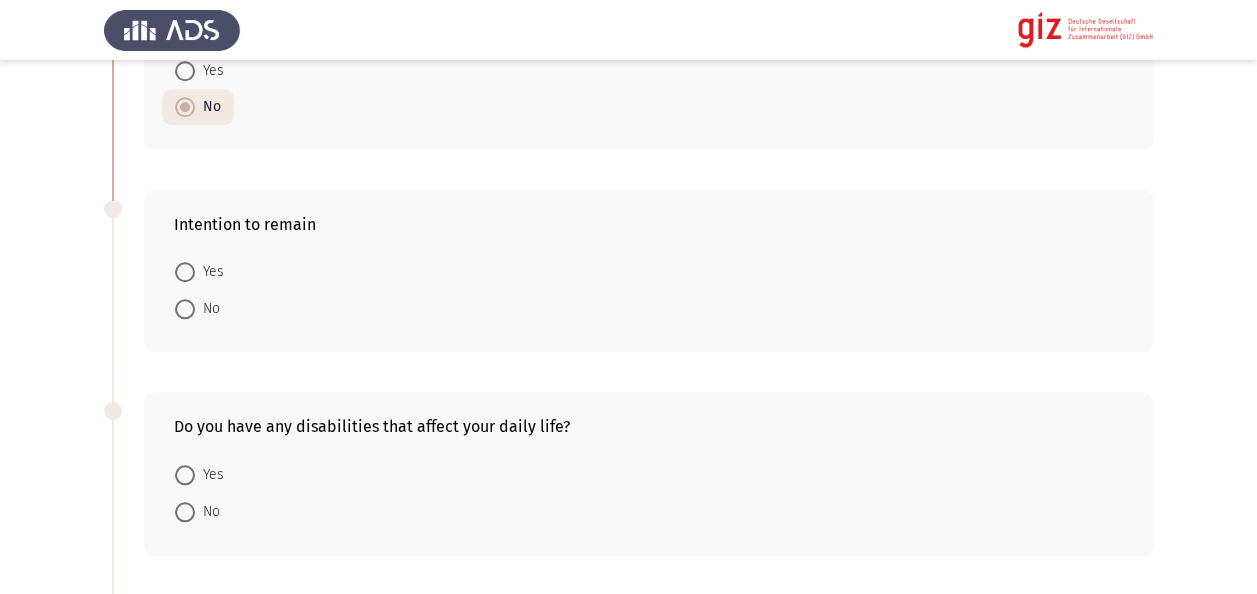 scroll, scrollTop: 800, scrollLeft: 0, axis: vertical 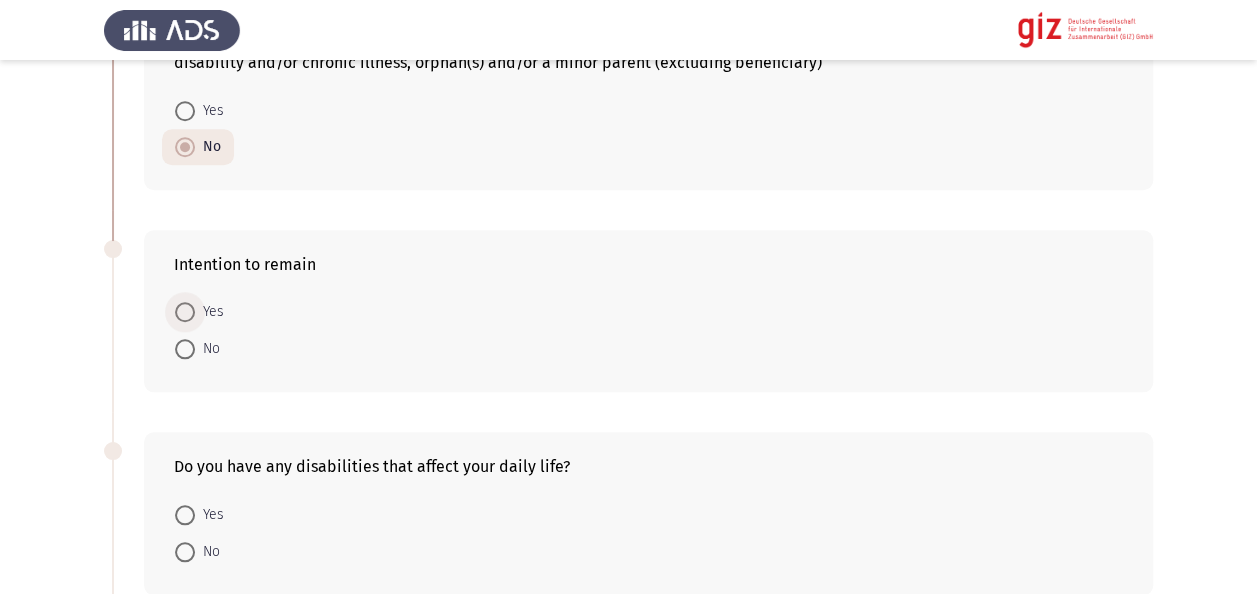 click at bounding box center [185, 312] 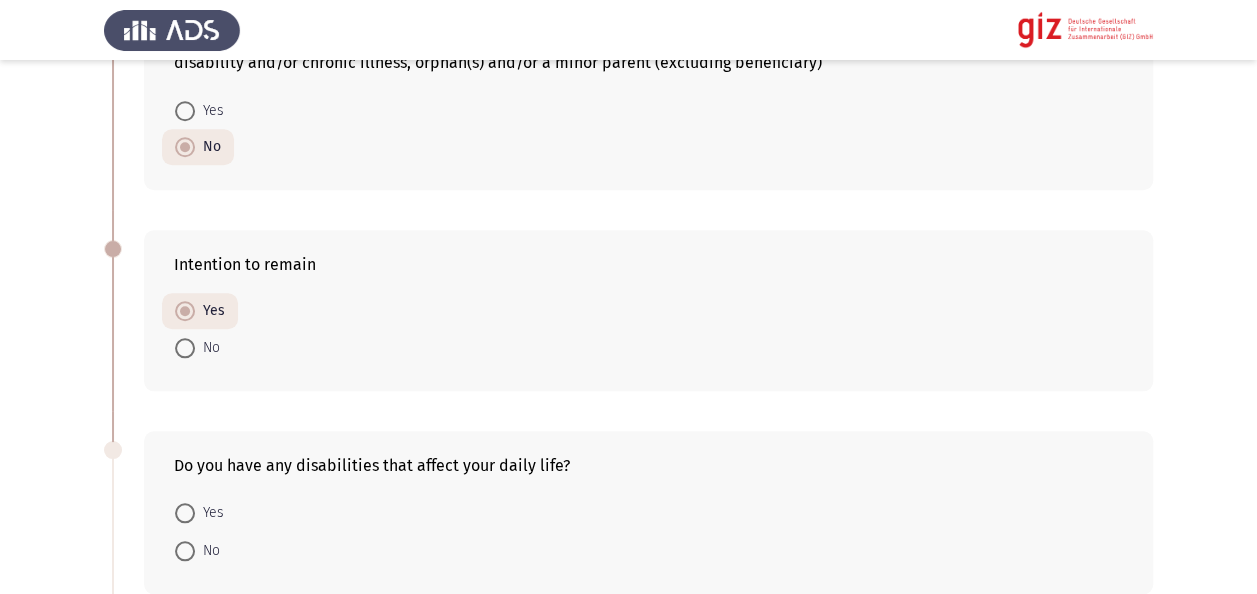 click on "Previous
Beneficiary Portfolio Assessment    Next  Are you currently receiving any mental health support or treatment?    No     Yes  Push factors    Religious     Cultural     Economic  Is there a continuation for these preparatory measures in CO?    Yes     No  The household includes at least one of the following: an elderly person(s), a pregnant or lactating woman, a person(s) with a disability and/or chronic illness, orphan(s) and/or a minor parent (excluding beneficiary)    Yes     No  Intention to remain    Yes     No  Do you have any disabilities that affect your daily life?    Yes     No  Did the returnee receive financial assistance in the CoD?    No     Yes   3 / 3 Pages   Previous
Next" 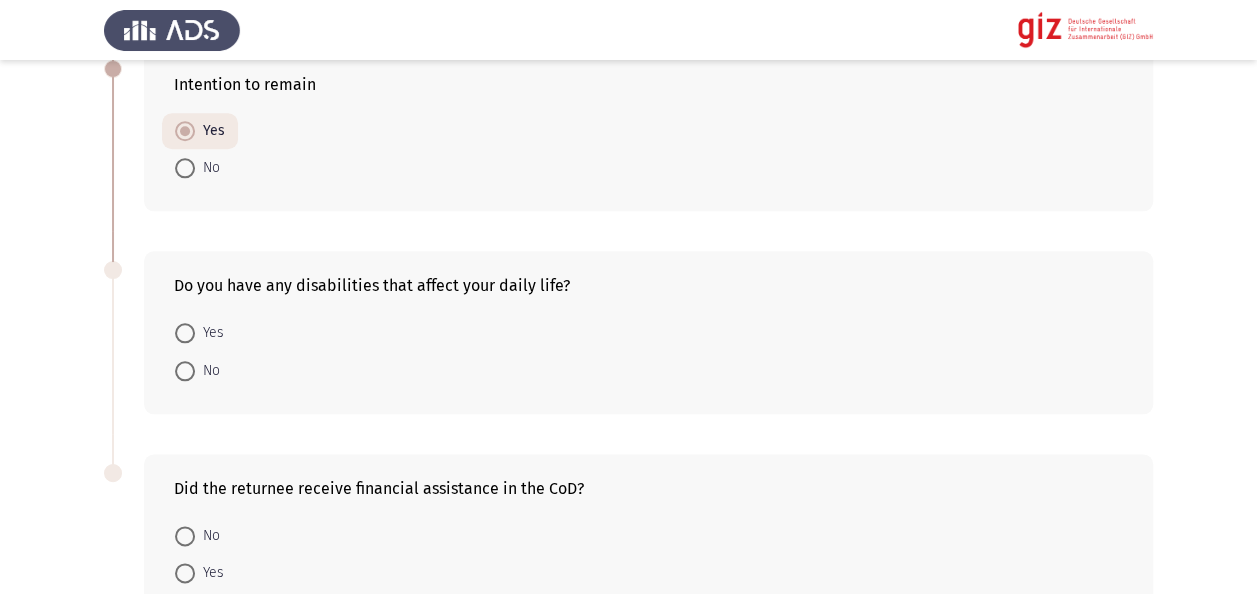 scroll, scrollTop: 1040, scrollLeft: 0, axis: vertical 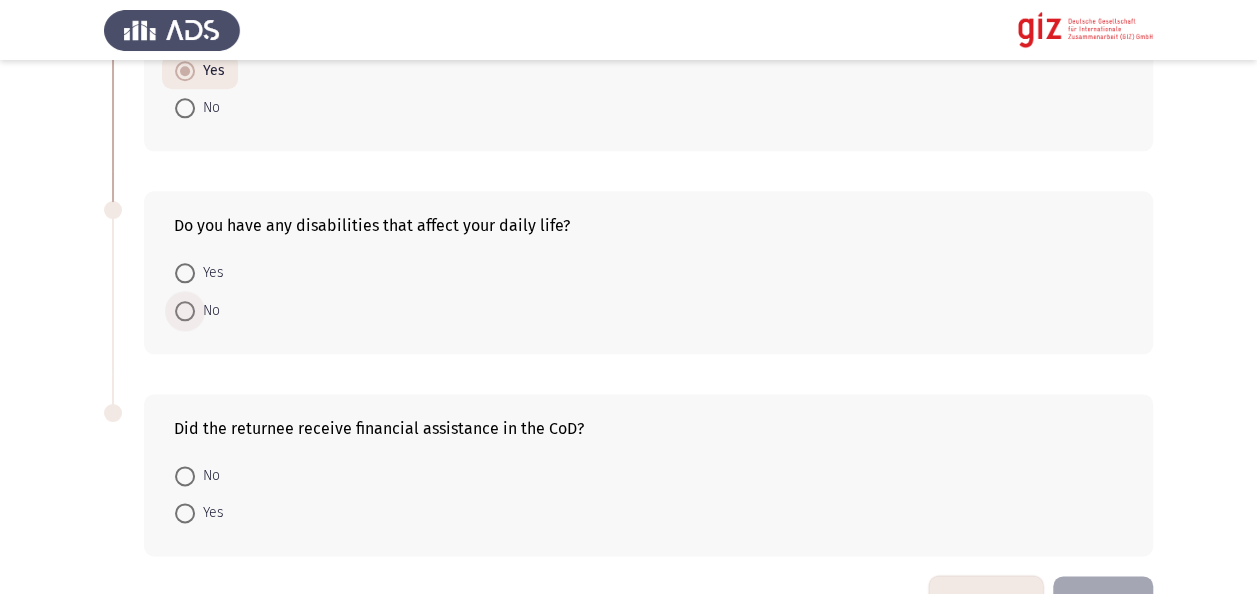 click on "No" at bounding box center [207, 311] 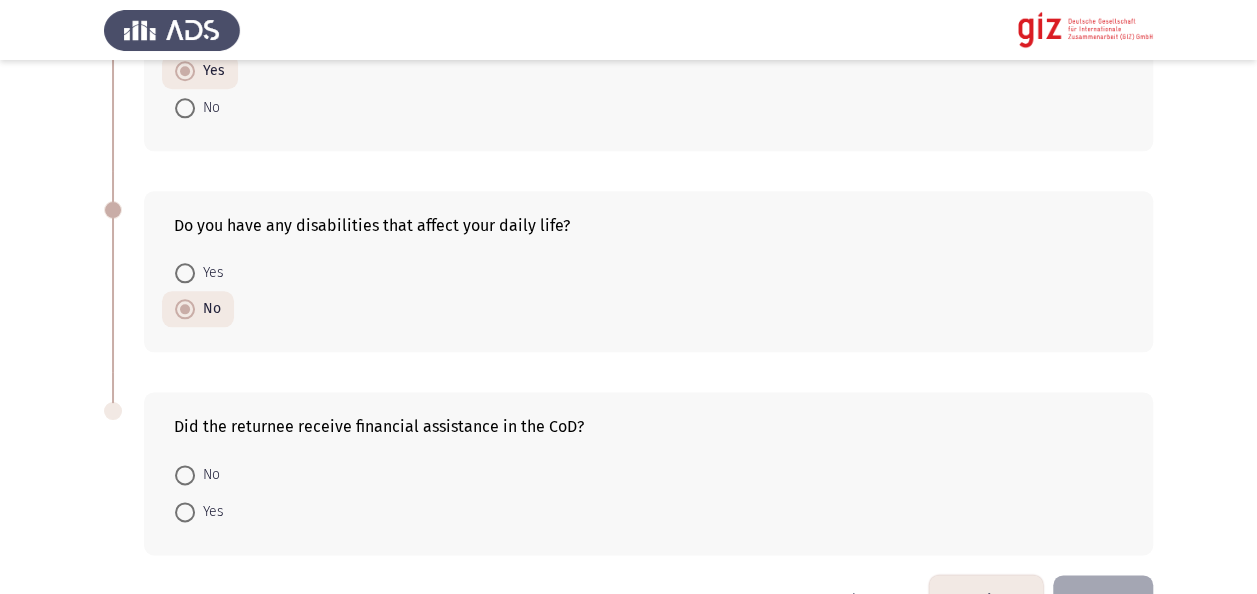 click on "Previous
Beneficiary Portfolio Assessment    Next  Are you currently receiving any mental health support or treatment?    No     Yes  Push factors    Religious     Cultural     Economic  Is there a continuation for these preparatory measures in CO?    Yes     No  The household includes at least one of the following: an elderly person(s), a pregnant or lactating woman, a person(s) with a disability and/or chronic illness, orphan(s) and/or a minor parent (excluding beneficiary)    Yes     No  Intention to remain    Yes     No  Do you have any disabilities that affect your daily life?    Yes     No  Did the returnee receive financial assistance in the CoD?    No     Yes   3 / 3 Pages   Previous
Next" 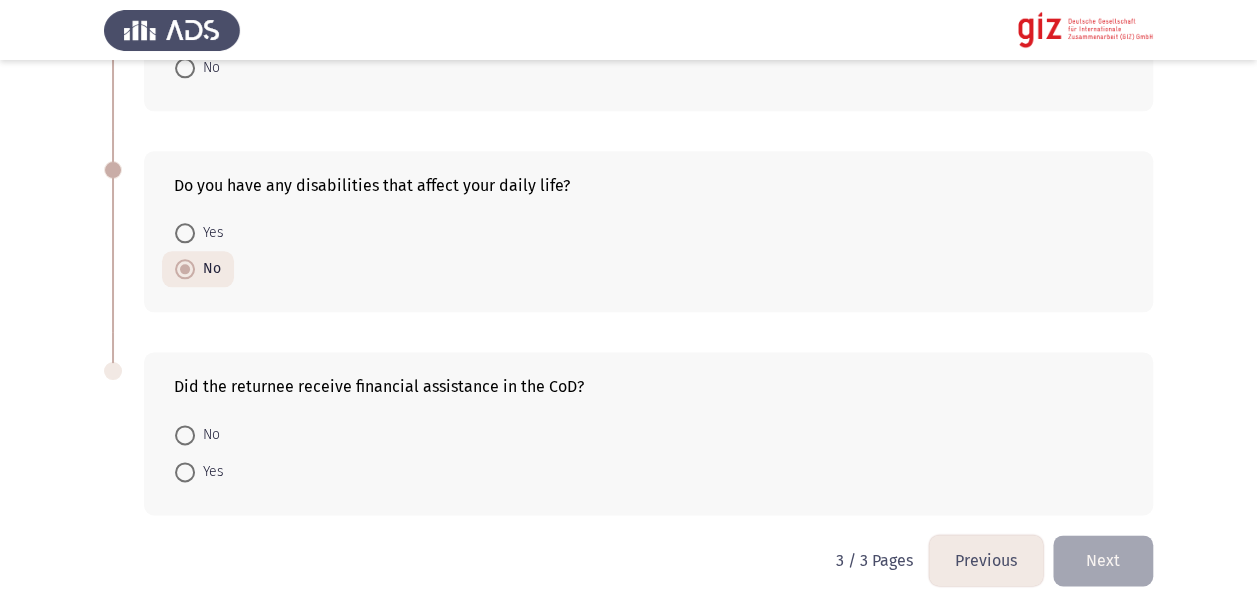 scroll, scrollTop: 1093, scrollLeft: 0, axis: vertical 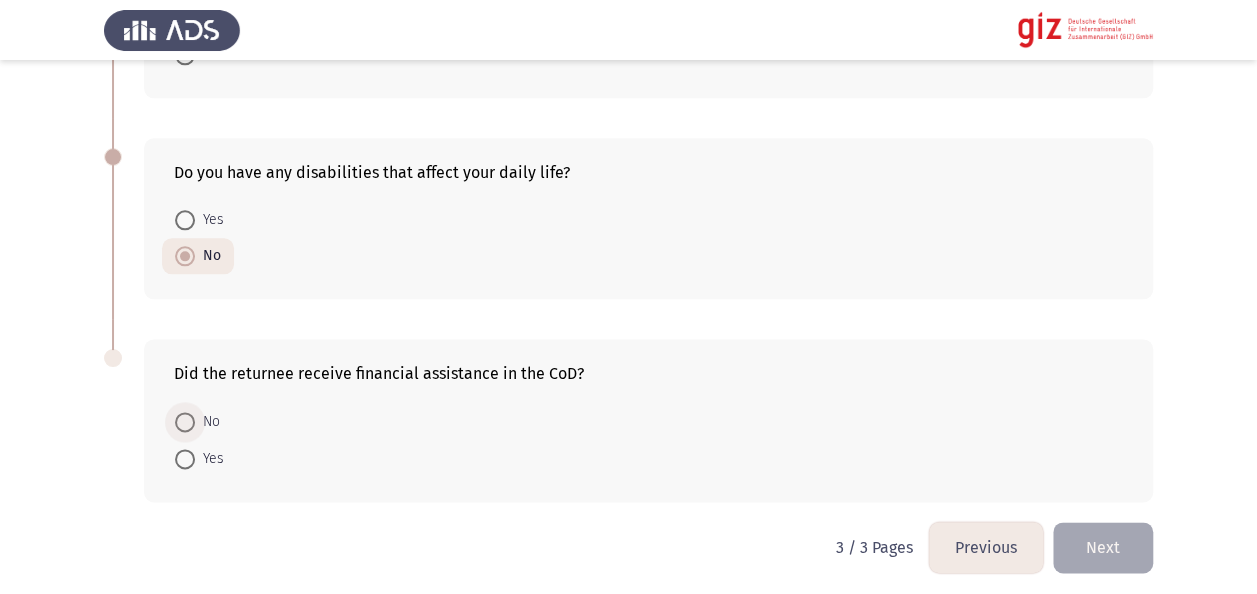 click at bounding box center [185, 422] 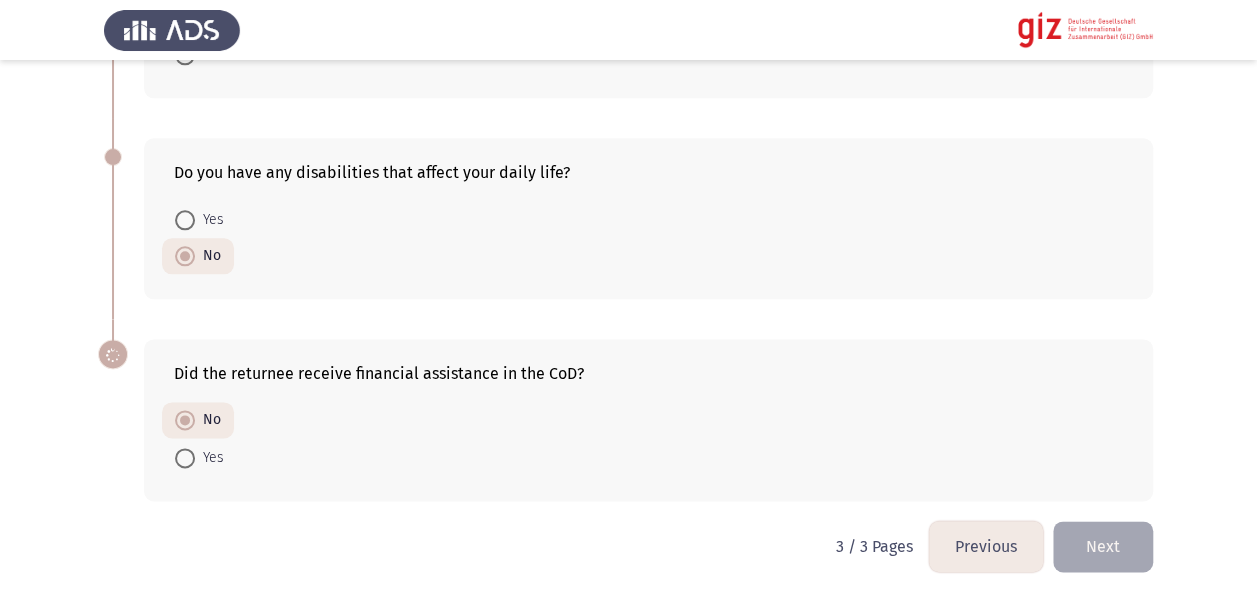 scroll, scrollTop: 1092, scrollLeft: 0, axis: vertical 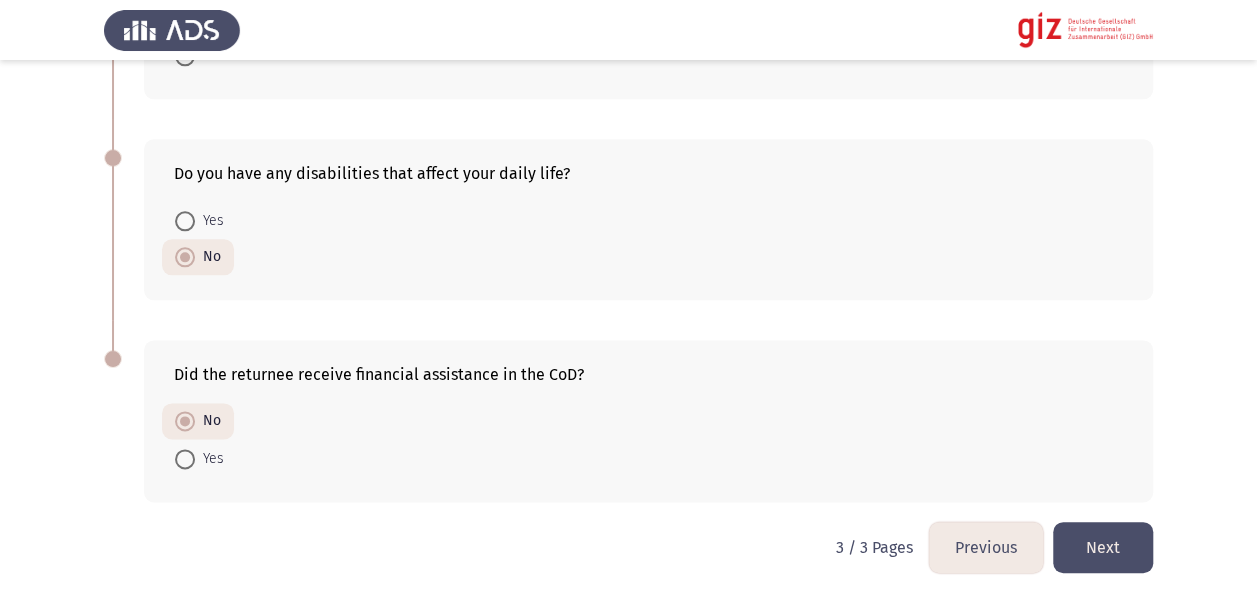 click on "Next" 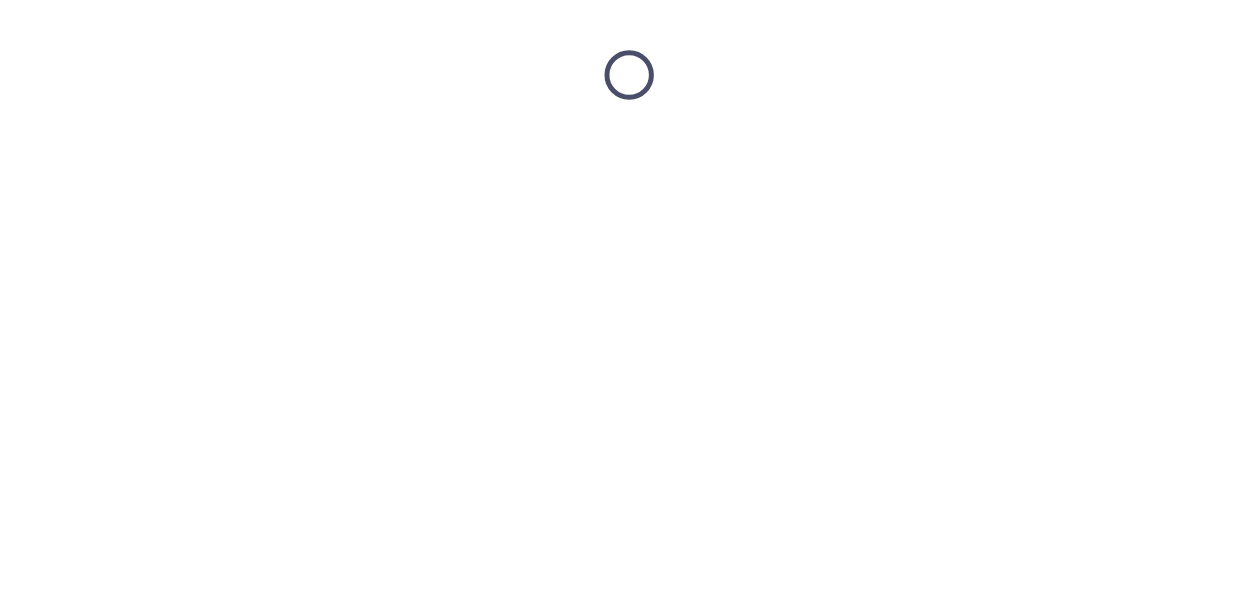 scroll, scrollTop: 0, scrollLeft: 0, axis: both 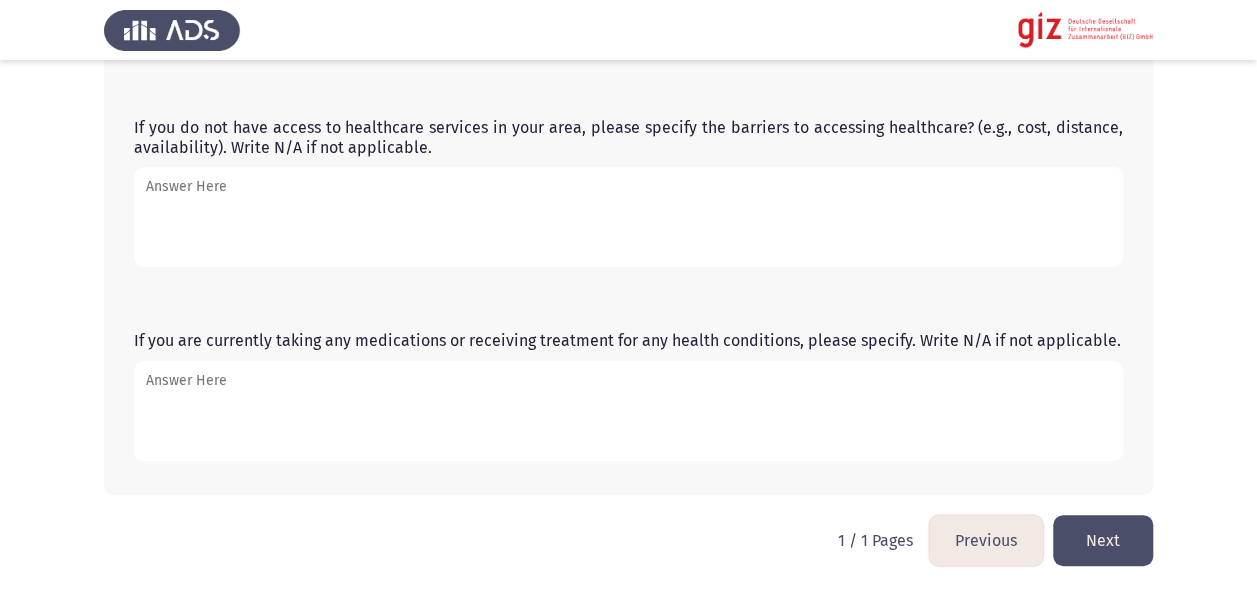 click on "Next" 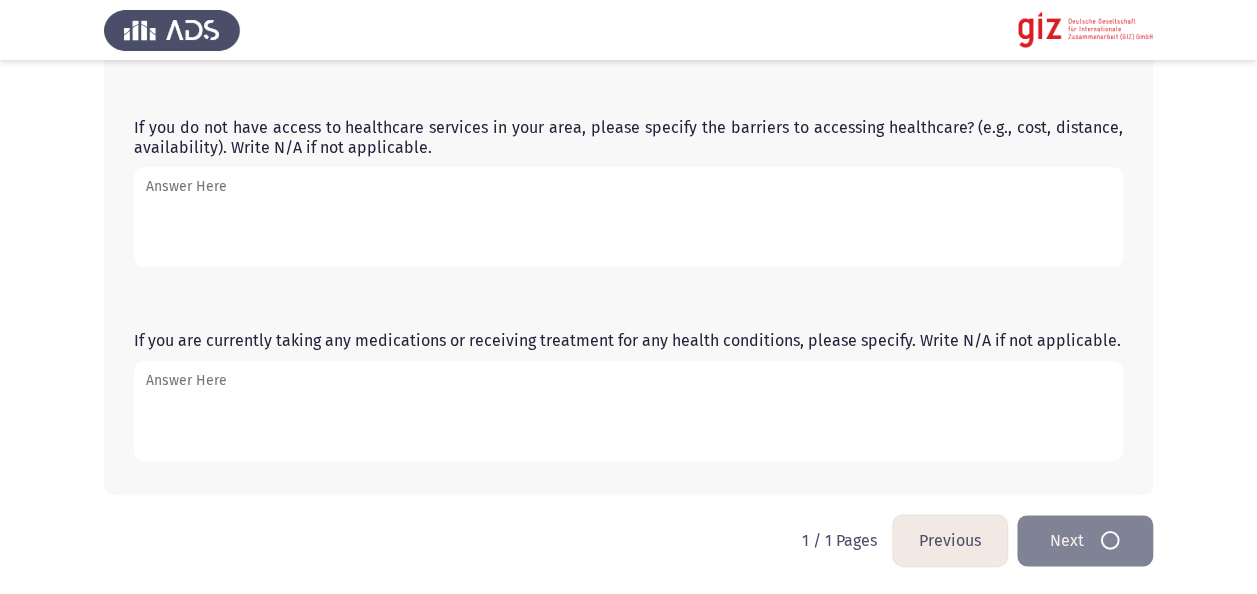 scroll, scrollTop: 0, scrollLeft: 0, axis: both 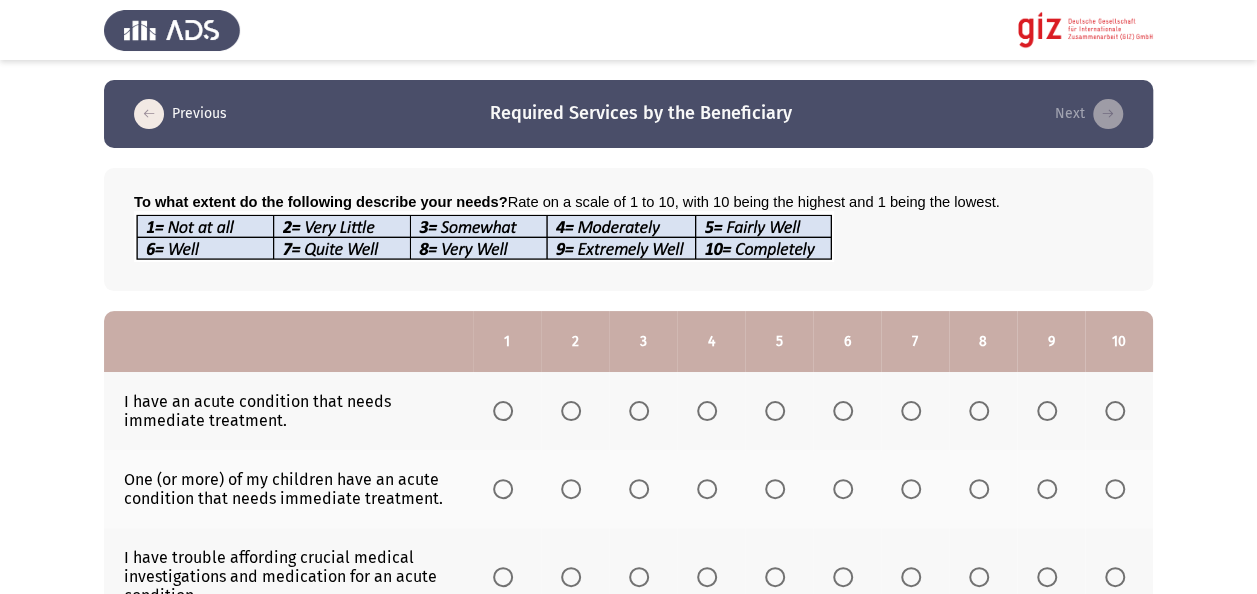 click on "Previous
Required Services by the Beneficiary   Next  To what extent do the following describe your needs?  Rate on a scale of 1 to 10, with 10 being the highest and 1 being the lowest.  1   2   3   4   5   6   7   8   9   10  I have an acute condition that needs immediate treatment.                     One (or more) of my children have an acute condition that needs immediate treatment.                     I have trouble affording crucial medical investigations and medication for an acute condition.                     I am in need of major life-saving surgery for a condition affecting my ability to work.                     I have a chronic medical condition affecting my ability to work .                     I require mental health care to cope with psychological distress.                     Psychosocial support is necessary to address my social challenges." at bounding box center [628, 665] 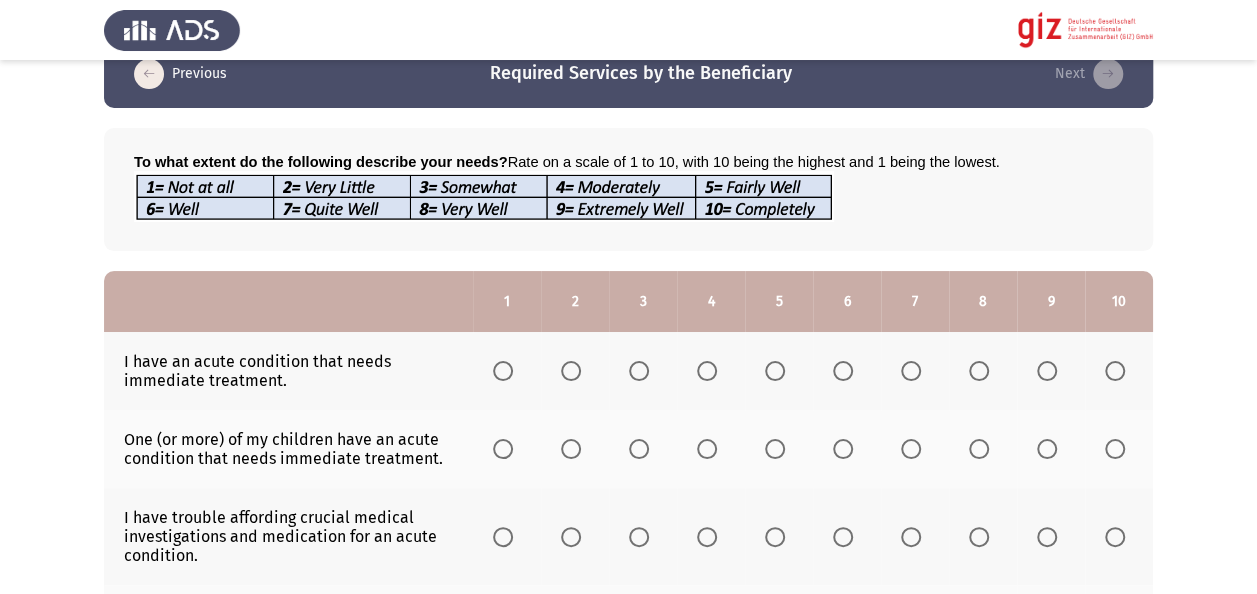 scroll, scrollTop: 200, scrollLeft: 0, axis: vertical 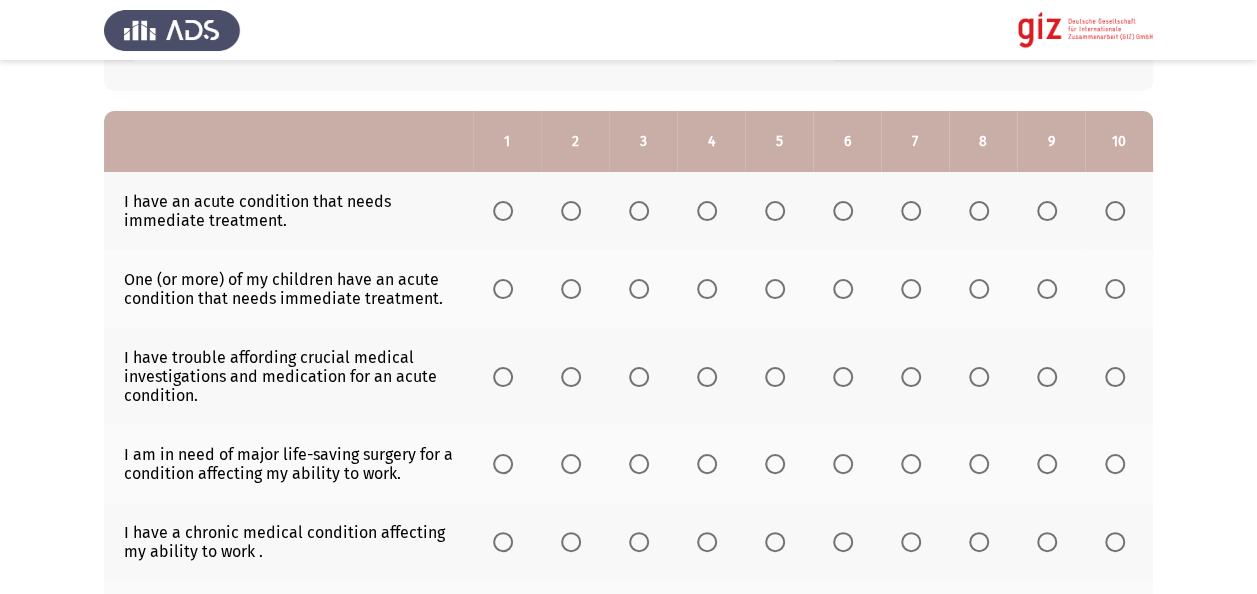click at bounding box center [503, 211] 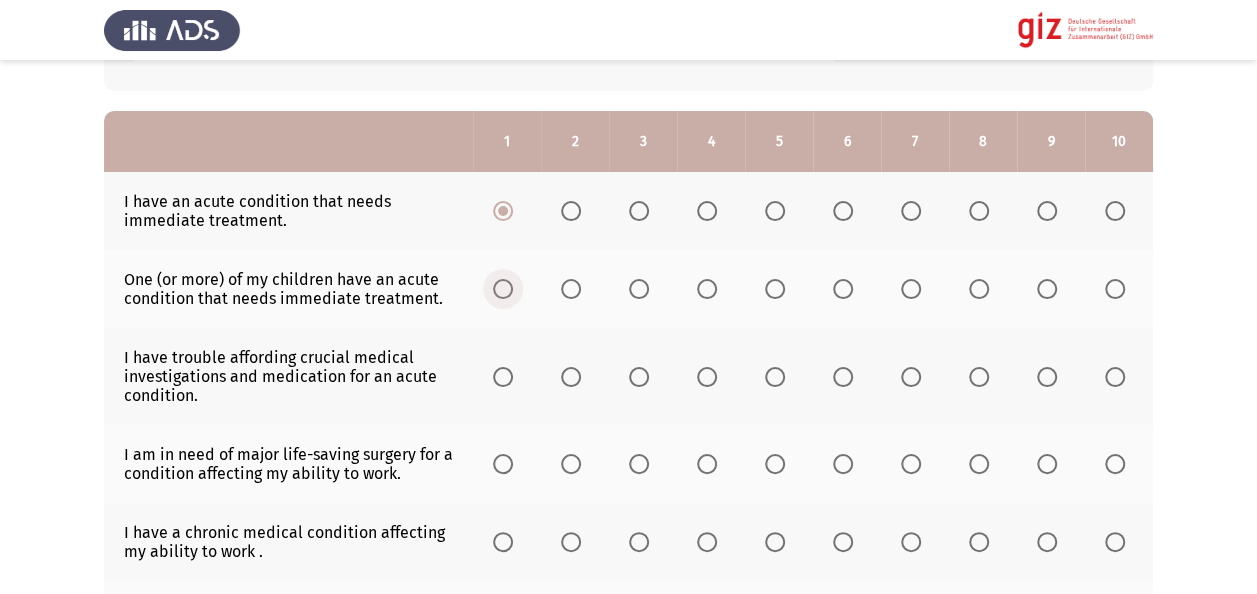 click at bounding box center [503, 289] 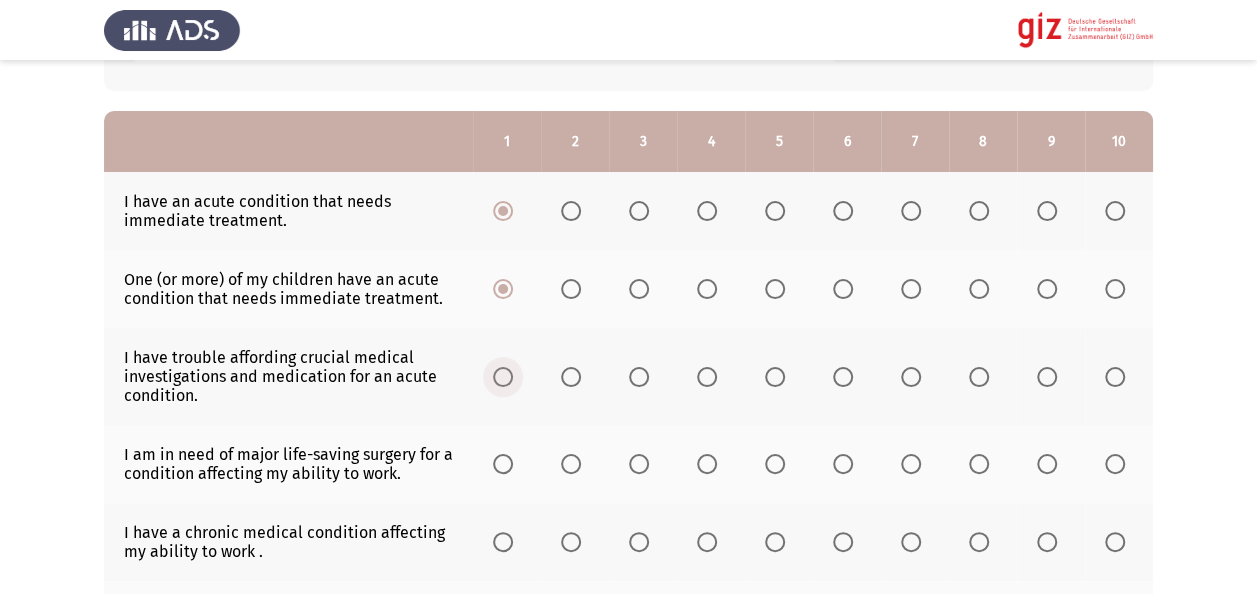 click at bounding box center (503, 377) 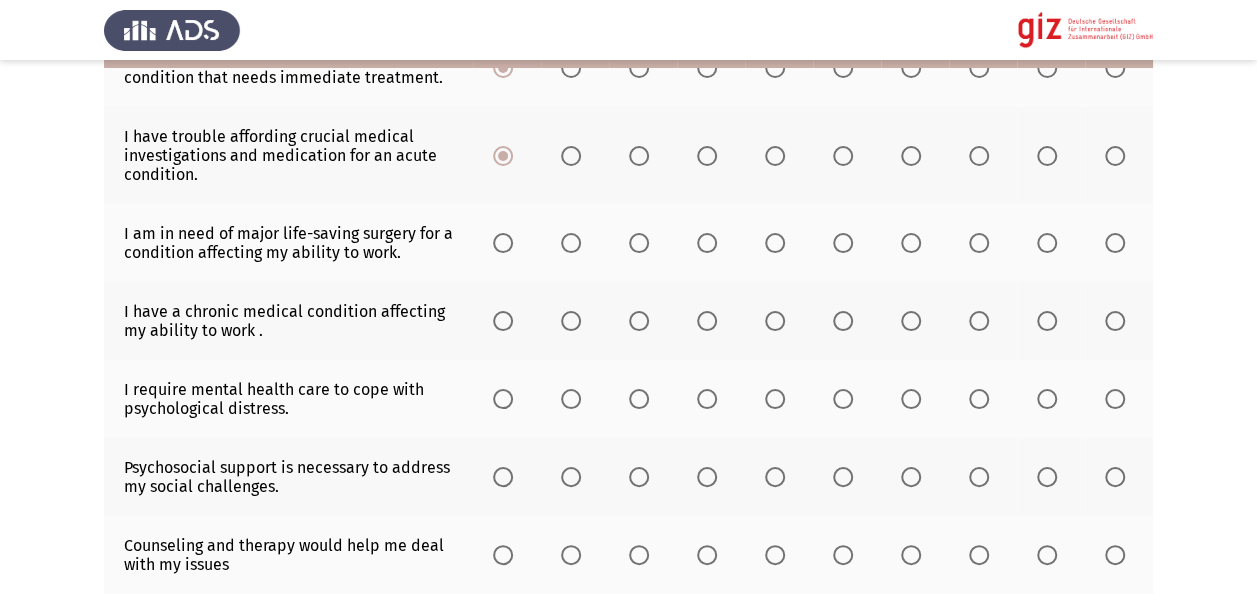 scroll, scrollTop: 440, scrollLeft: 0, axis: vertical 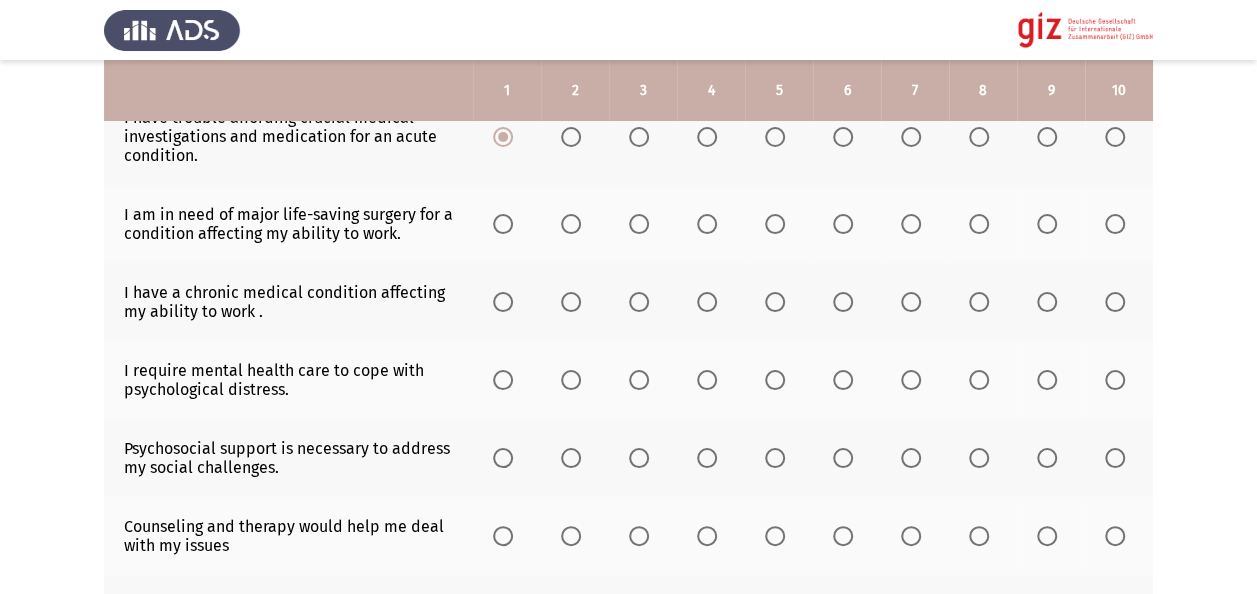 click at bounding box center [503, 224] 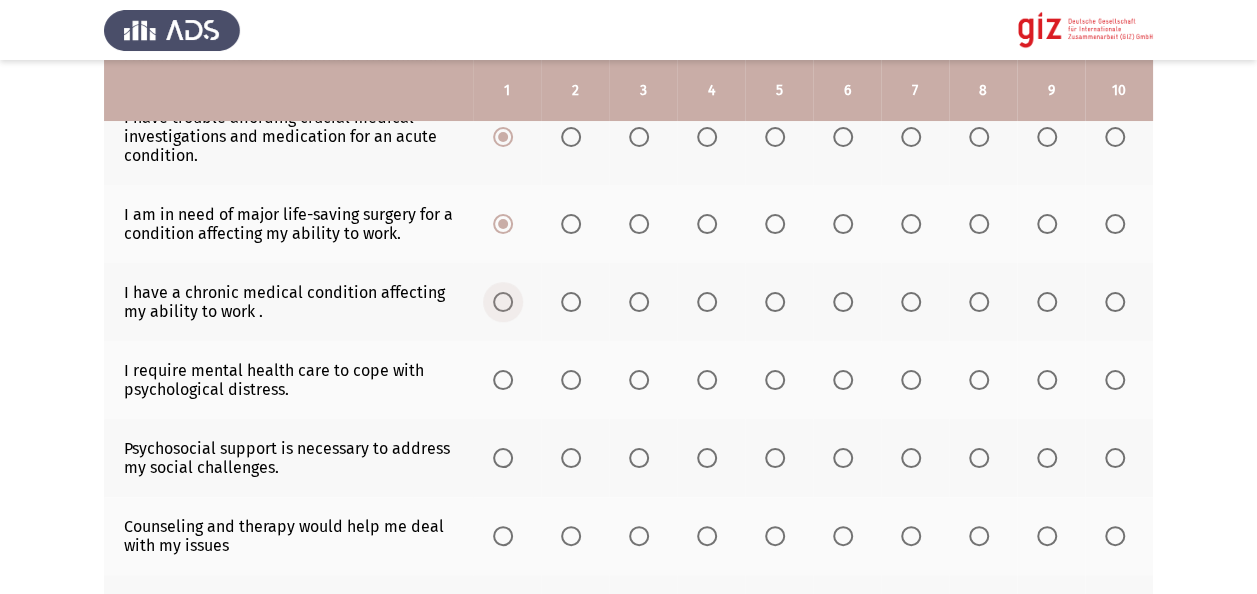 click at bounding box center [503, 302] 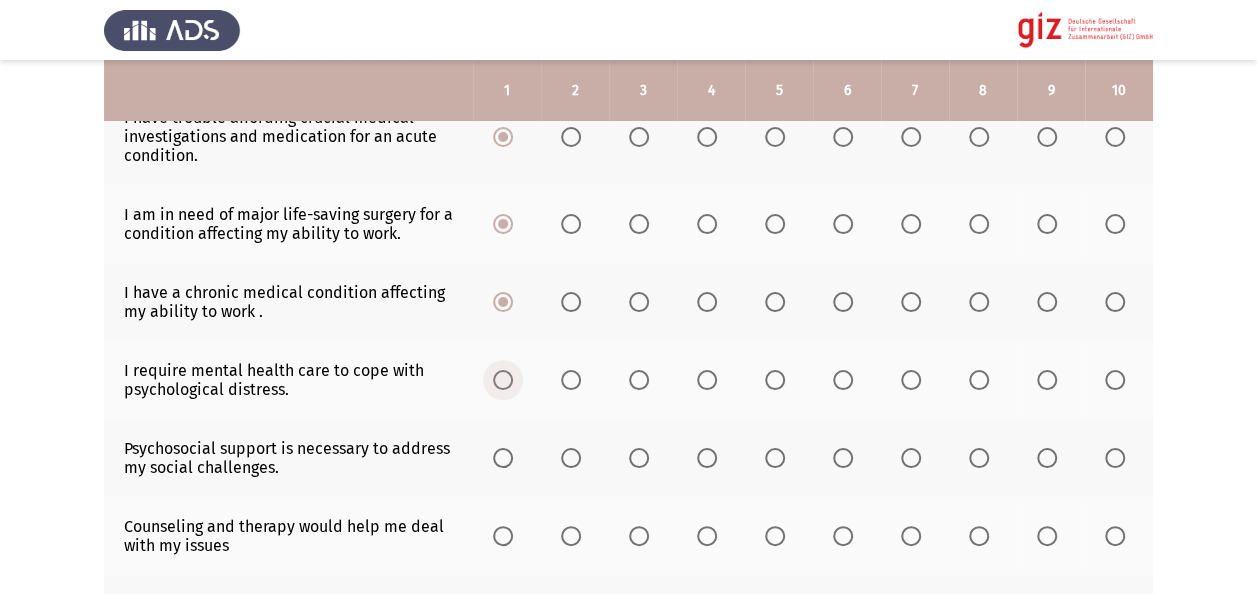 click at bounding box center (503, 380) 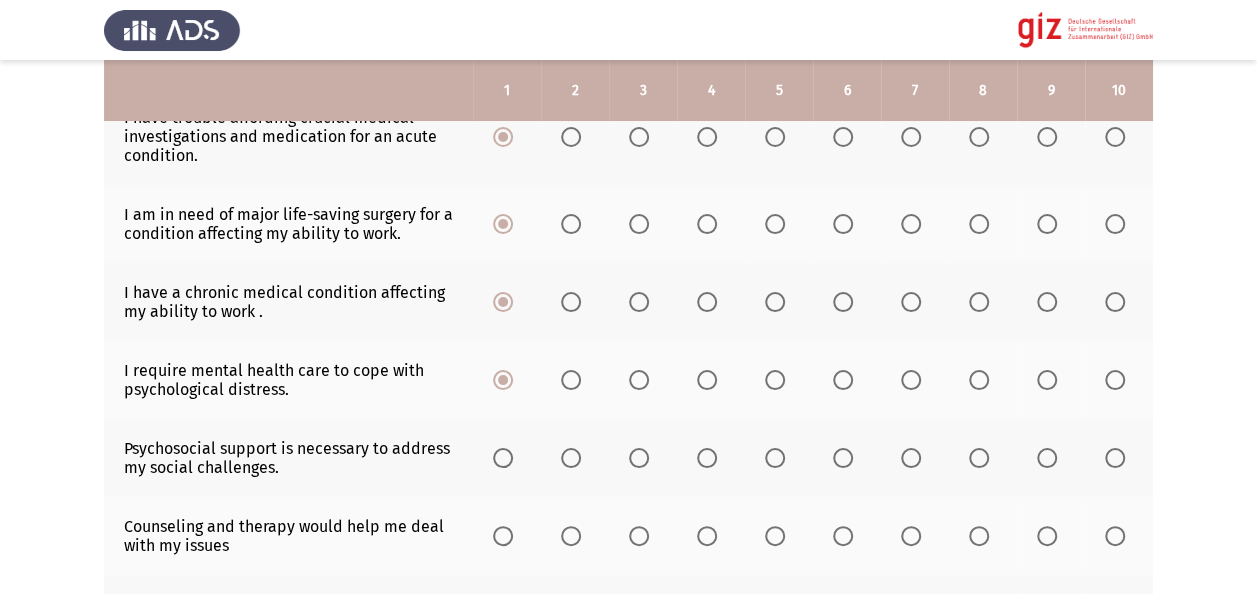click at bounding box center (503, 458) 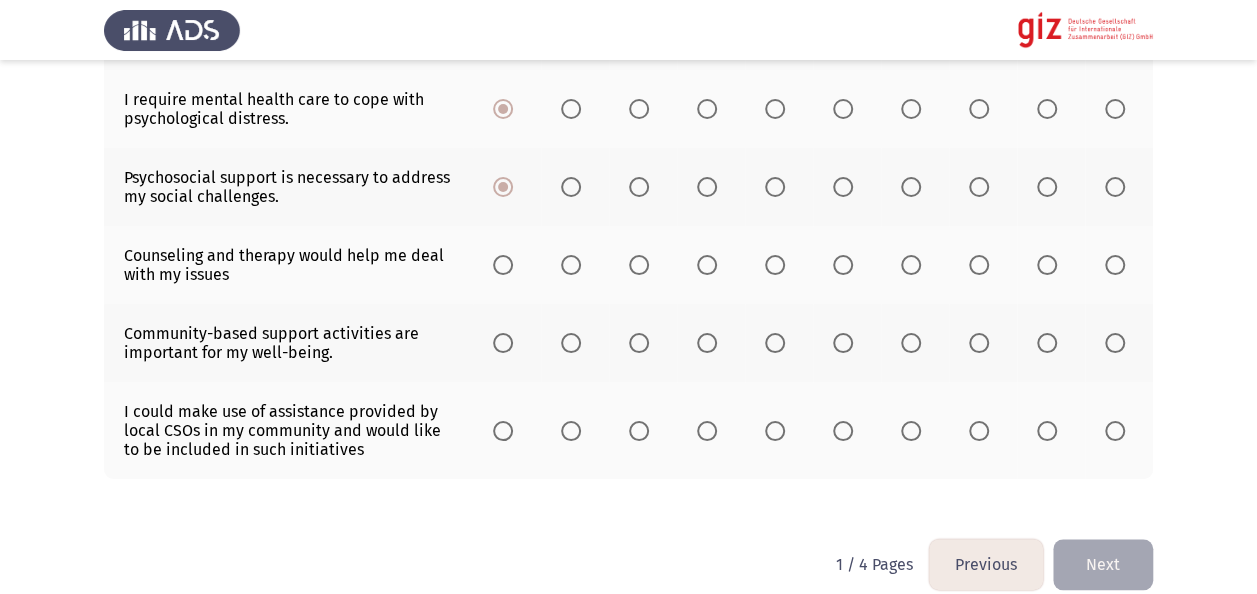 scroll, scrollTop: 720, scrollLeft: 0, axis: vertical 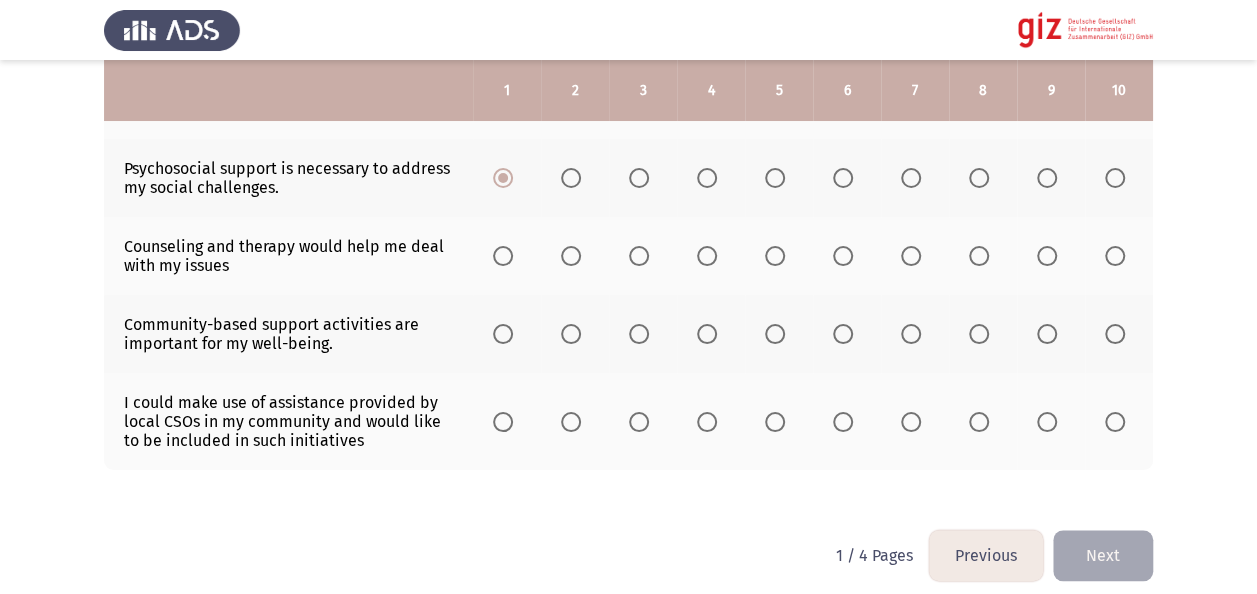 click at bounding box center [503, 256] 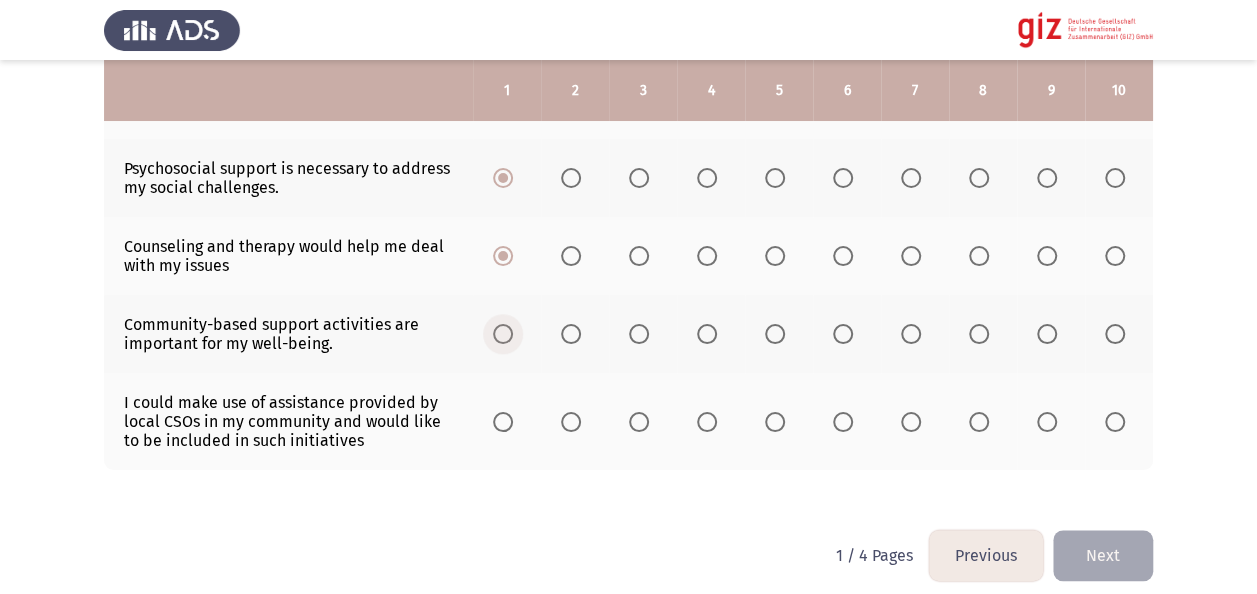 click at bounding box center (503, 334) 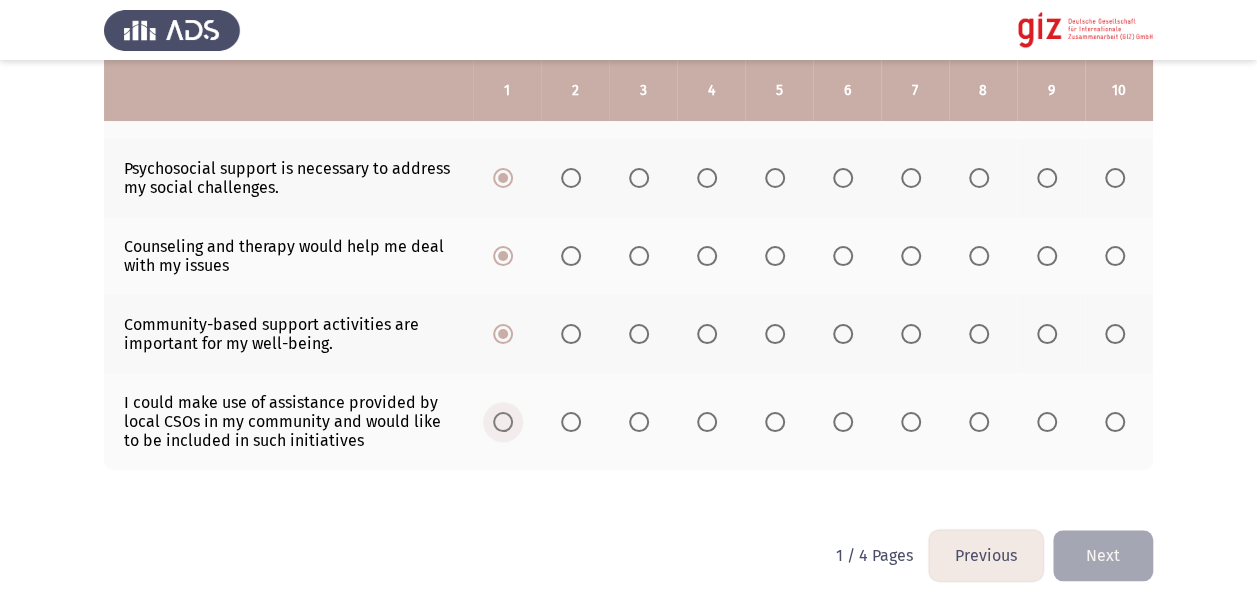 click at bounding box center [503, 422] 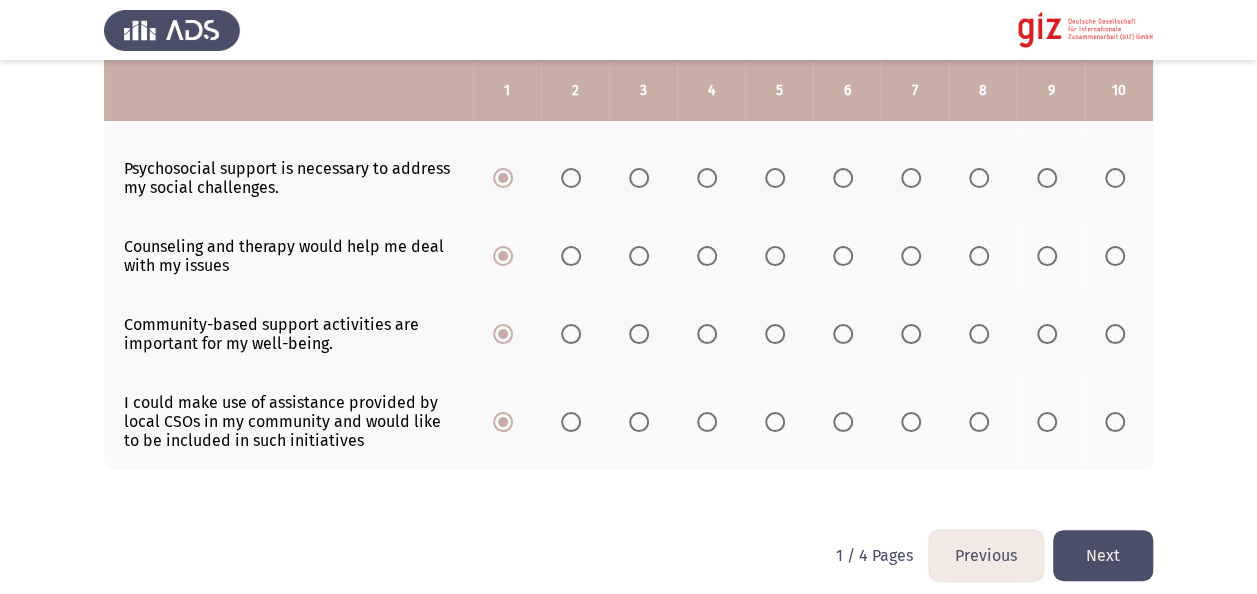 click on "Next" 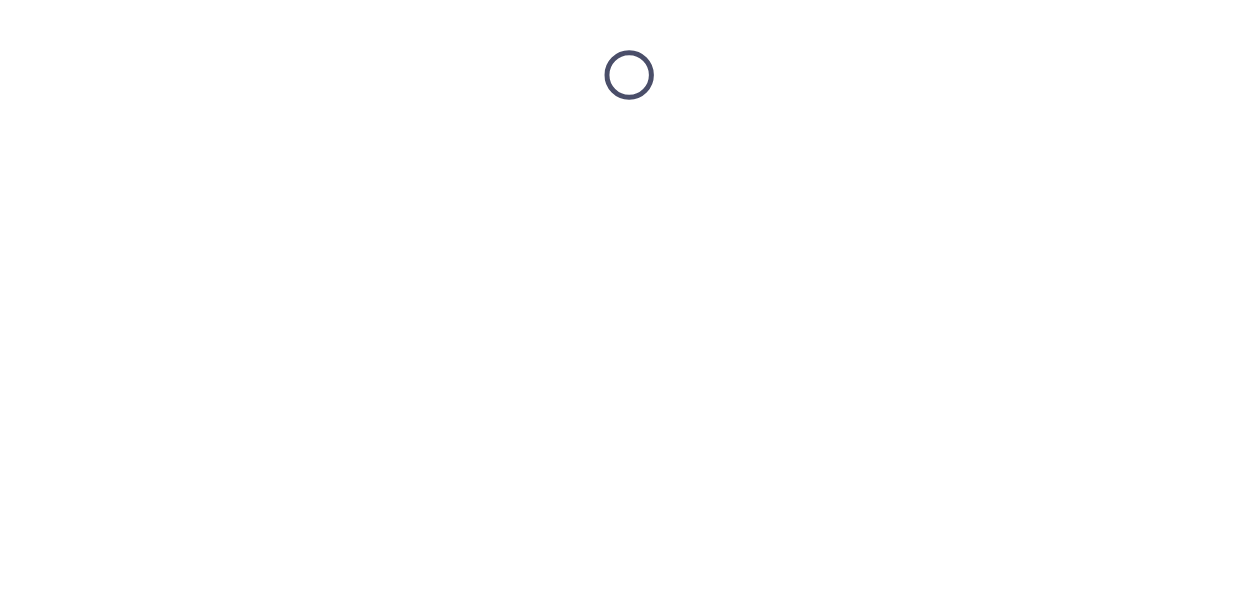 scroll, scrollTop: 0, scrollLeft: 0, axis: both 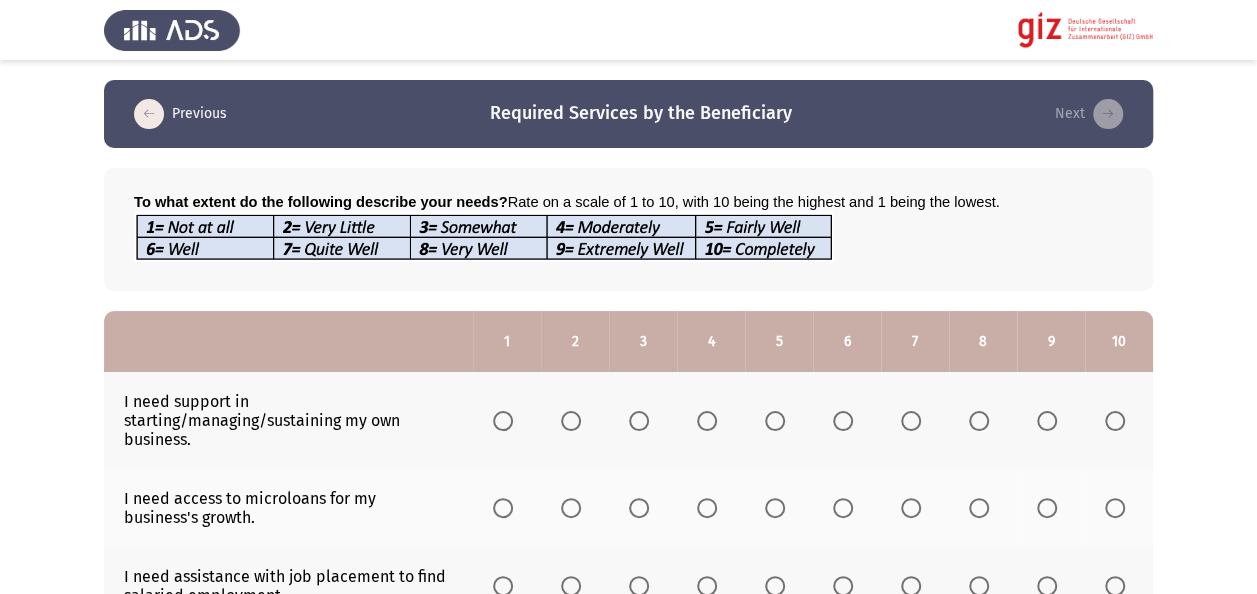 click on "Previous
Required Services by the Beneficiary   Next  To what extent do the following describe your needs?  Rate on a scale of 1 to 10, with 10 being the highest and 1 being the lowest.  1   2   3   4   5   6   7   8   9   10  I need support in starting/managing/sustaining my own business.                     I need access to microloans for my business's growth.                     I need assistance with job placement to find salaried employment.                     I need support with resume writing and interview preparation to secure a job.                     Connecting with potential employers would facilitate my employment/business continuation opportunities.                     I require vocational training to improve my employability.                     Receiving sector-specific trainings would enhance my job prospects.                     Technical skills workshops are necessary to meet job market demands." 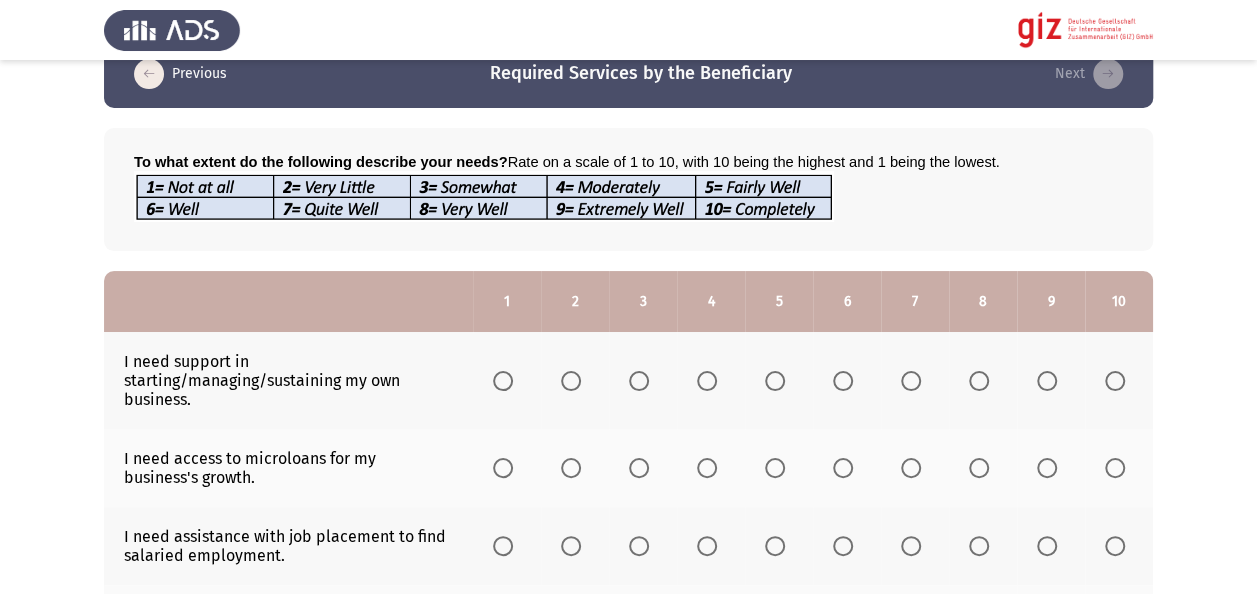 scroll, scrollTop: 120, scrollLeft: 0, axis: vertical 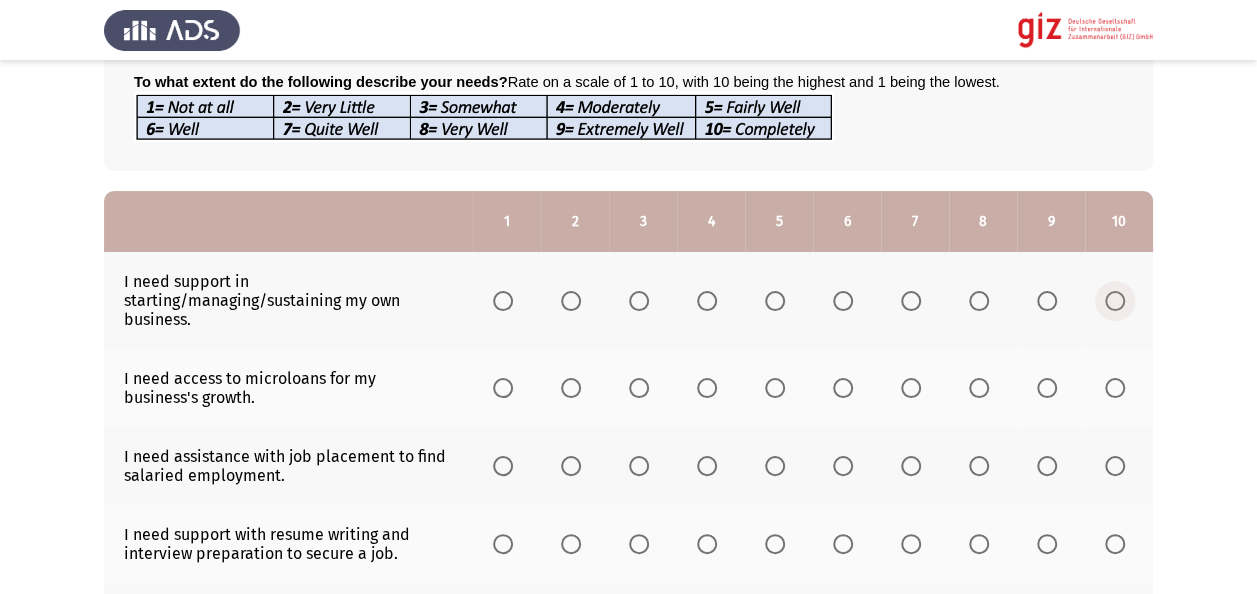 click at bounding box center (1115, 301) 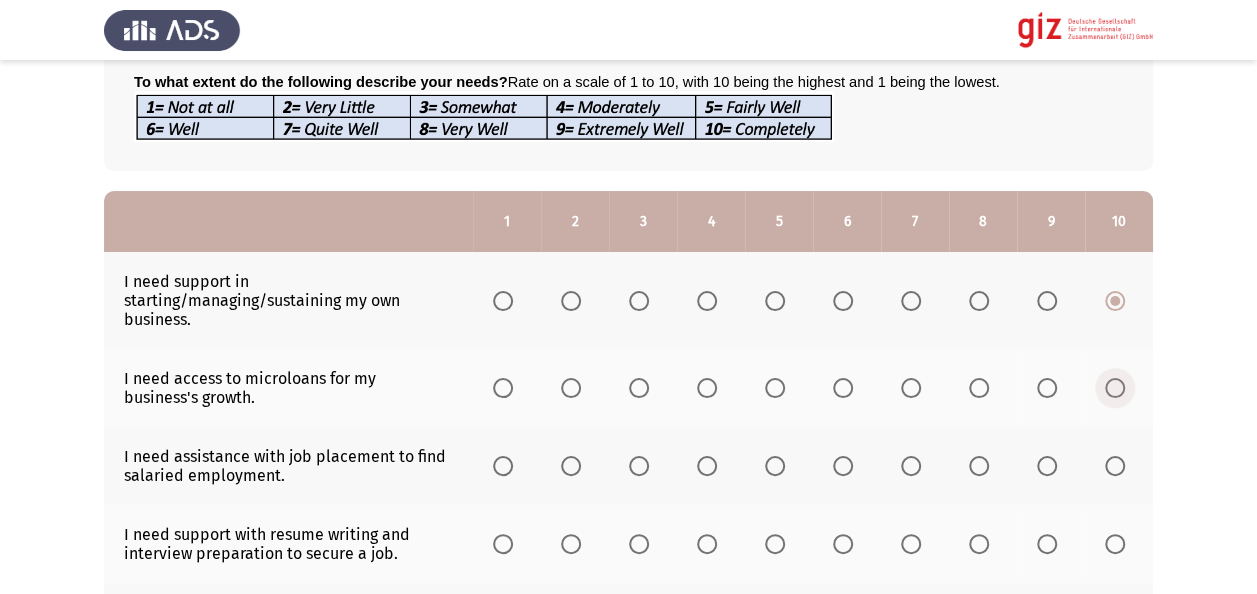 click at bounding box center (1115, 388) 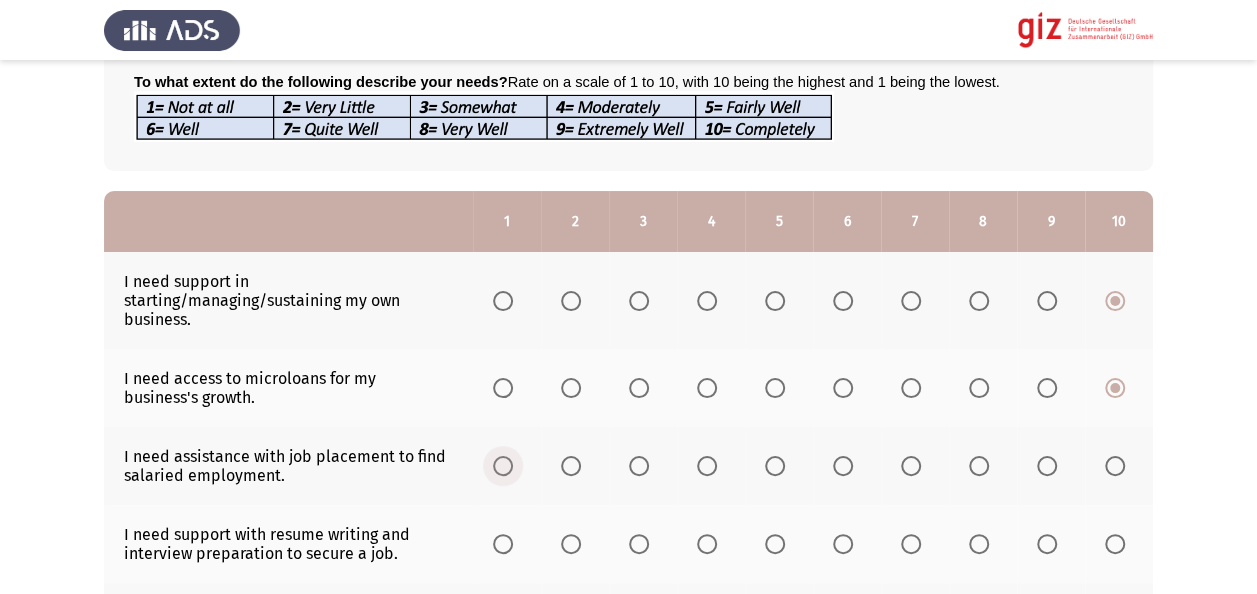 click at bounding box center (503, 466) 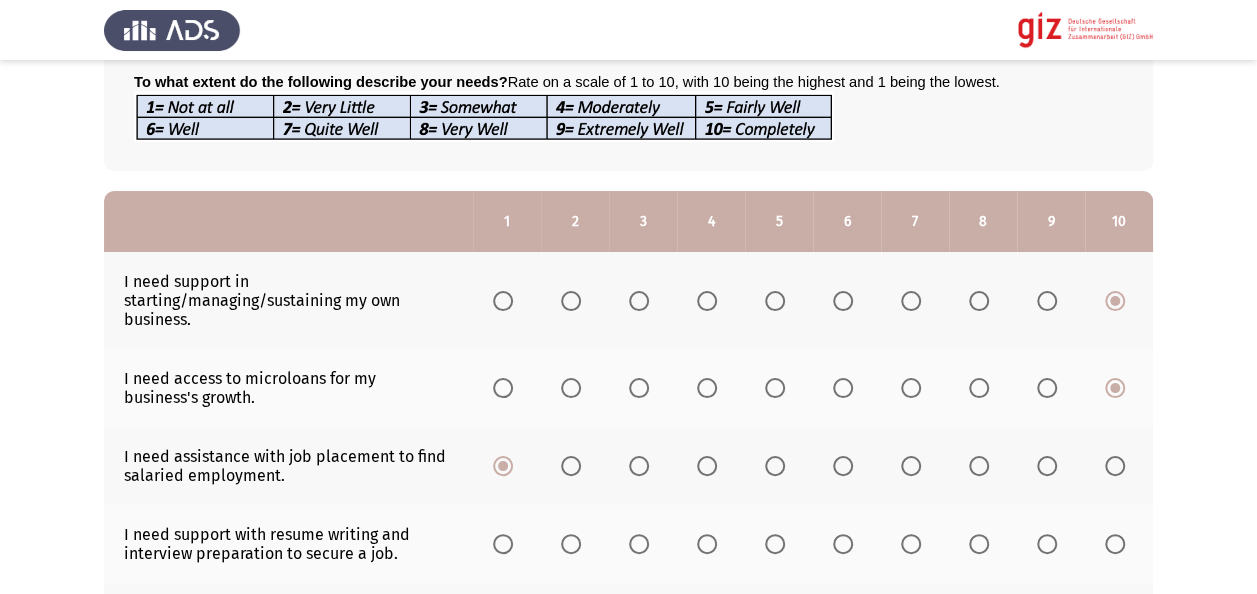 click at bounding box center (503, 544) 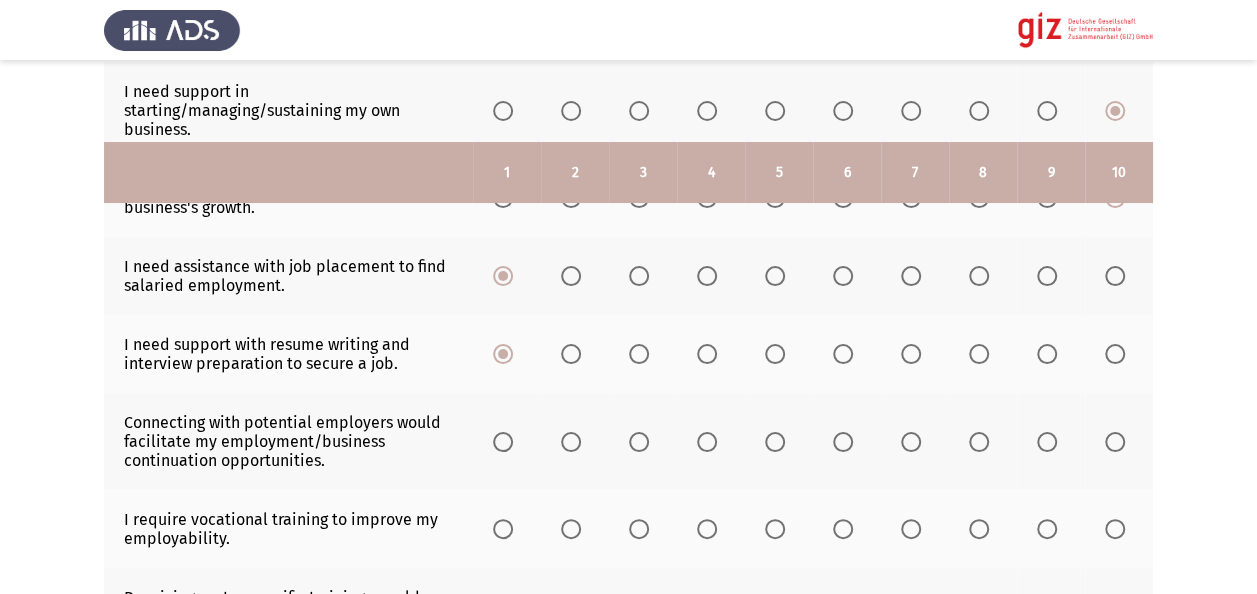 scroll, scrollTop: 400, scrollLeft: 0, axis: vertical 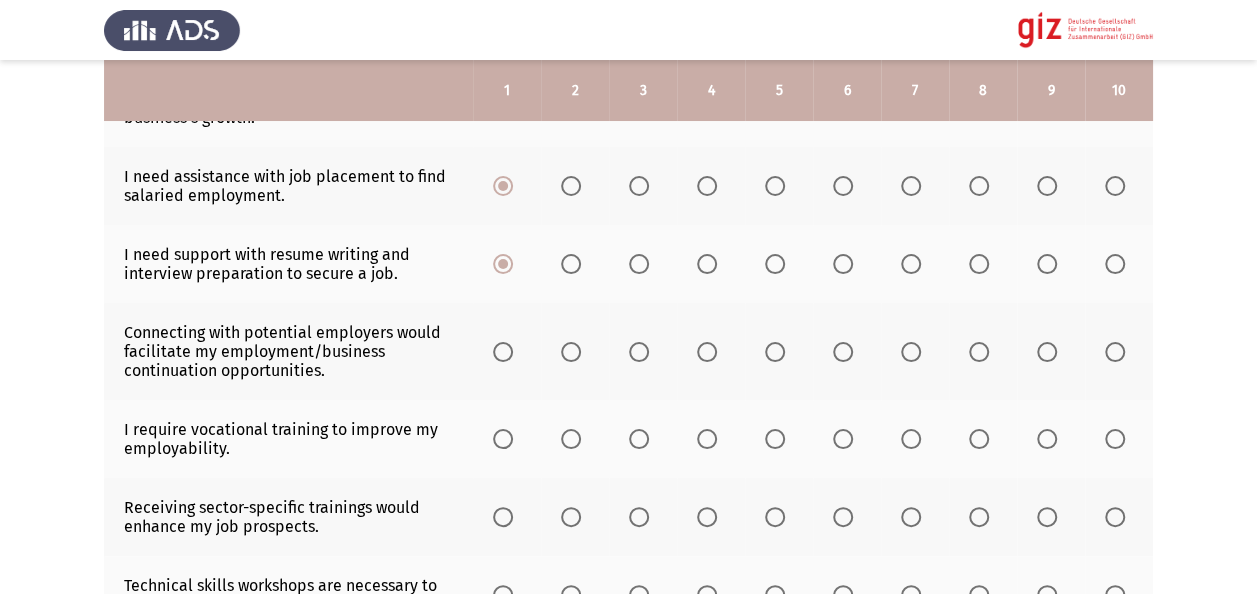 click 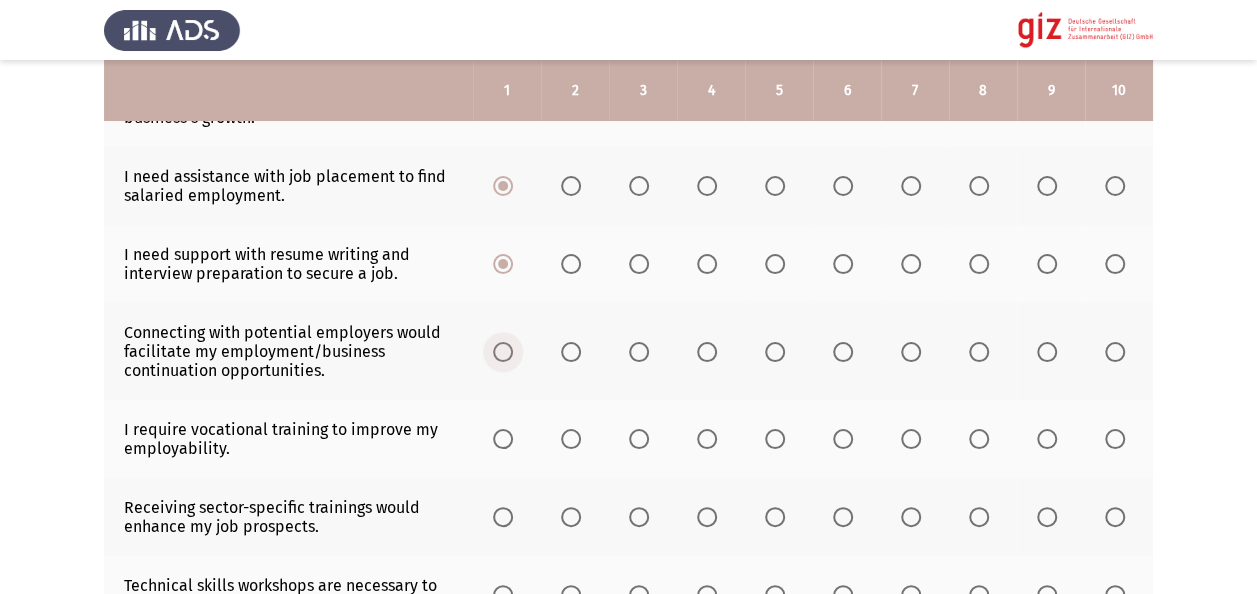 click at bounding box center [503, 352] 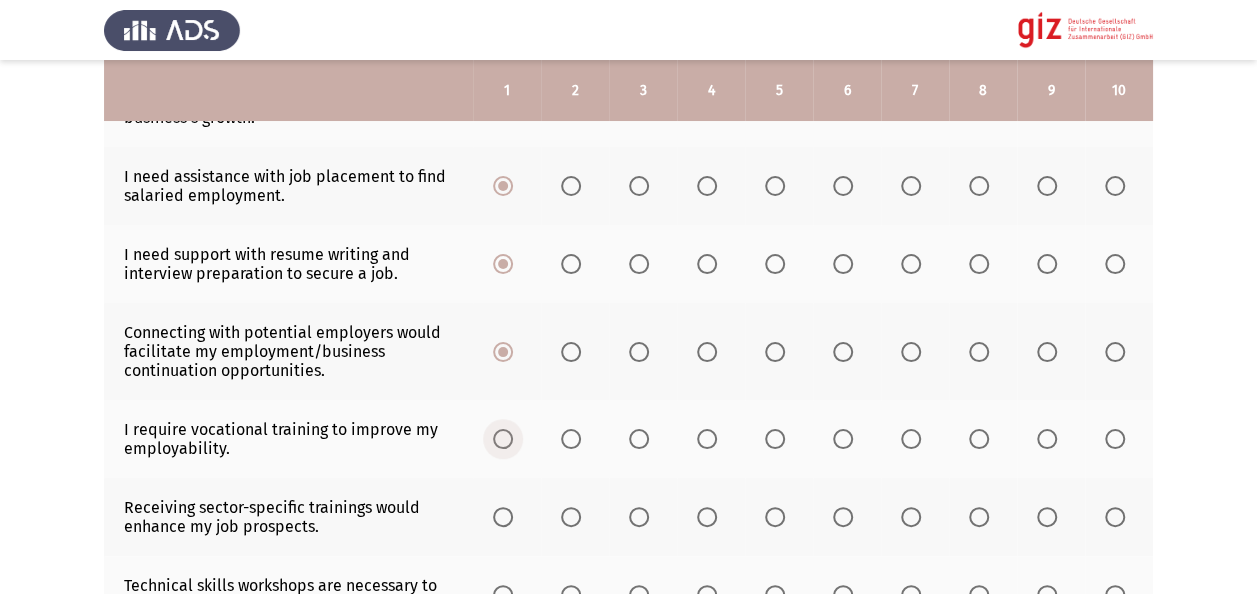 click at bounding box center (503, 439) 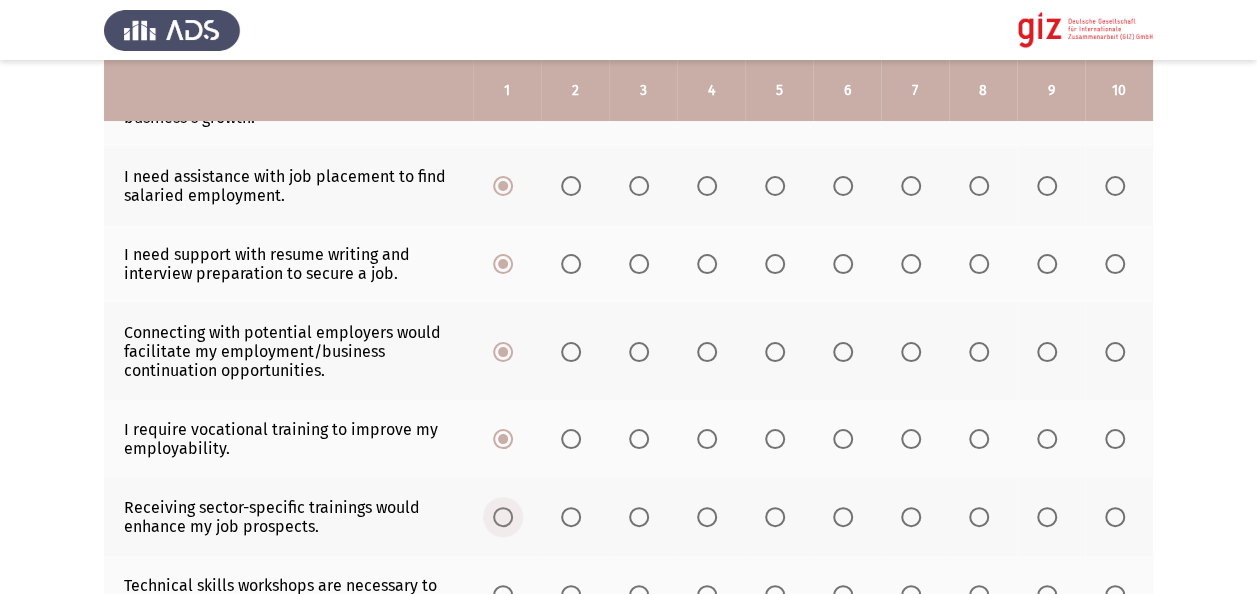 click at bounding box center [503, 517] 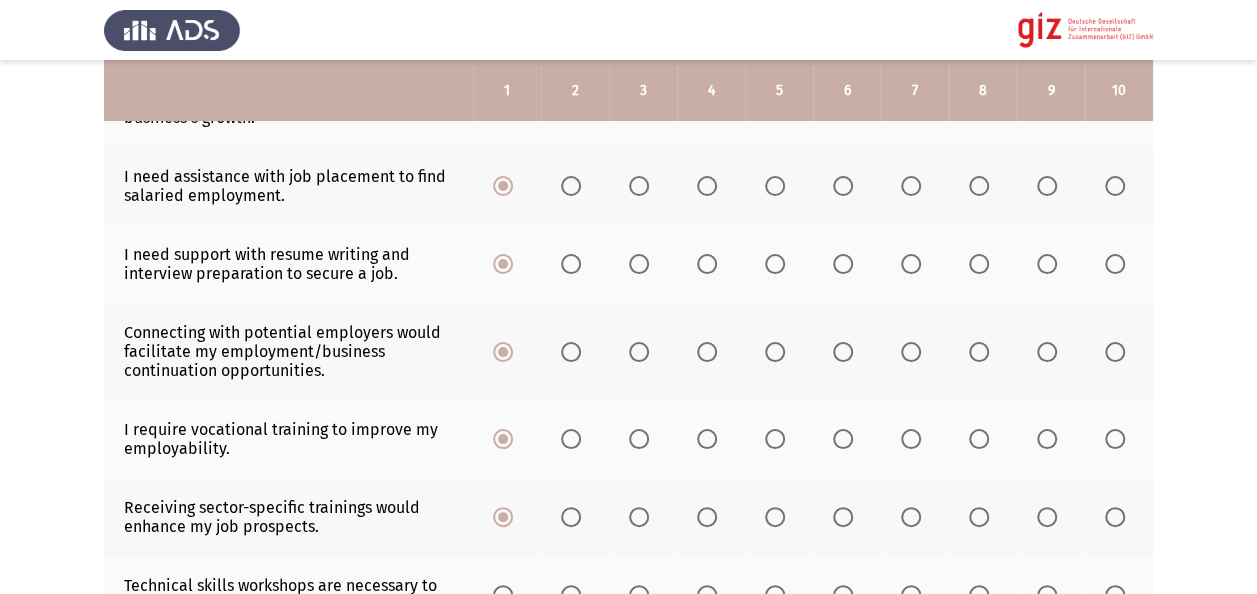 click on "I require vocational training to improve my employability." 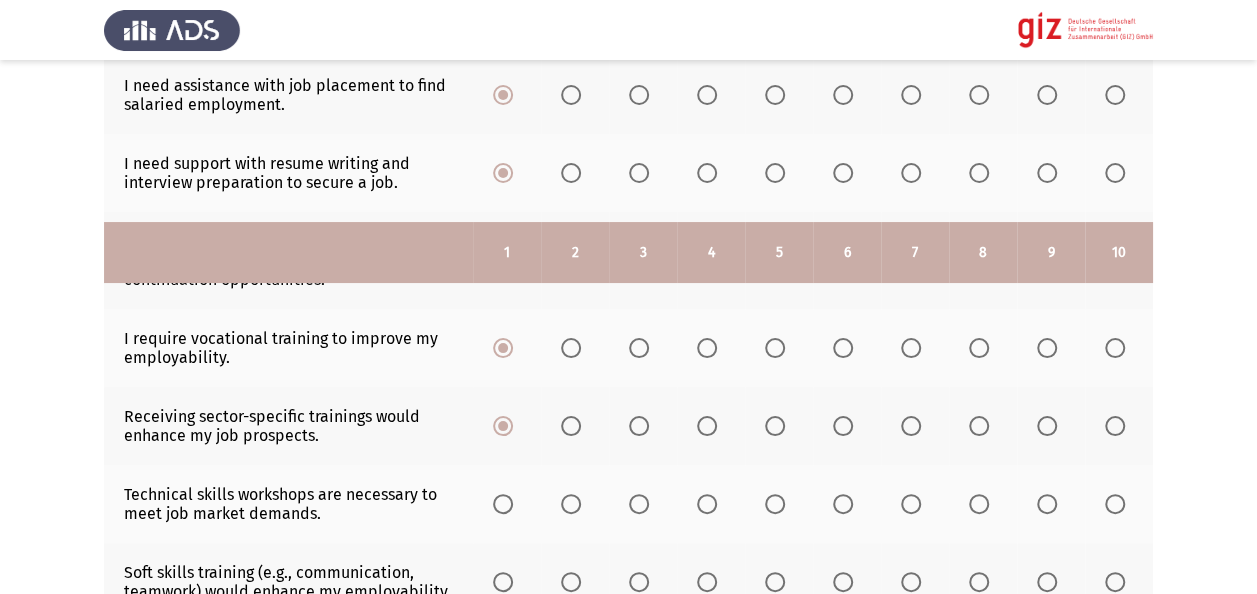 scroll, scrollTop: 729, scrollLeft: 0, axis: vertical 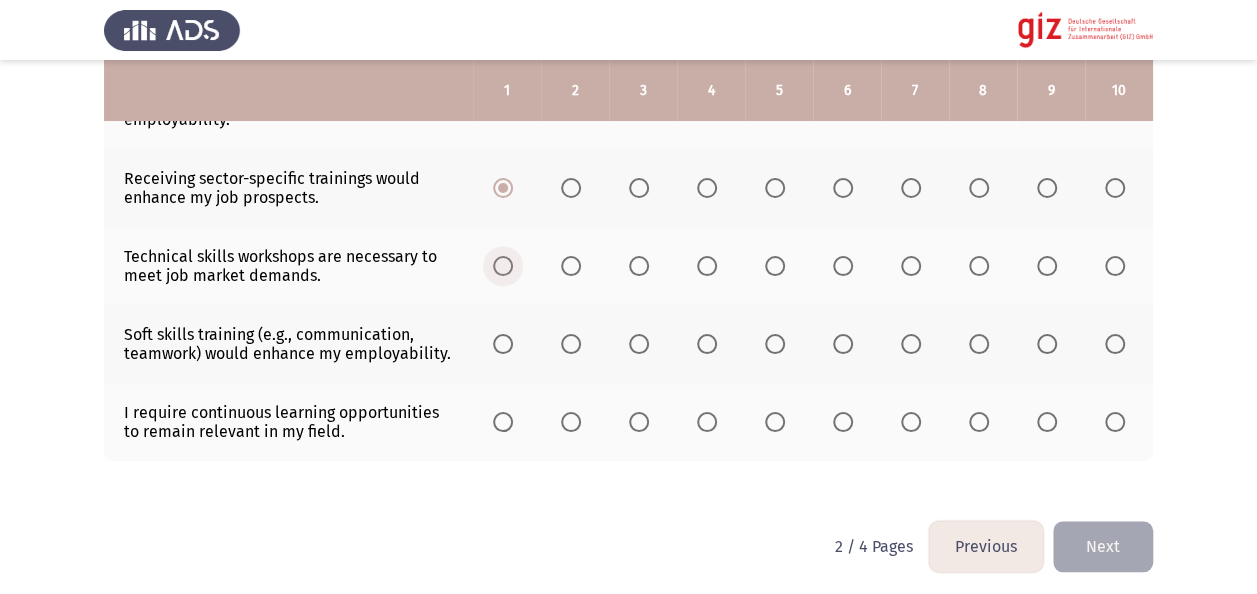 click at bounding box center (503, 266) 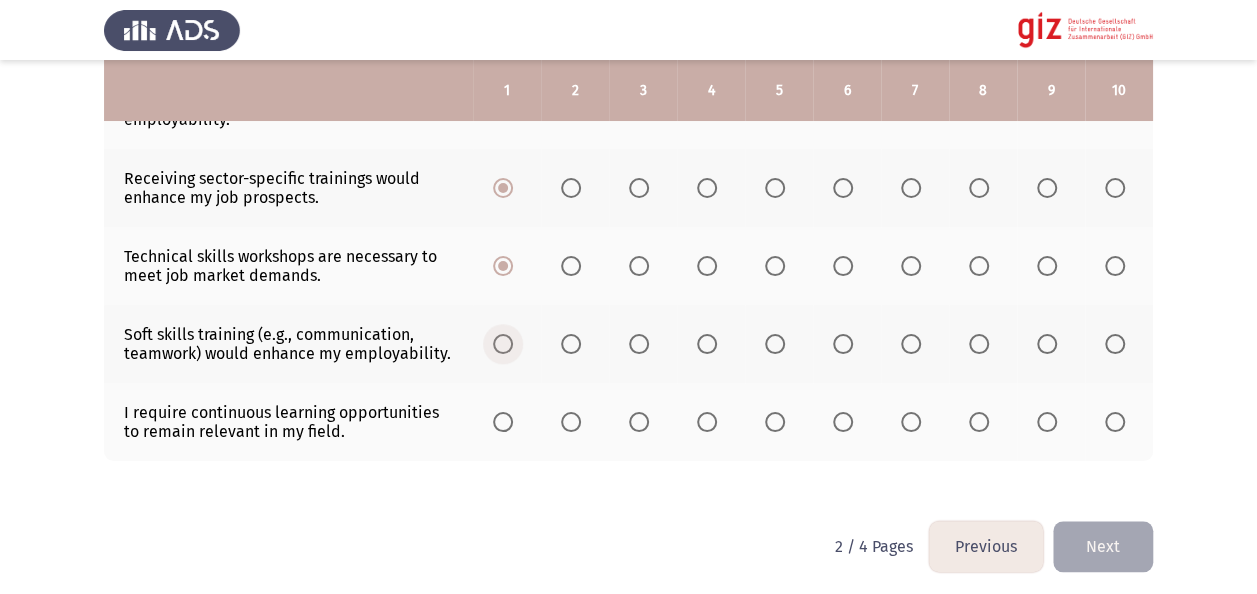 click at bounding box center [503, 344] 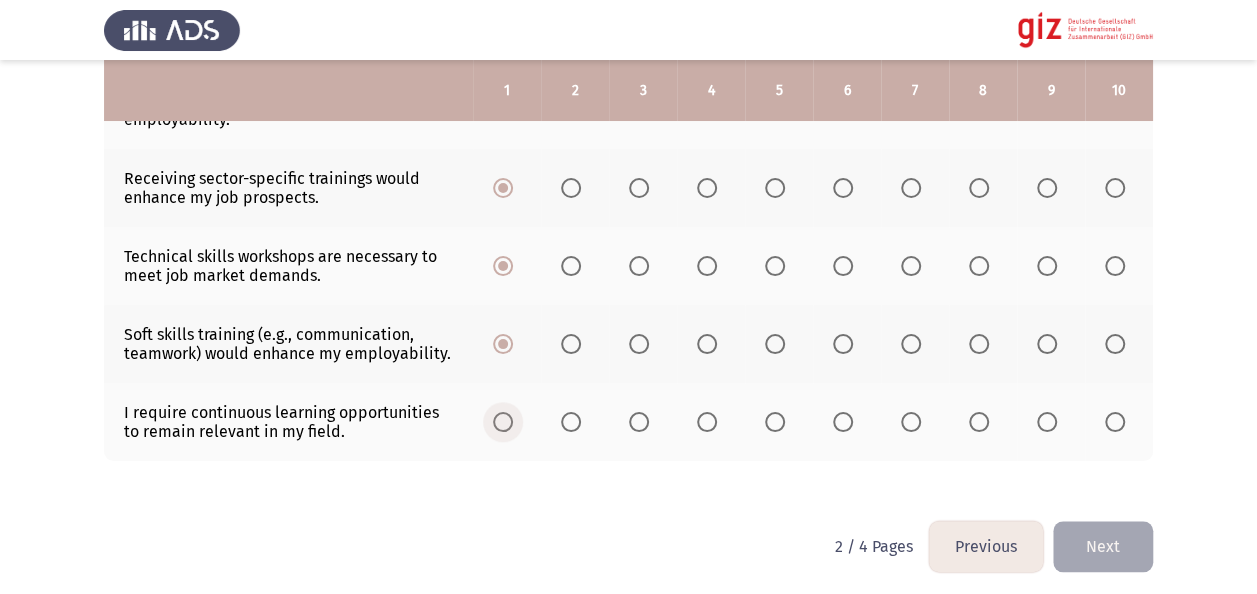 click at bounding box center [503, 422] 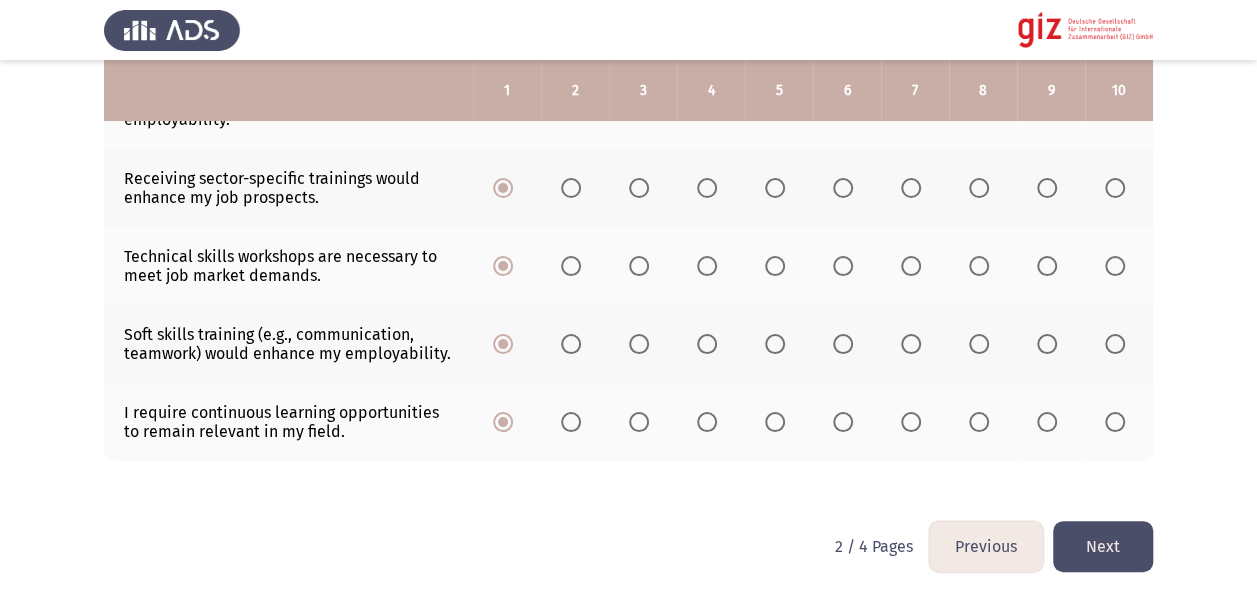 click on "Next" 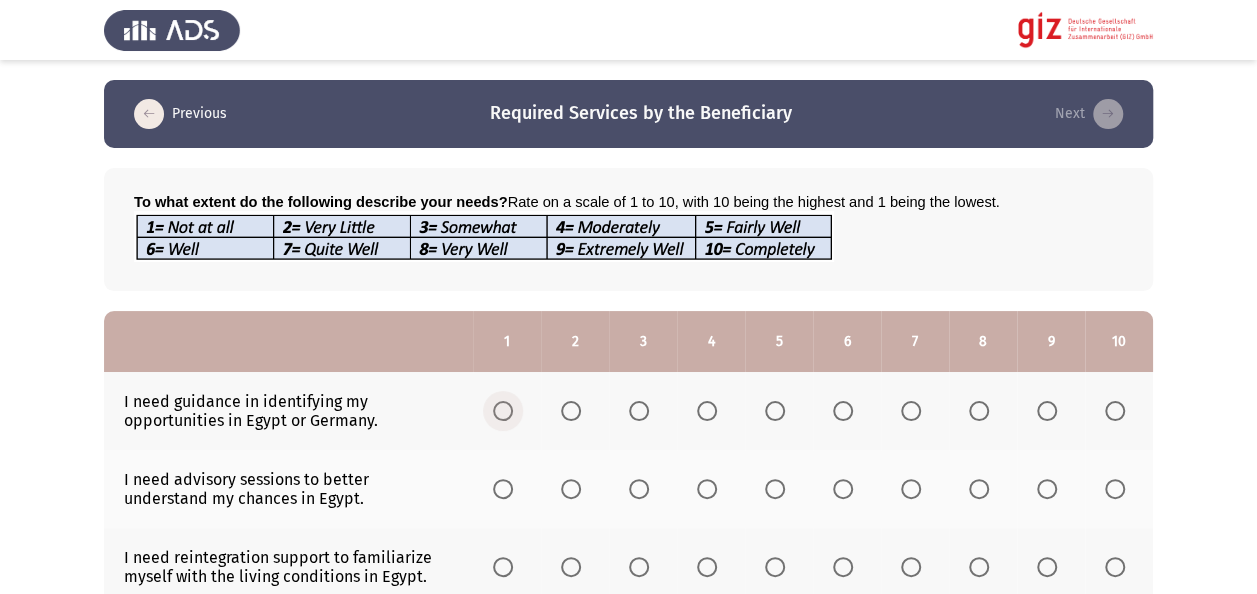 click at bounding box center (503, 411) 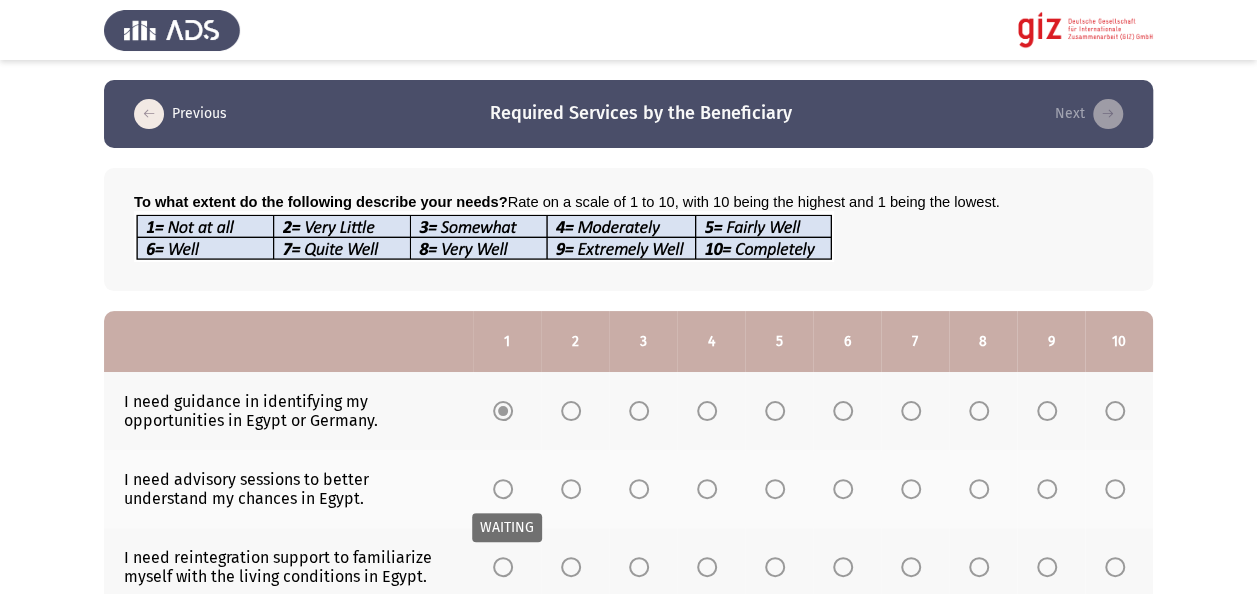 click at bounding box center (503, 489) 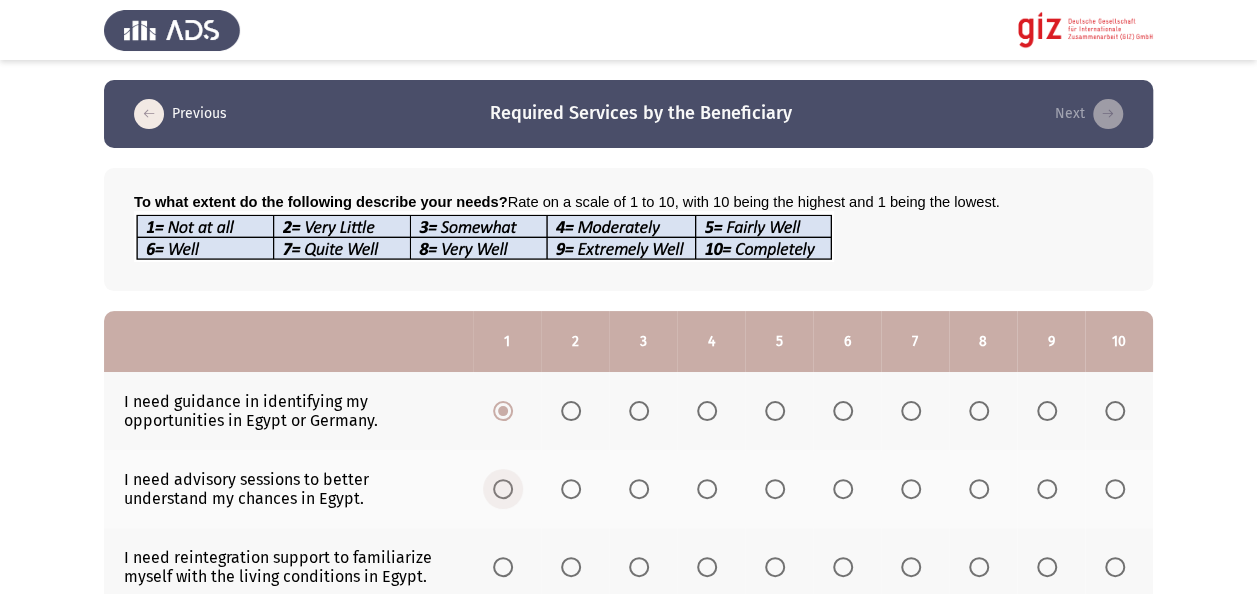 click at bounding box center [503, 489] 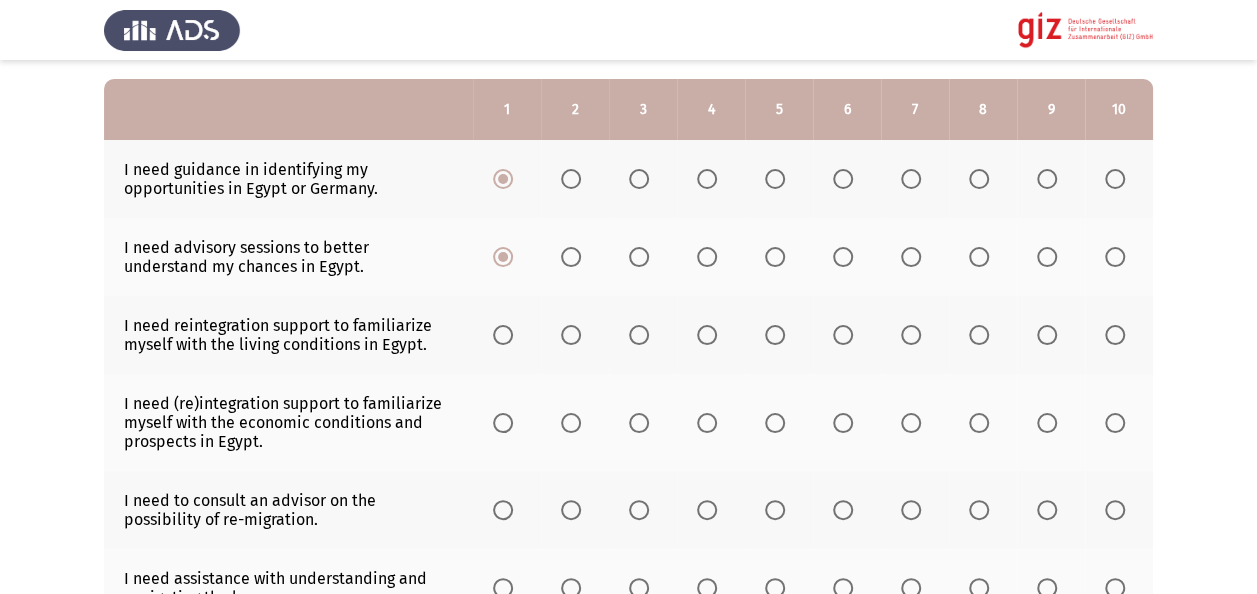 scroll, scrollTop: 280, scrollLeft: 0, axis: vertical 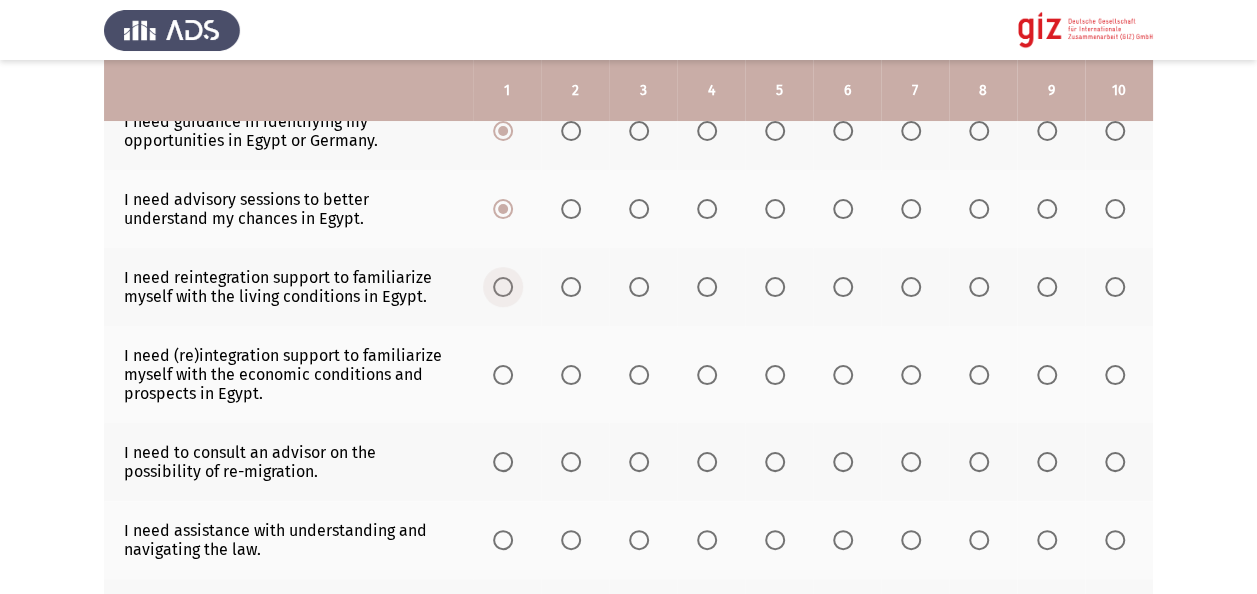 click at bounding box center [503, 287] 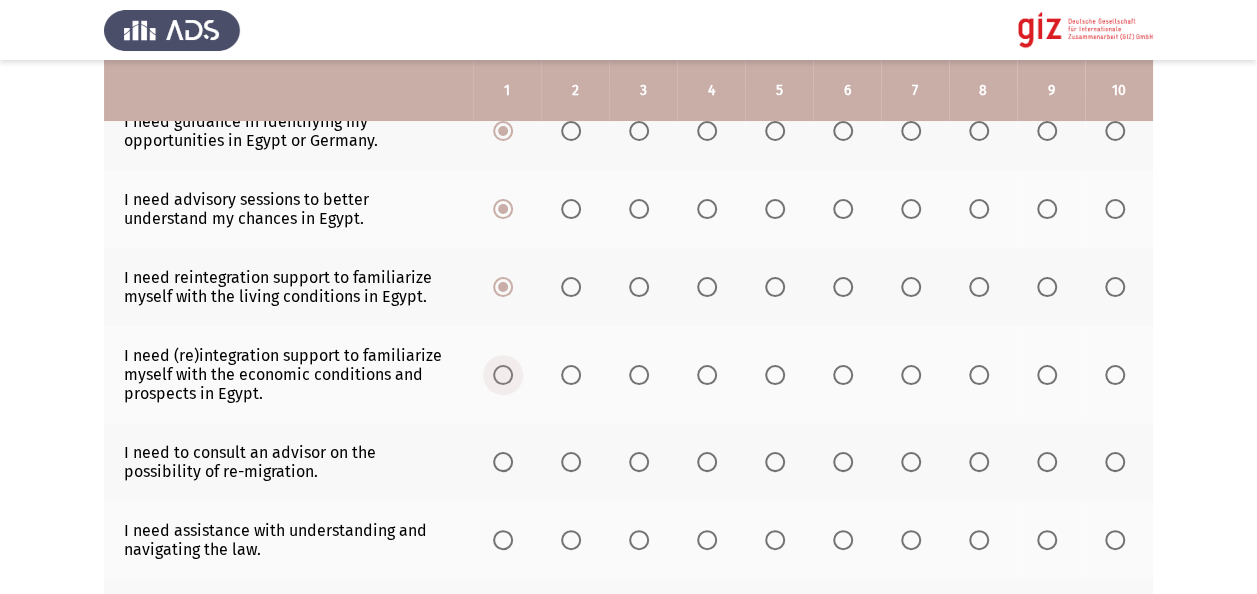 click at bounding box center (503, 375) 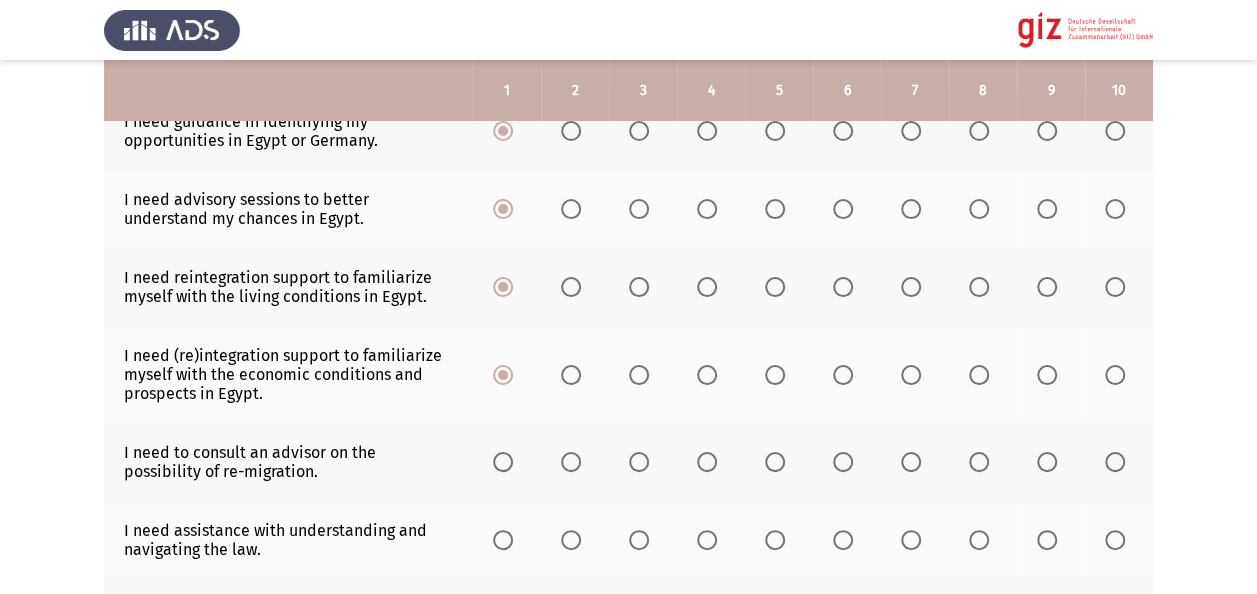click 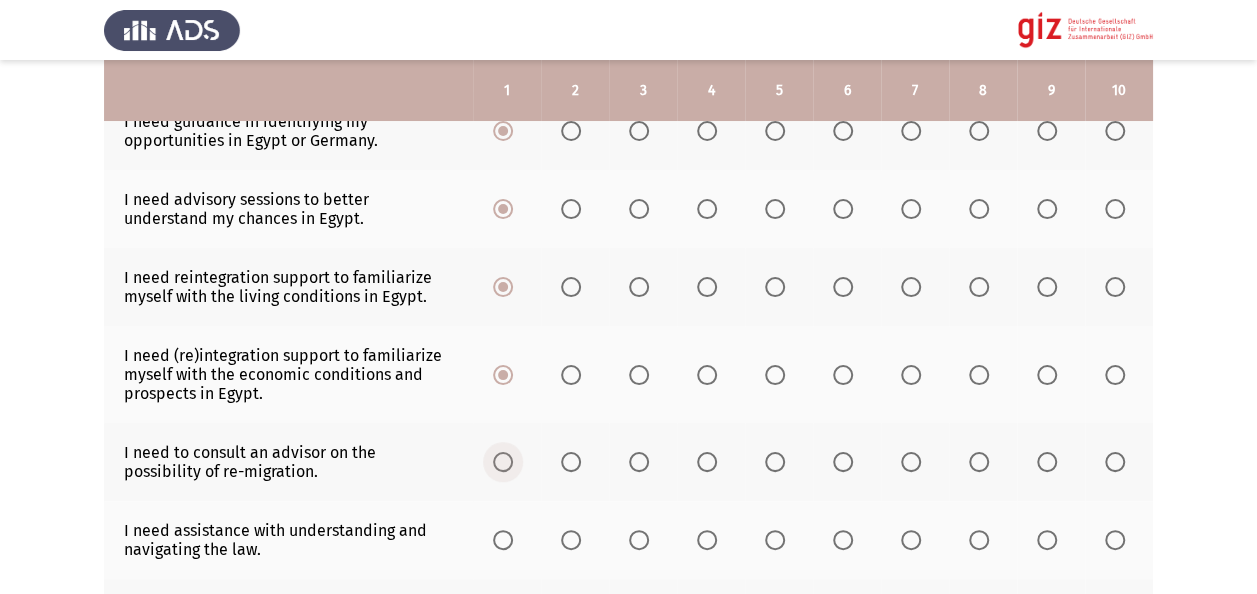 click at bounding box center [503, 462] 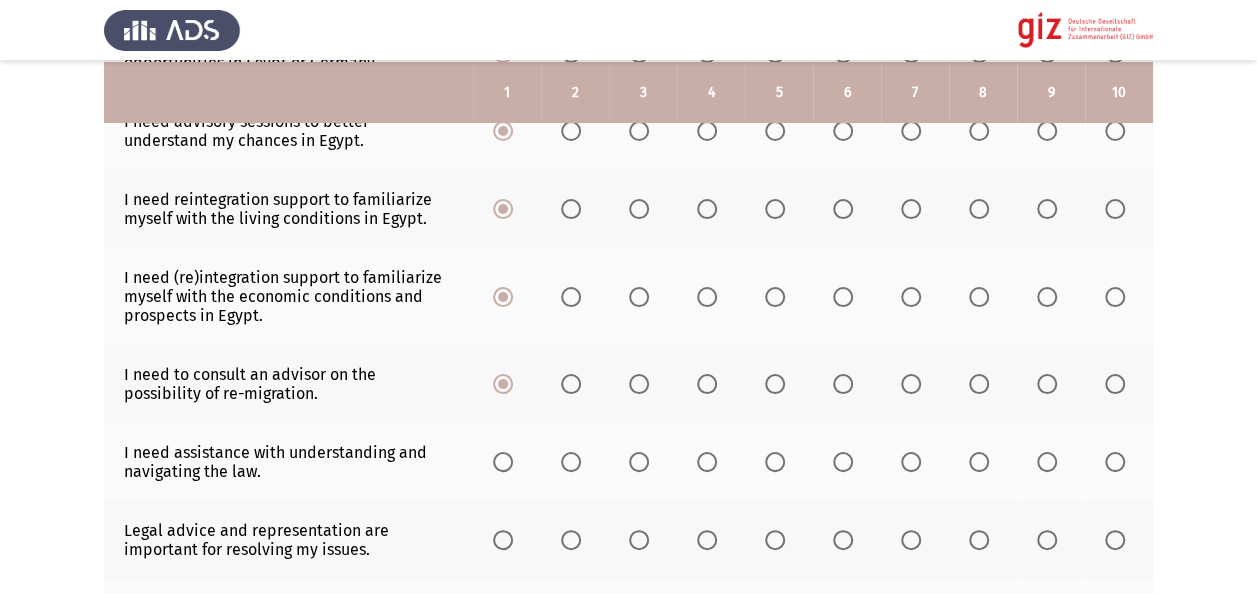 scroll, scrollTop: 360, scrollLeft: 0, axis: vertical 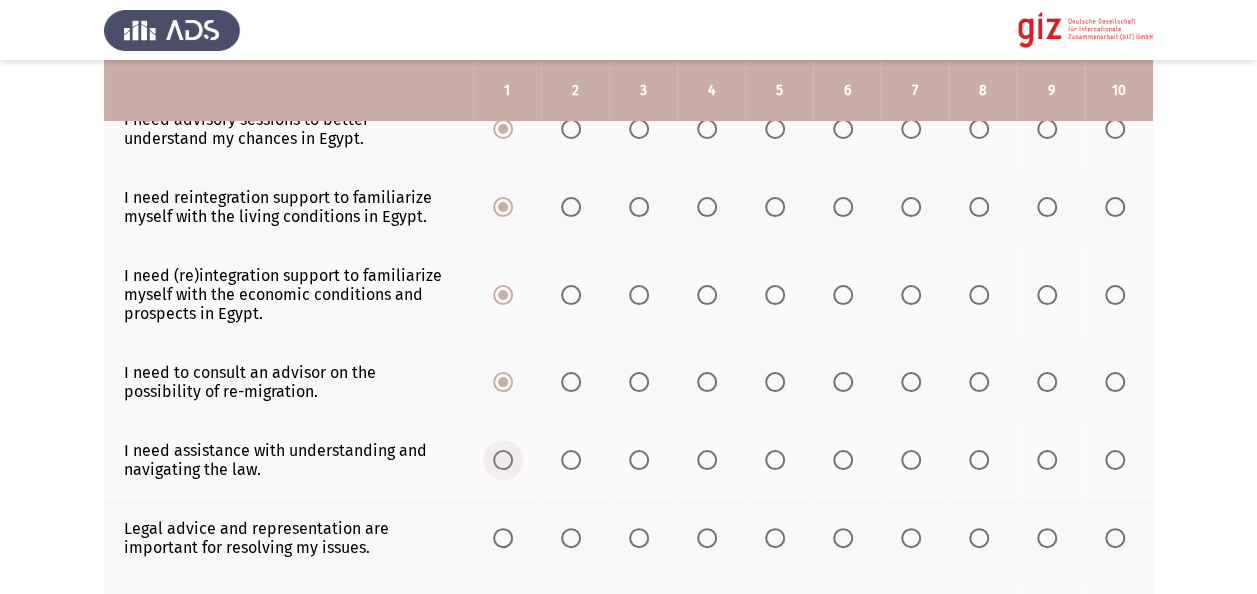 click at bounding box center [503, 460] 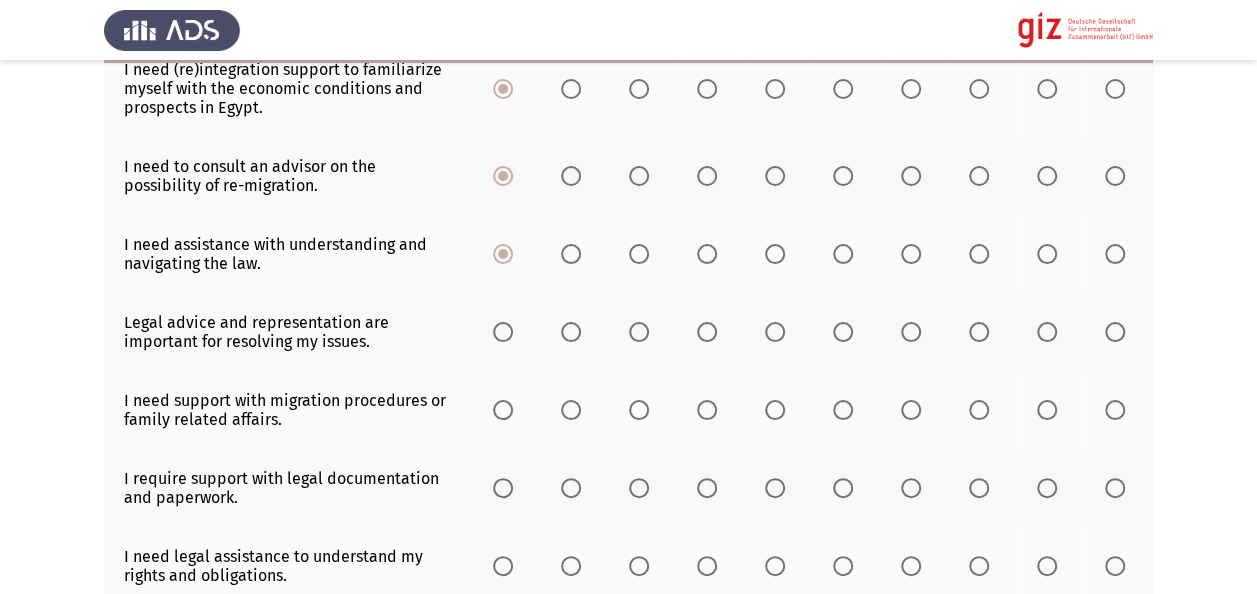 scroll, scrollTop: 600, scrollLeft: 0, axis: vertical 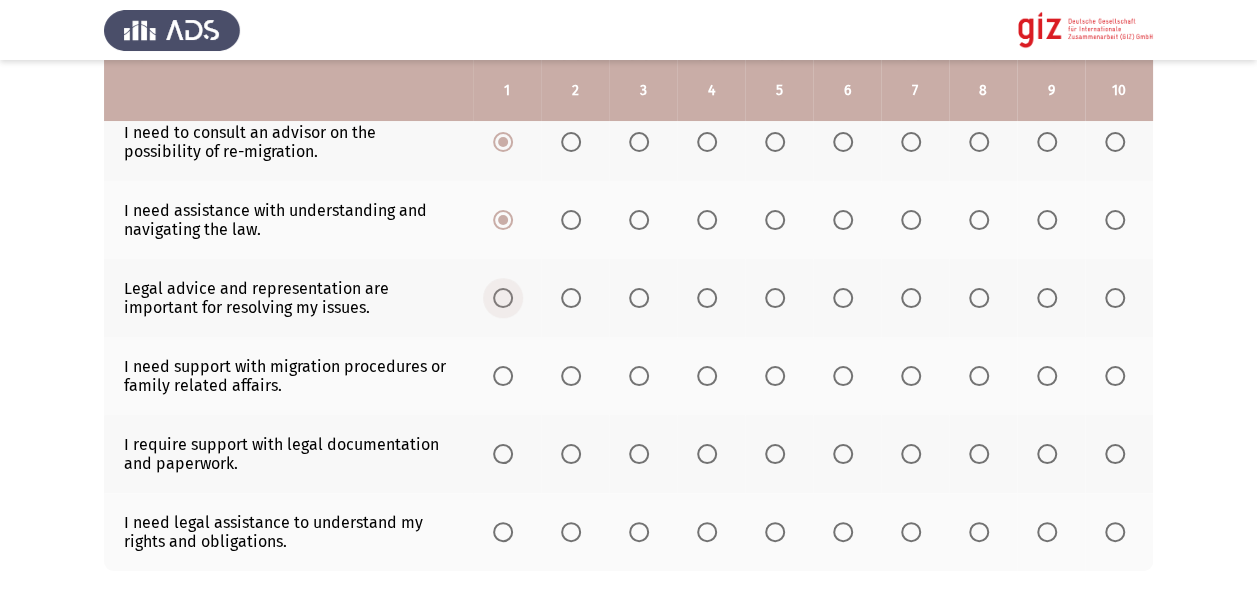click at bounding box center [503, 298] 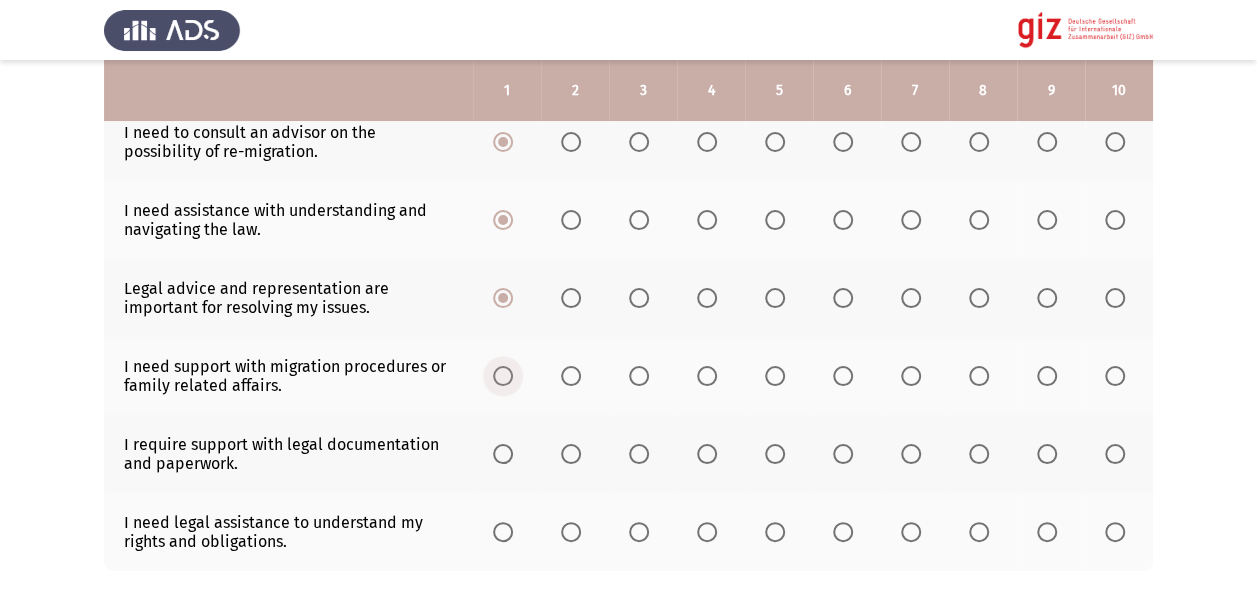 click at bounding box center (503, 376) 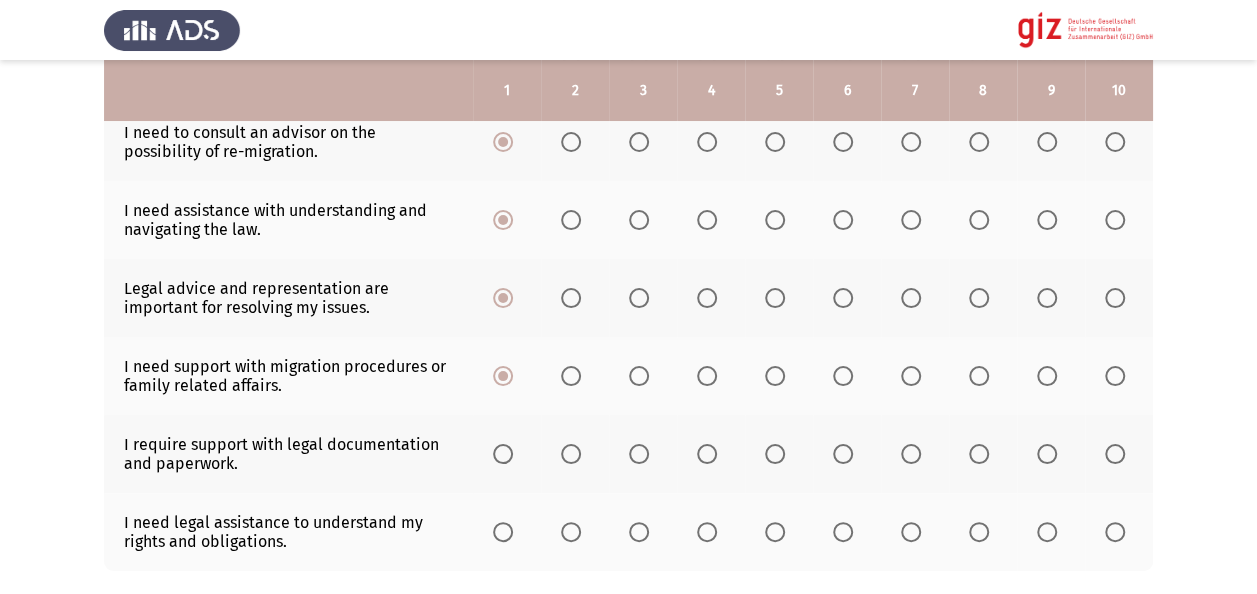 click 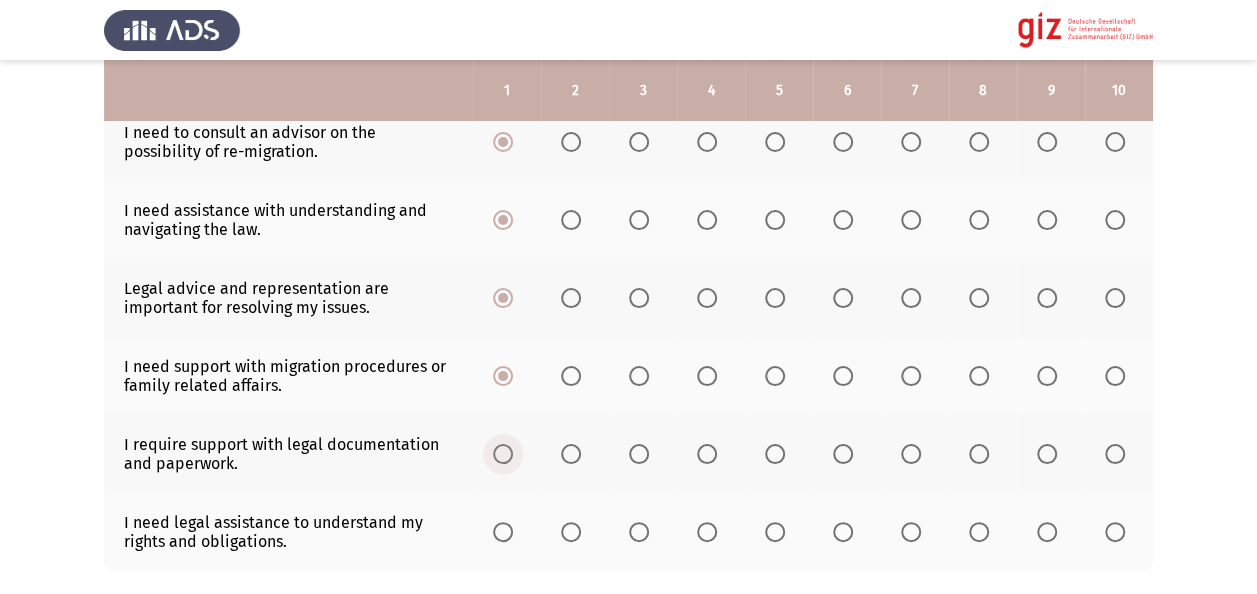 click at bounding box center [503, 454] 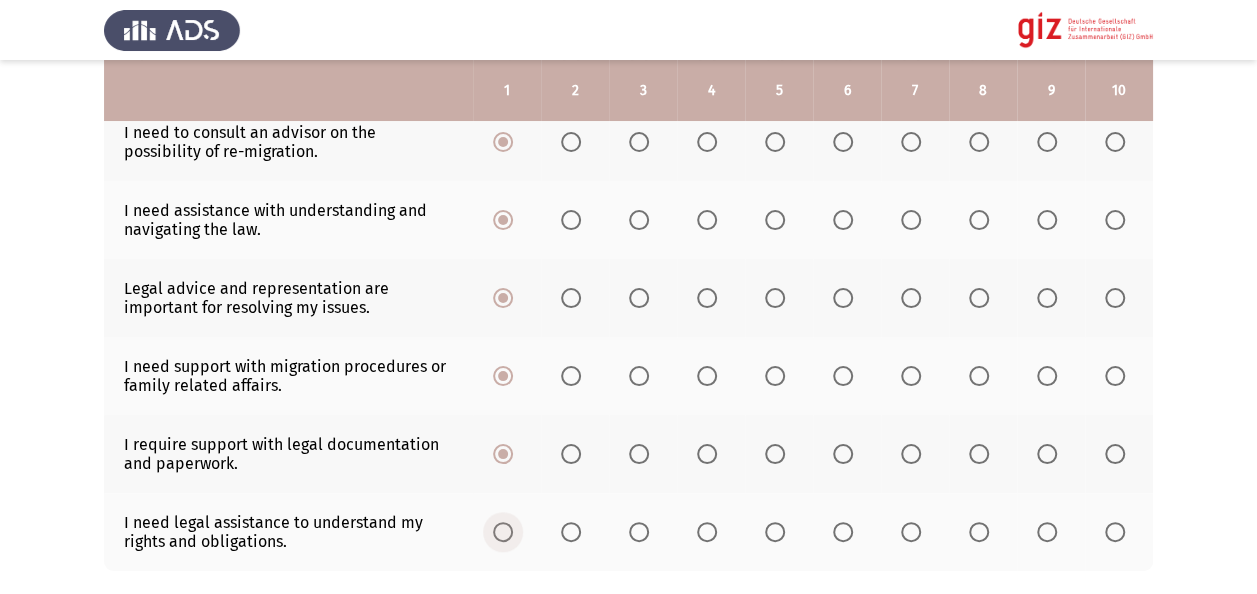 click at bounding box center [503, 532] 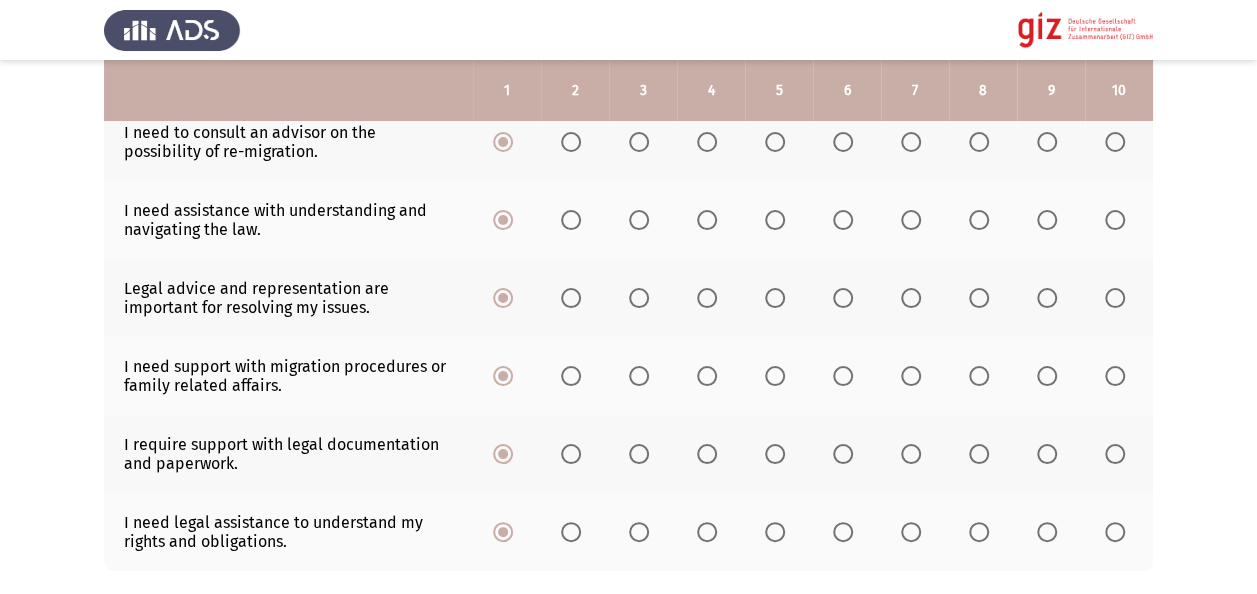 click on "I need legal assistance to understand my rights and obligations." 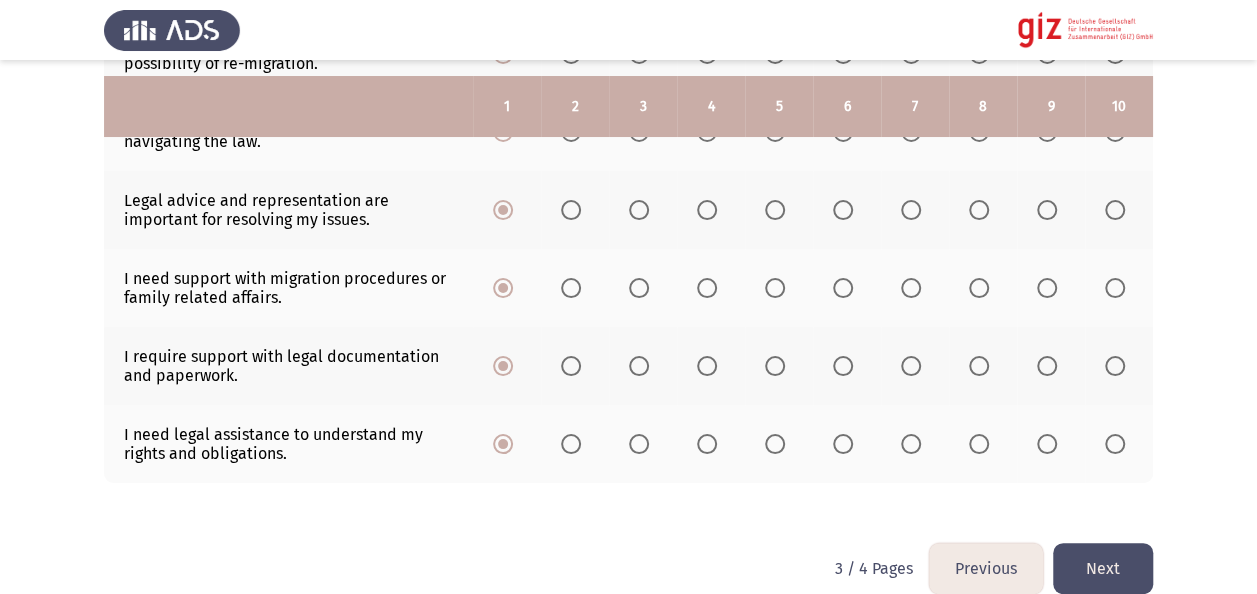 scroll, scrollTop: 710, scrollLeft: 0, axis: vertical 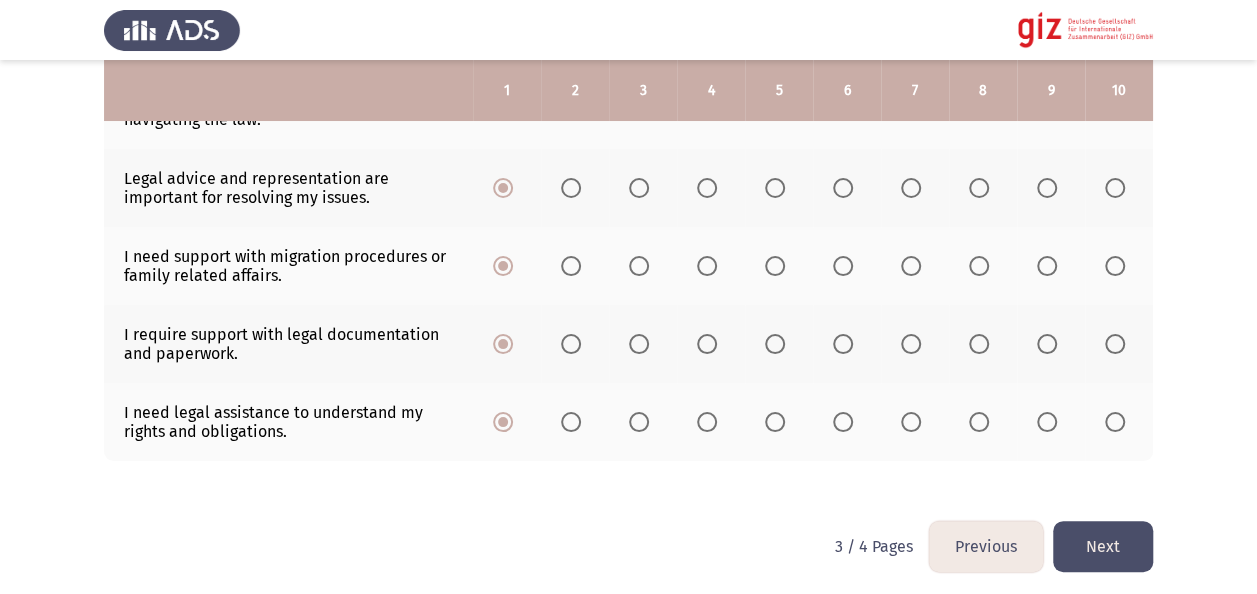 click on "Next" 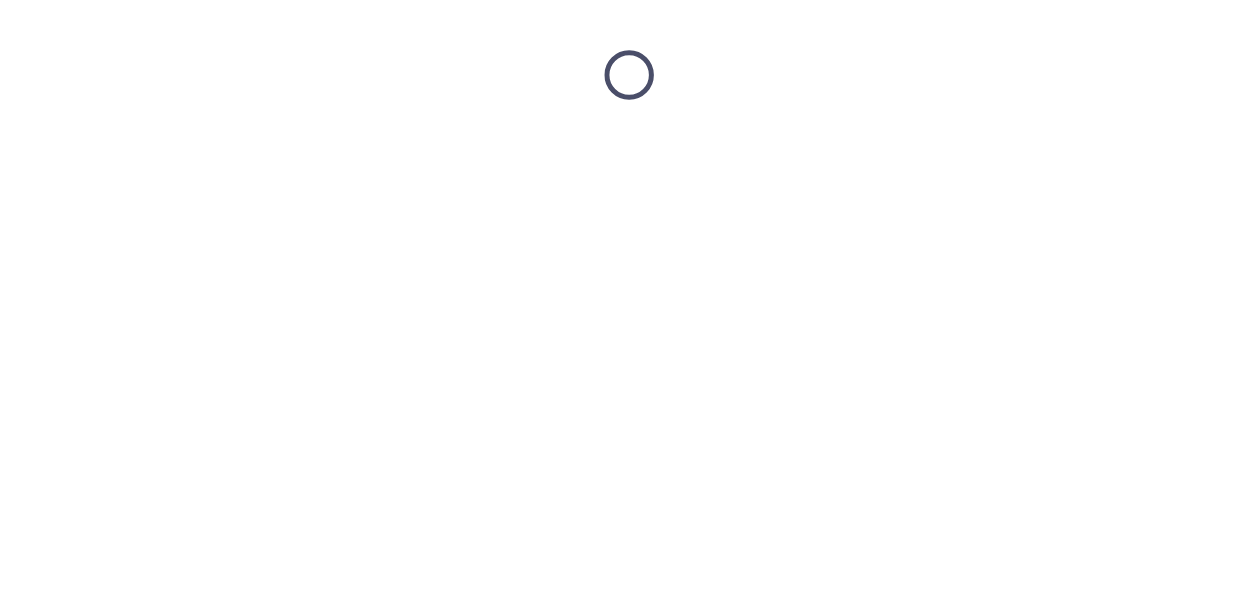 scroll, scrollTop: 0, scrollLeft: 0, axis: both 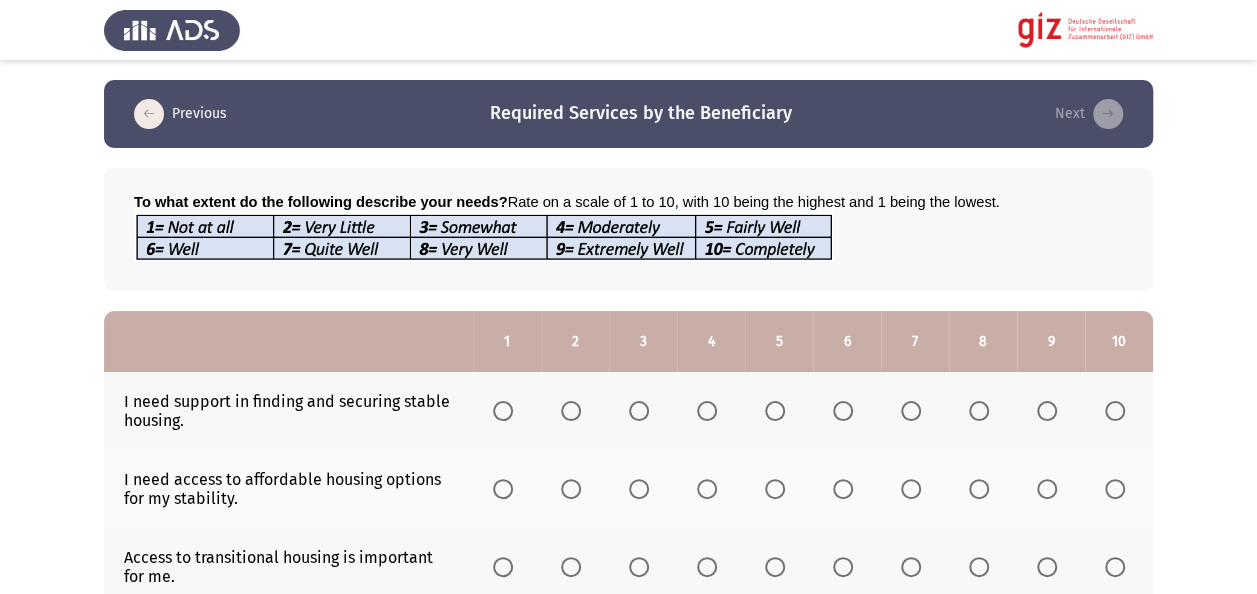 click on "Previous
Required Services by the Beneficiary   Next  To what extent do the following describe your needs?  Rate on a scale of 1 to 10, with 10 being the highest and 1 being the lowest.  1   2   3   4   5   6   7   8   9   10  I need support in finding and securing stable housing.                     I need access to affordable housing options for my stability.                     Access to transitional housing is important for me.                     Assistance with home repairs and maintenance is necessary for my living conditions.                     I need support in avoiding eviction and securing long-term housing.                     I require access to educational institutions for myself or my family.                     Academic resources and support services are important for equitable education.                     I require Arabic tuition for myself or my family." 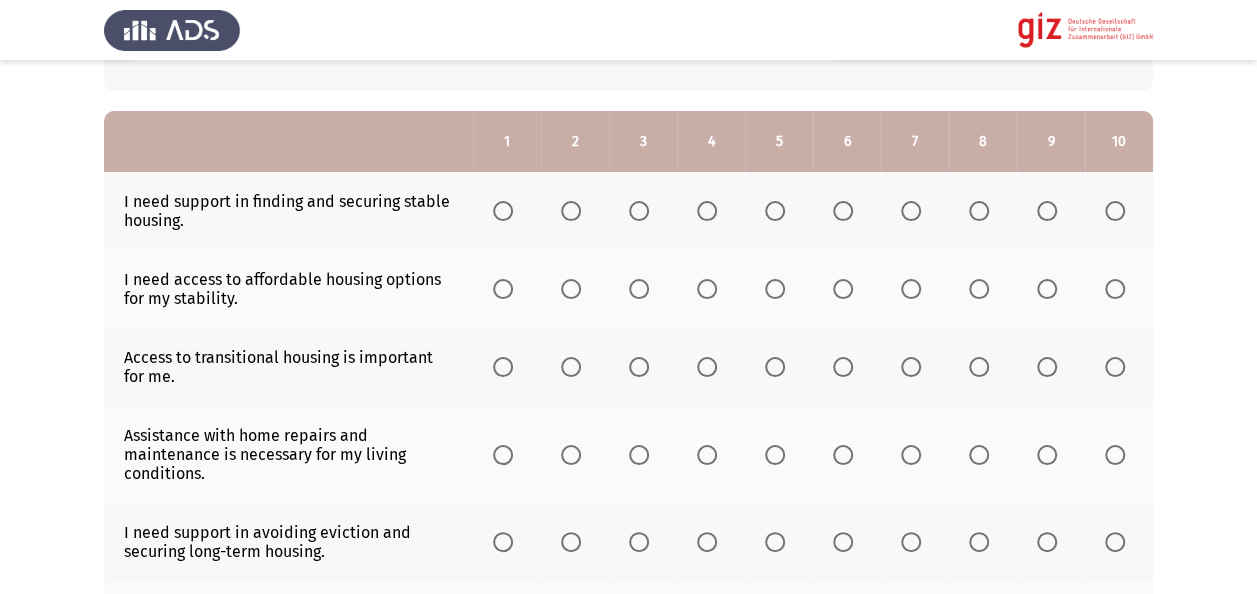 scroll, scrollTop: 160, scrollLeft: 0, axis: vertical 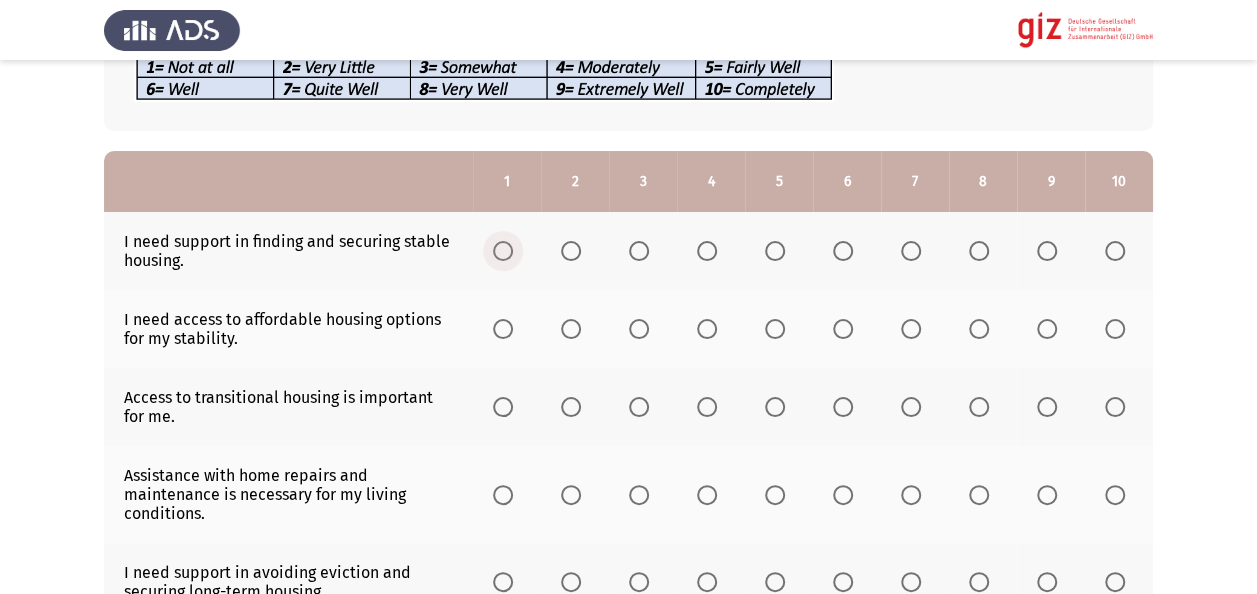 click at bounding box center (503, 251) 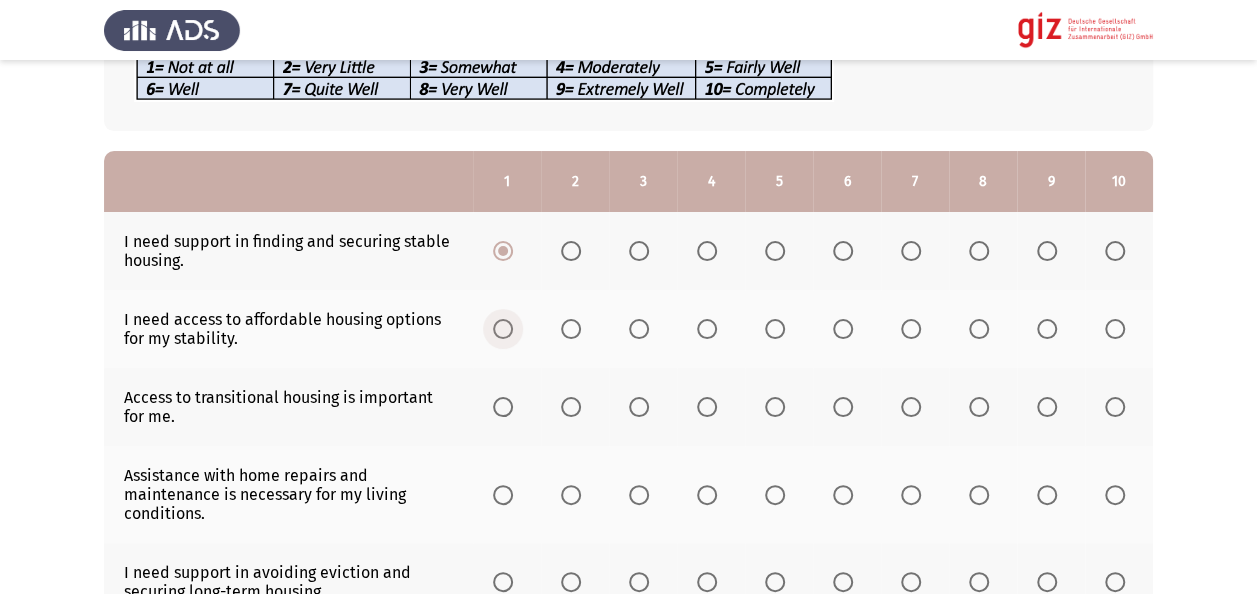 click at bounding box center (503, 329) 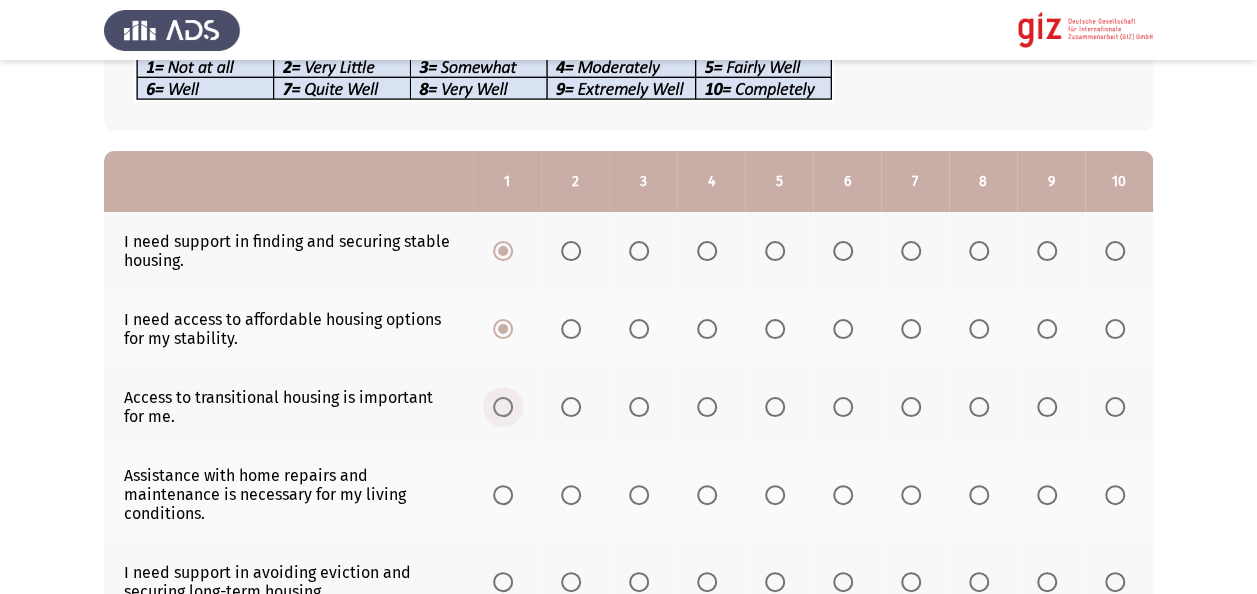 click at bounding box center (503, 407) 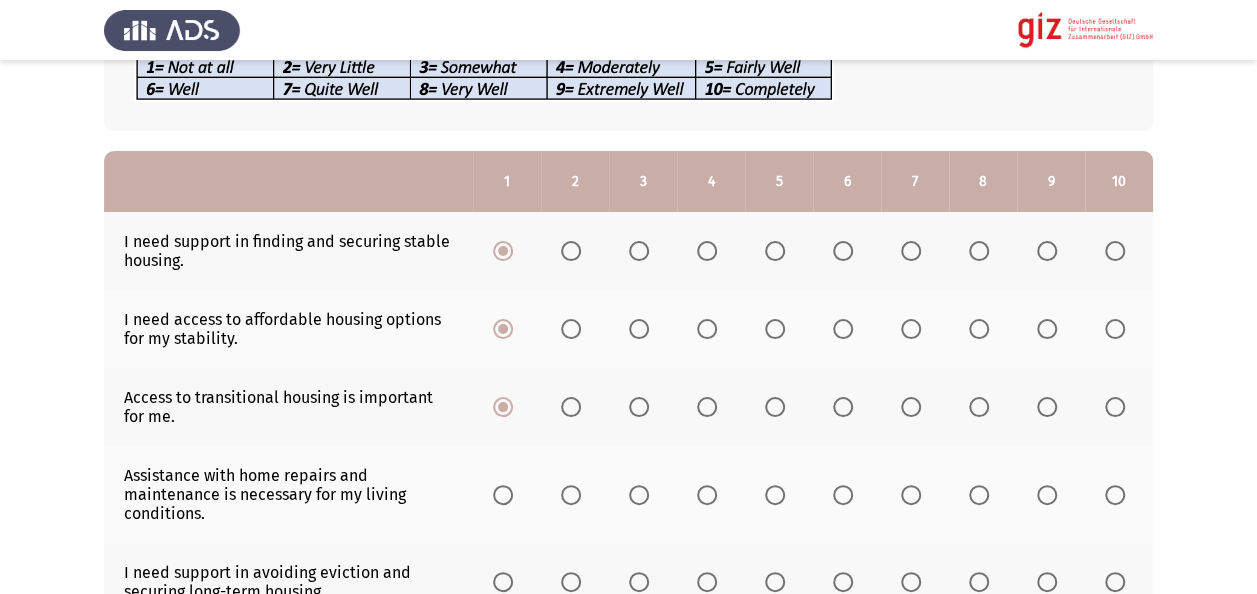click 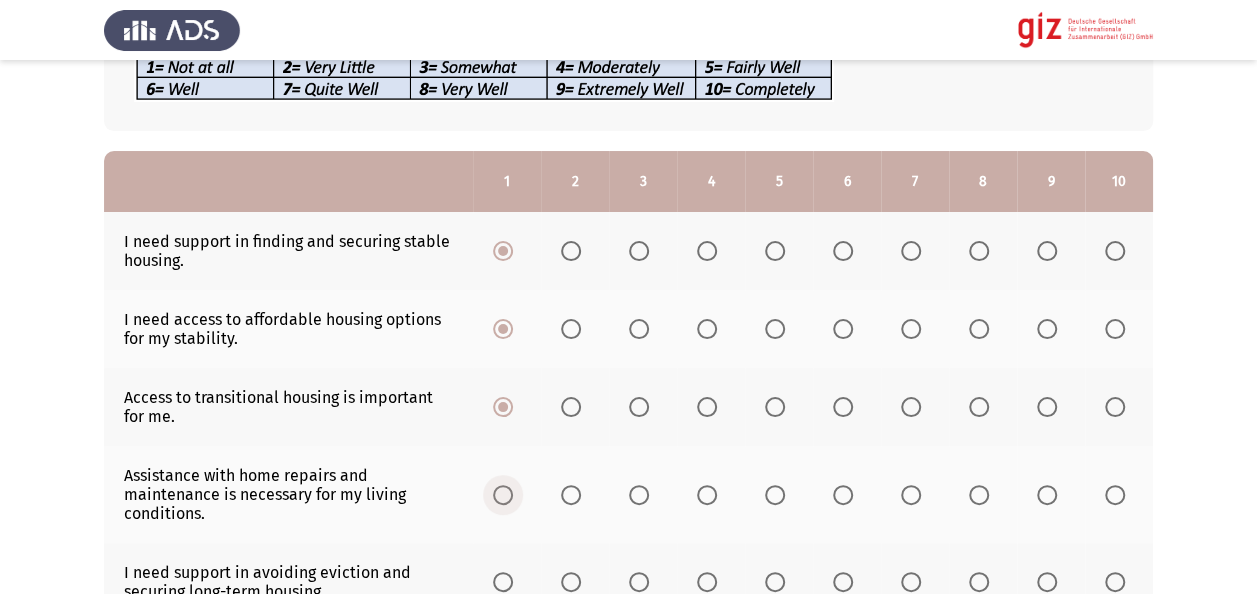 click at bounding box center (503, 495) 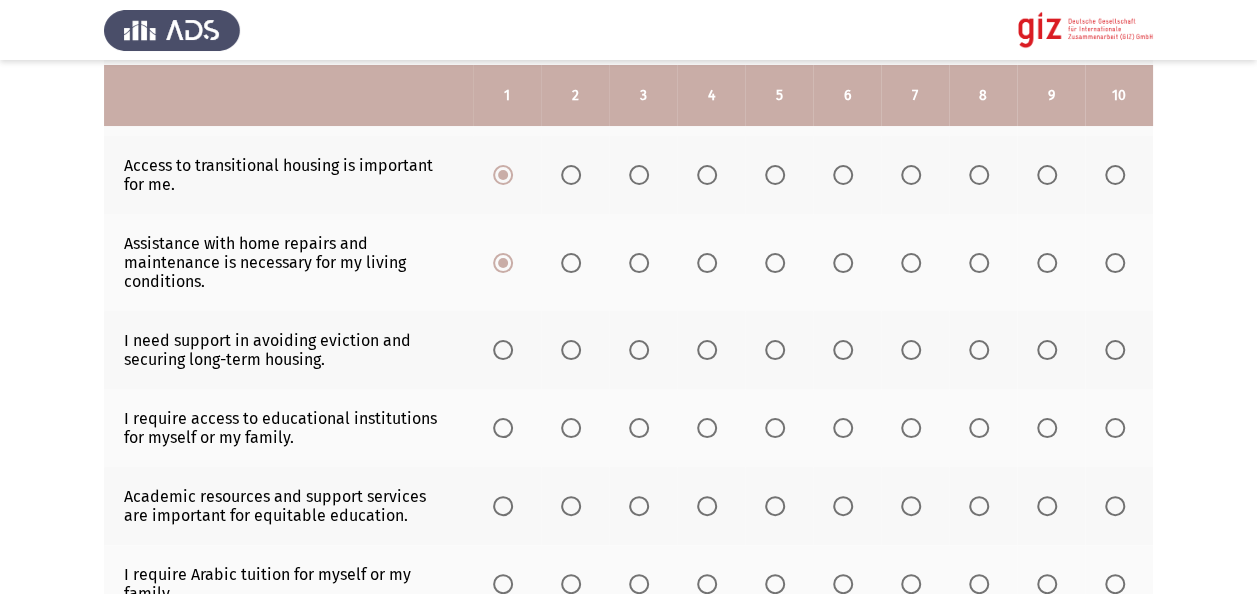 scroll, scrollTop: 400, scrollLeft: 0, axis: vertical 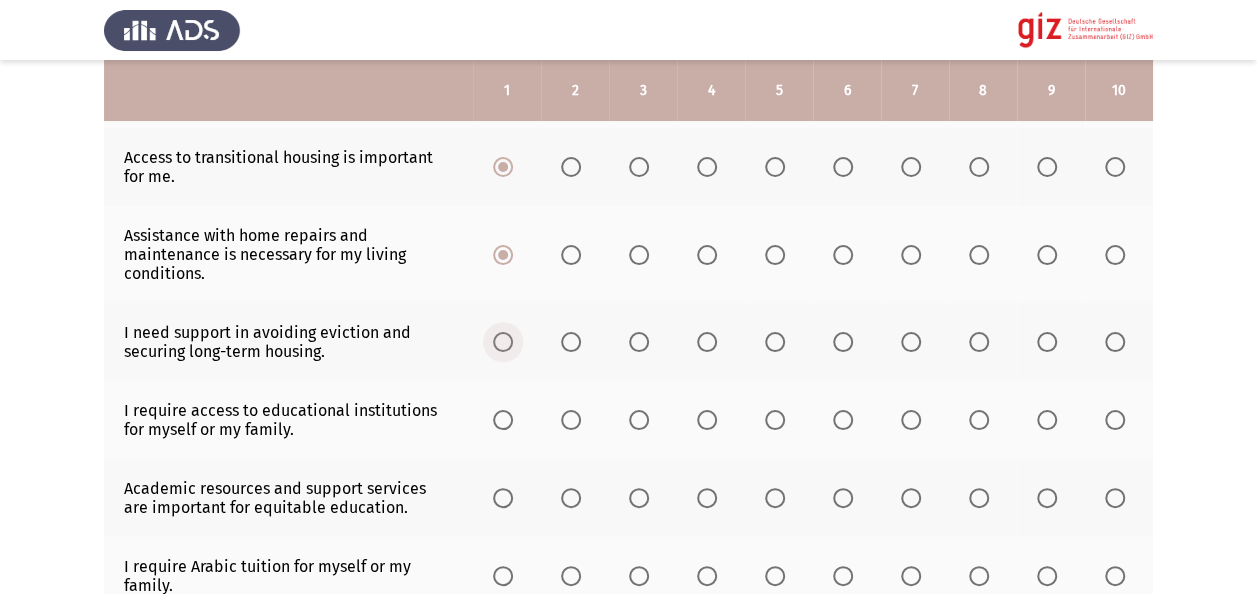 click at bounding box center [503, 342] 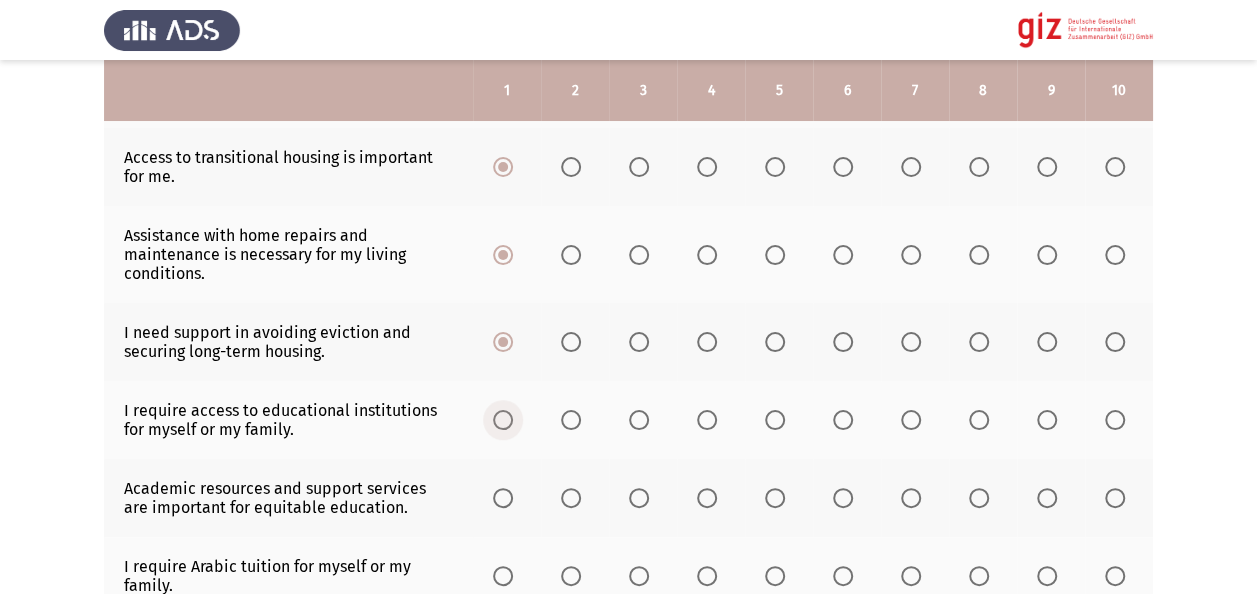 click at bounding box center (503, 420) 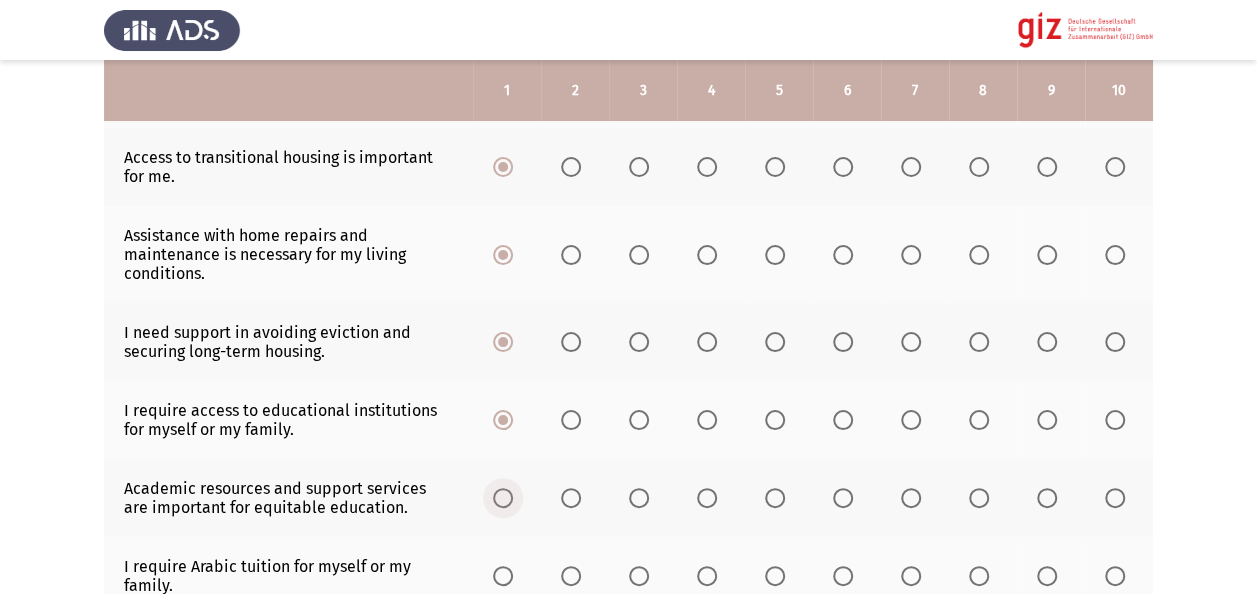 click at bounding box center [503, 498] 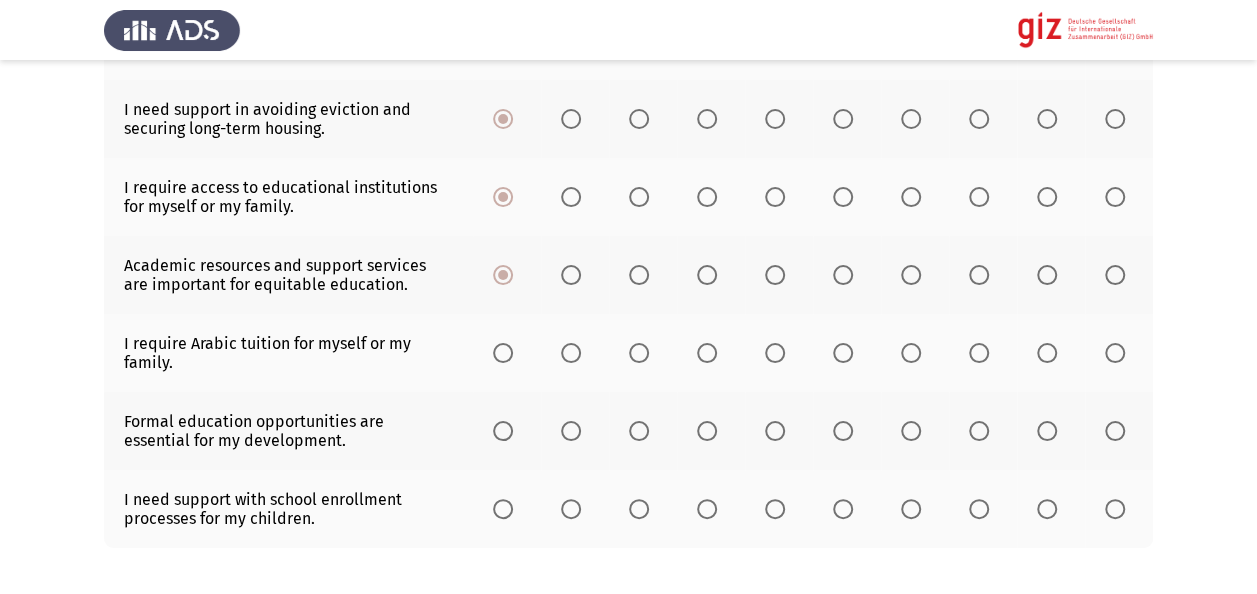 scroll, scrollTop: 680, scrollLeft: 0, axis: vertical 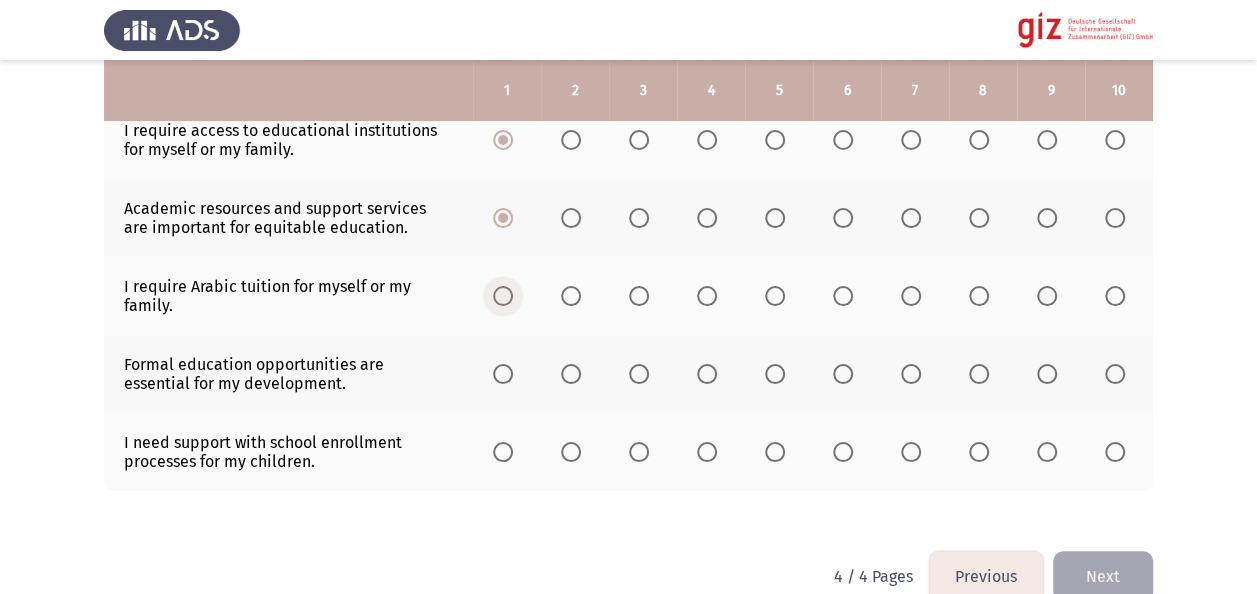 click at bounding box center [503, 296] 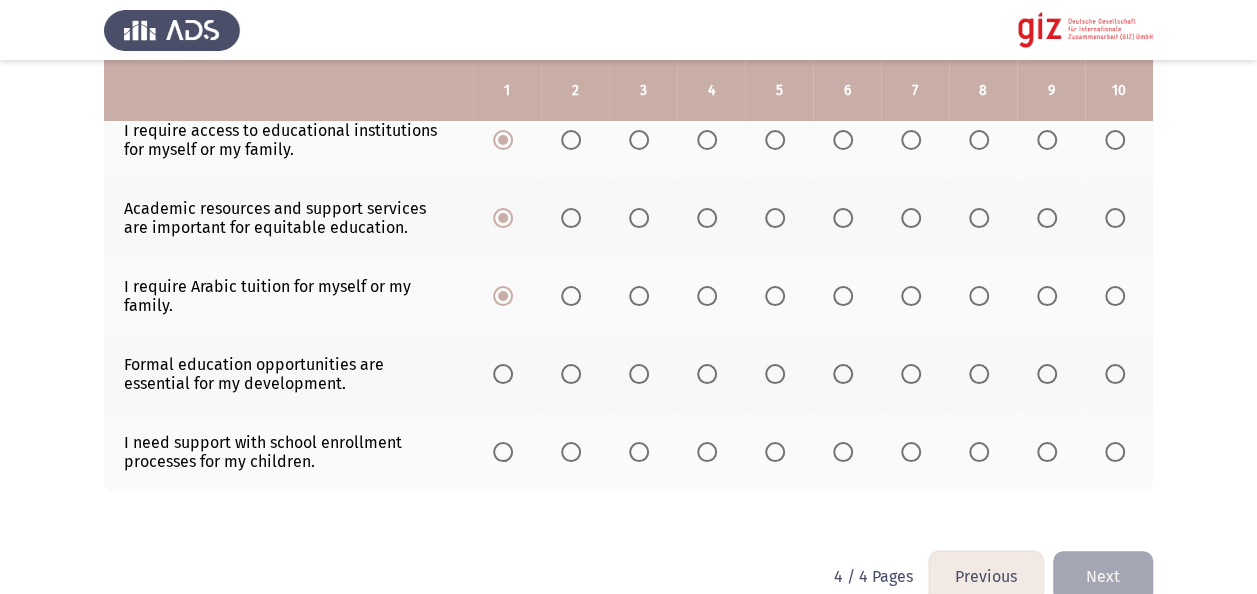 click 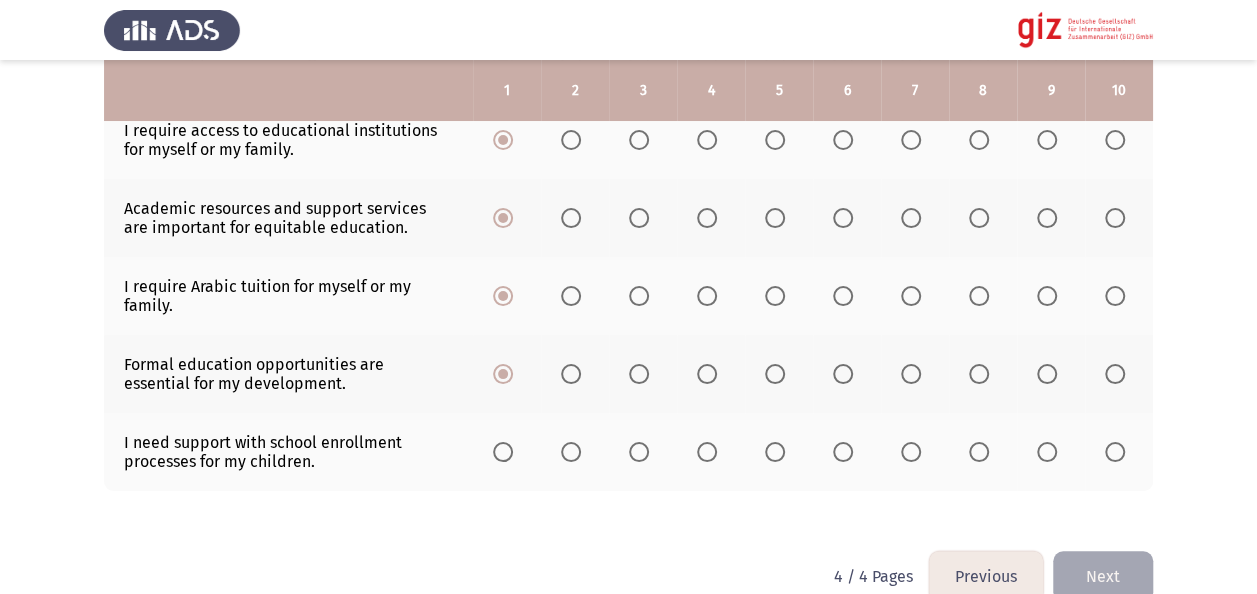 click at bounding box center (503, 452) 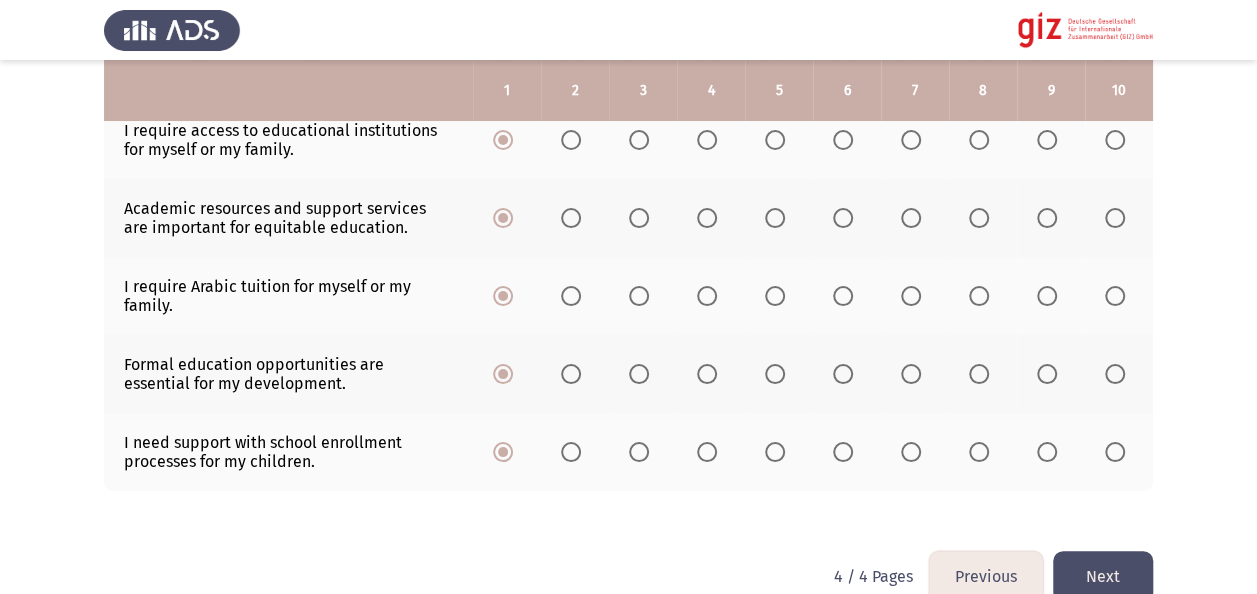 click on "Next" 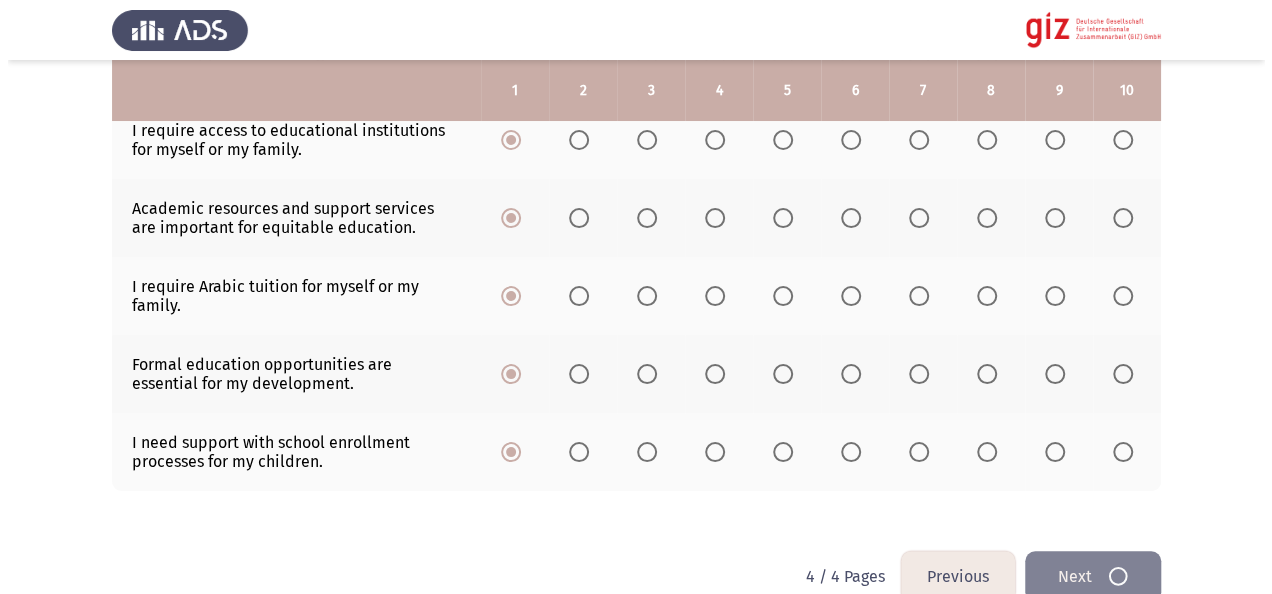 scroll, scrollTop: 0, scrollLeft: 0, axis: both 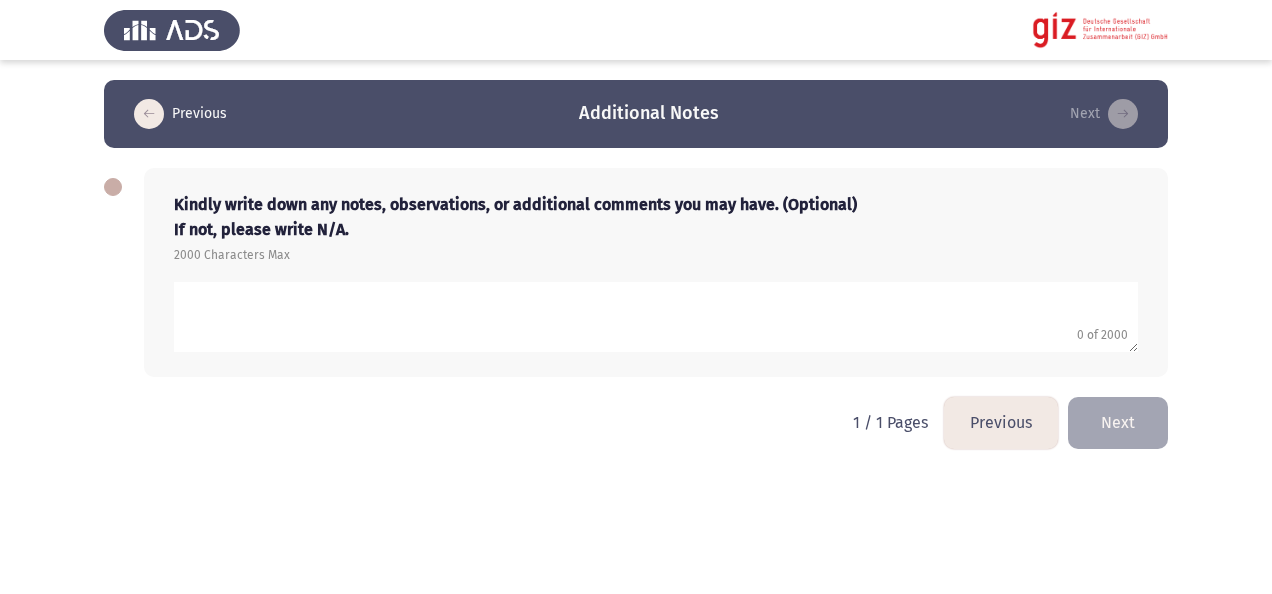 type on "ب" 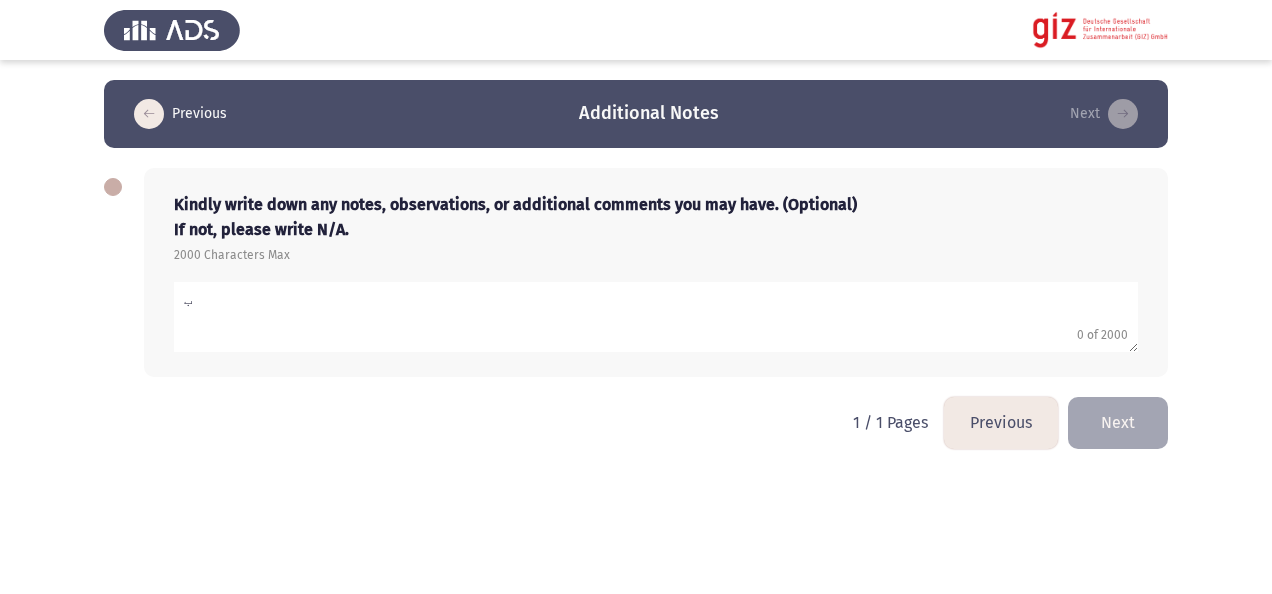click 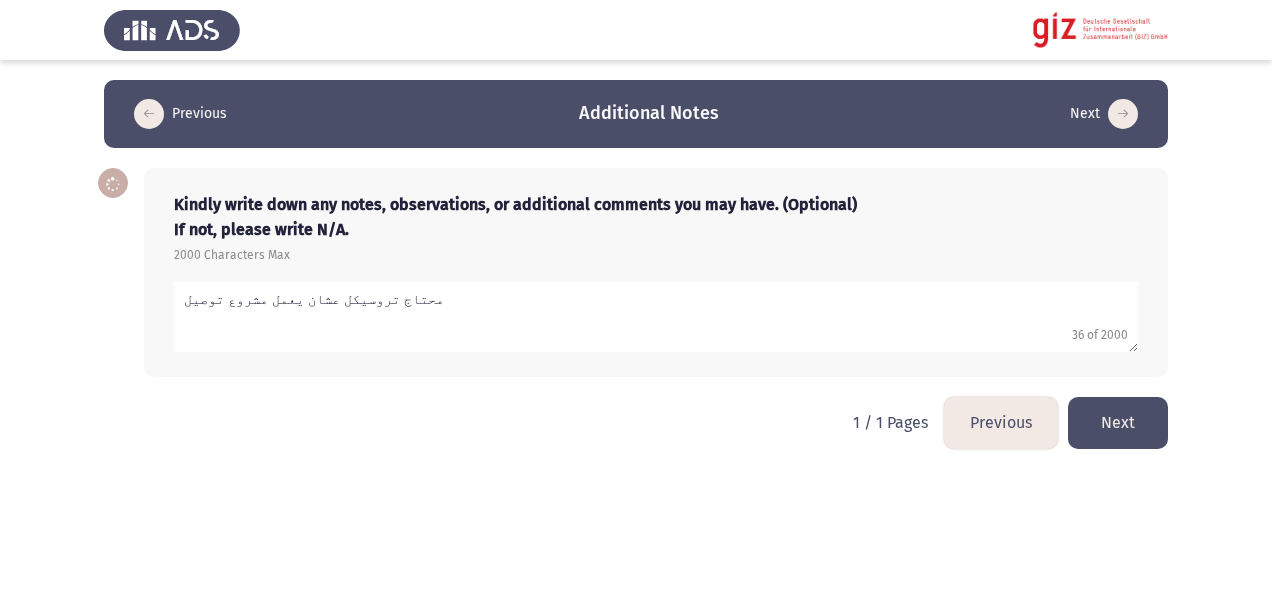 click 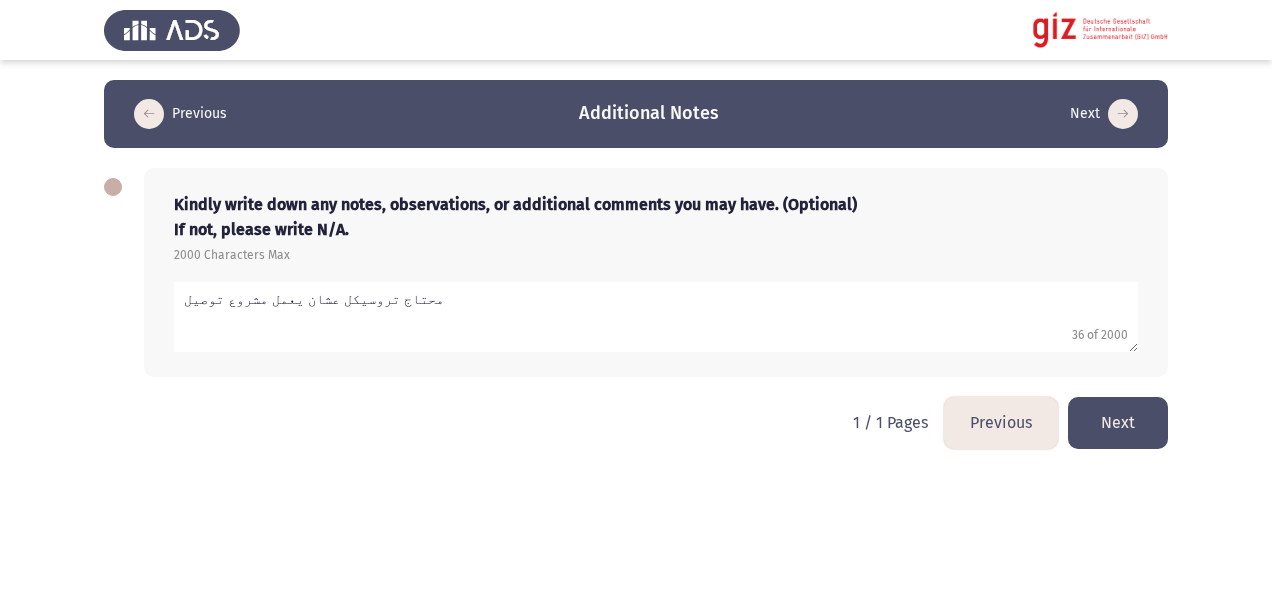 type on "محتاج تروسيكل عشان يعمل مشروع توصيل" 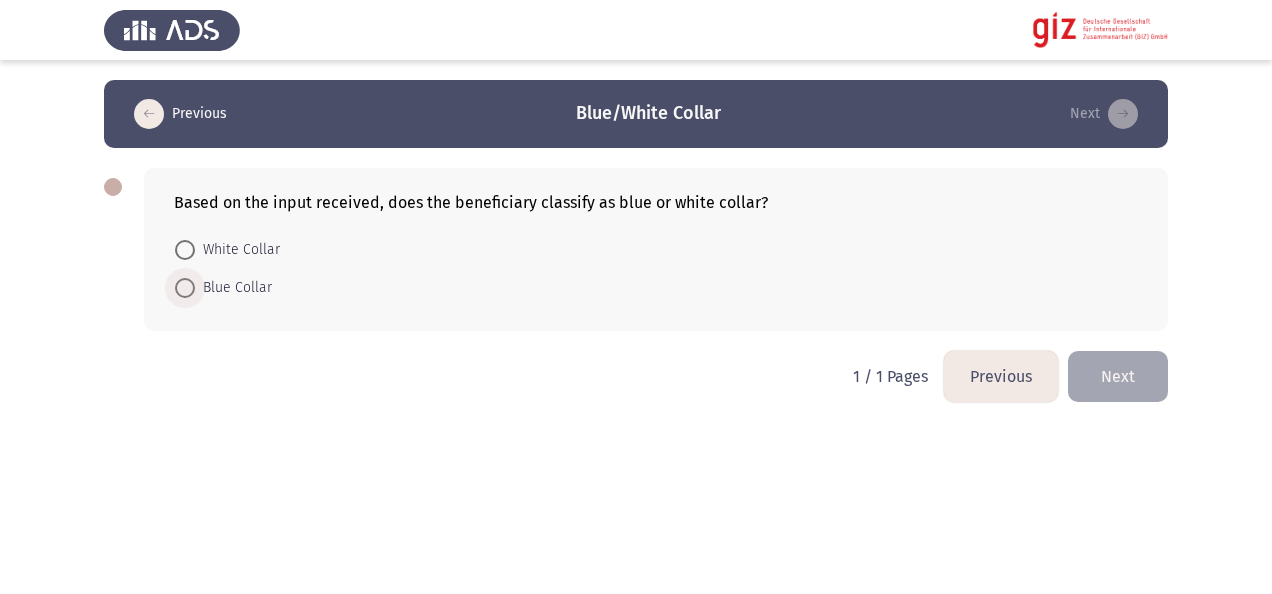 click on "Blue Collar" at bounding box center (233, 288) 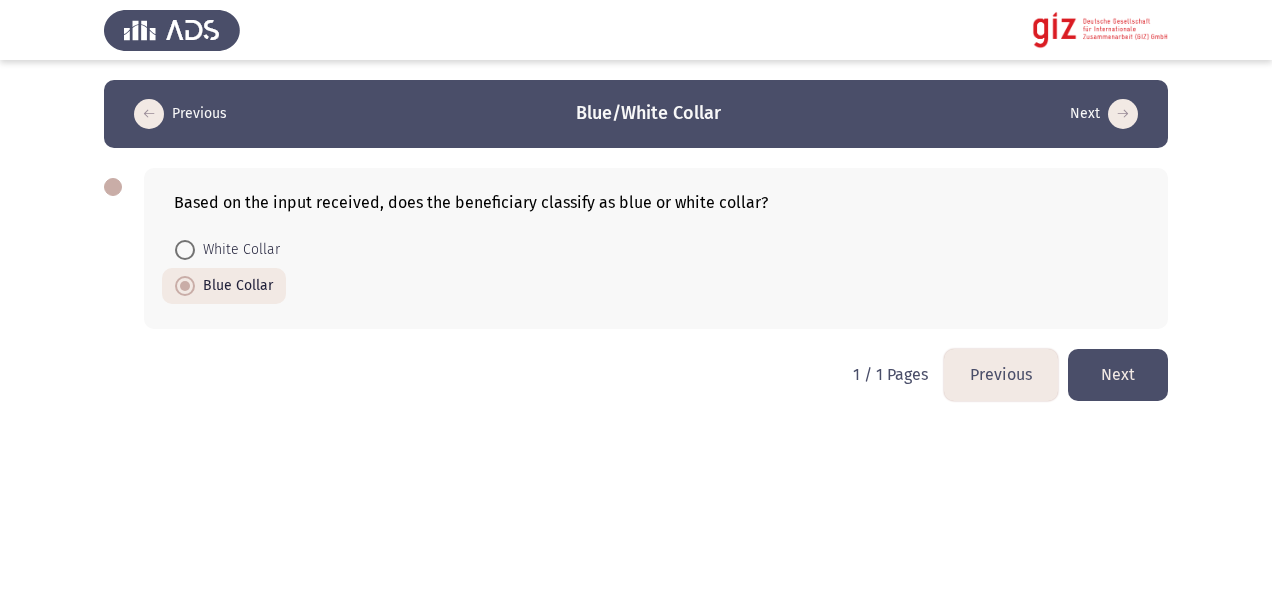 click on "Next" 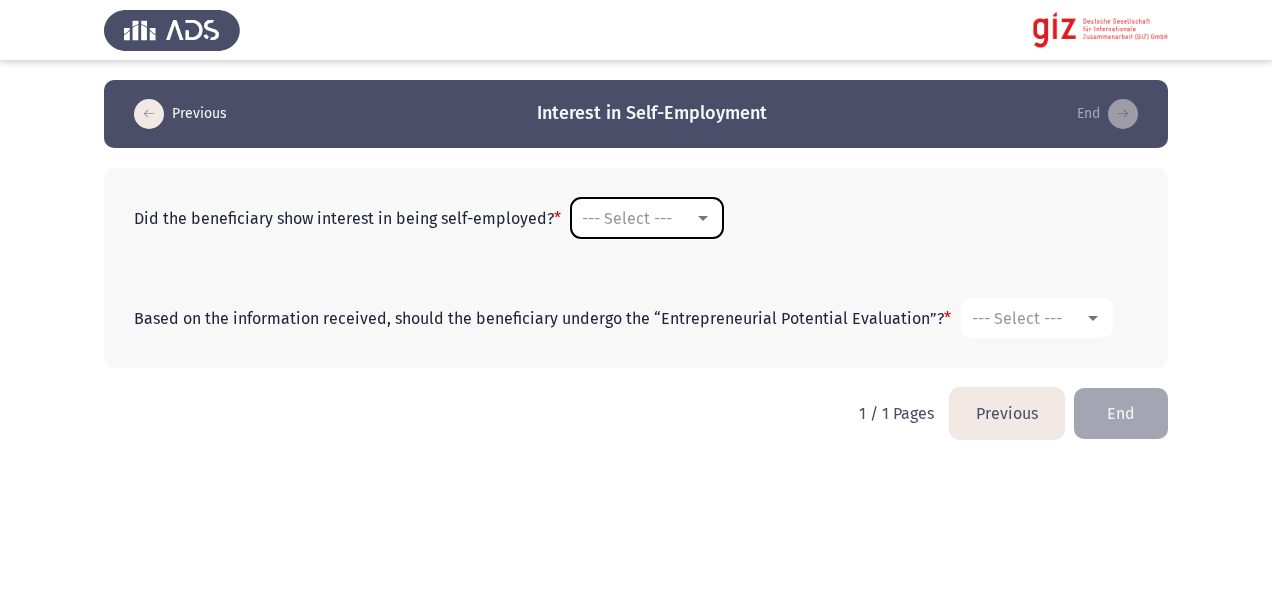 click on "--- Select ---" at bounding box center [627, 218] 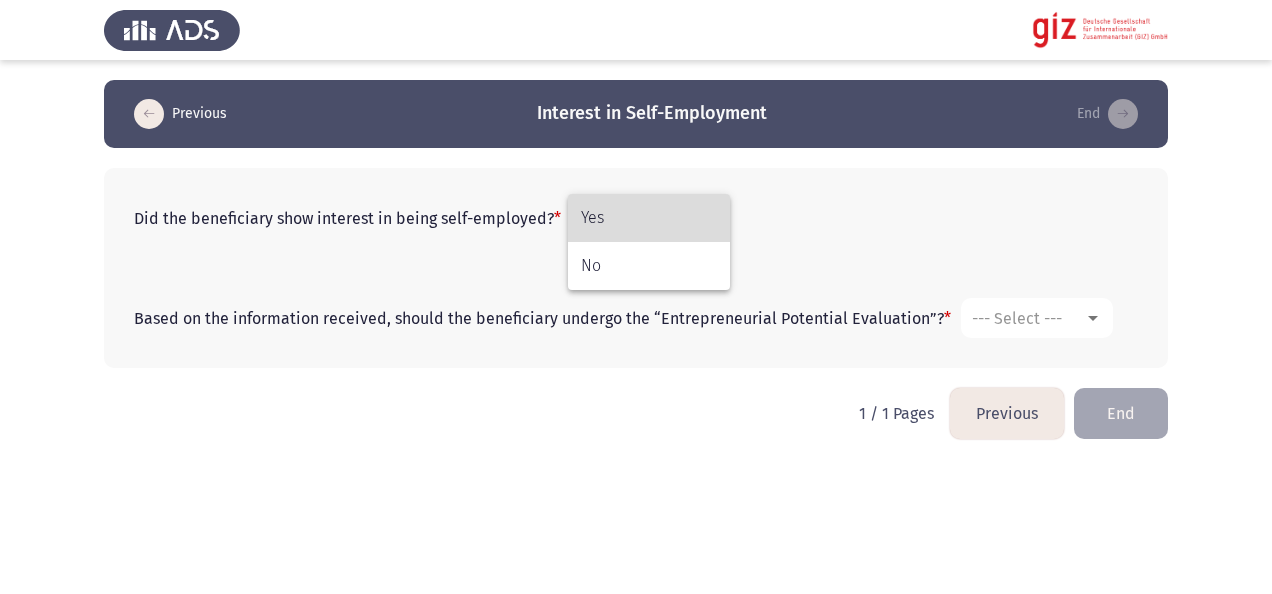 click on "Yes" at bounding box center [649, 218] 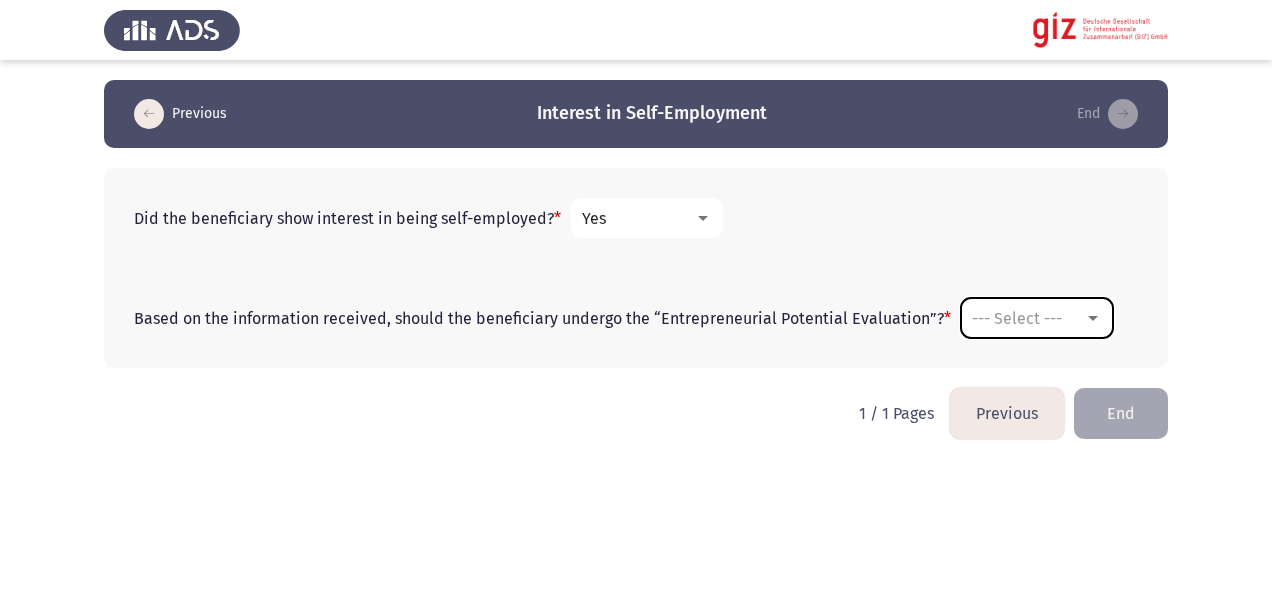 click on "--- Select ---" at bounding box center (1037, 318) 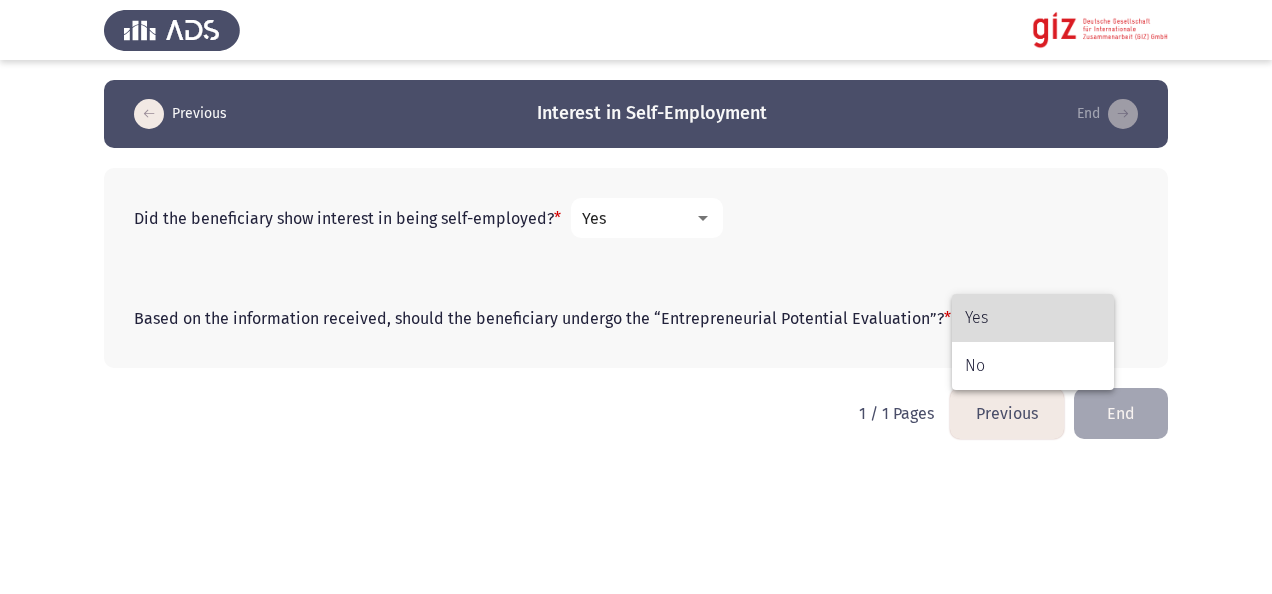 click on "Yes" at bounding box center (1033, 318) 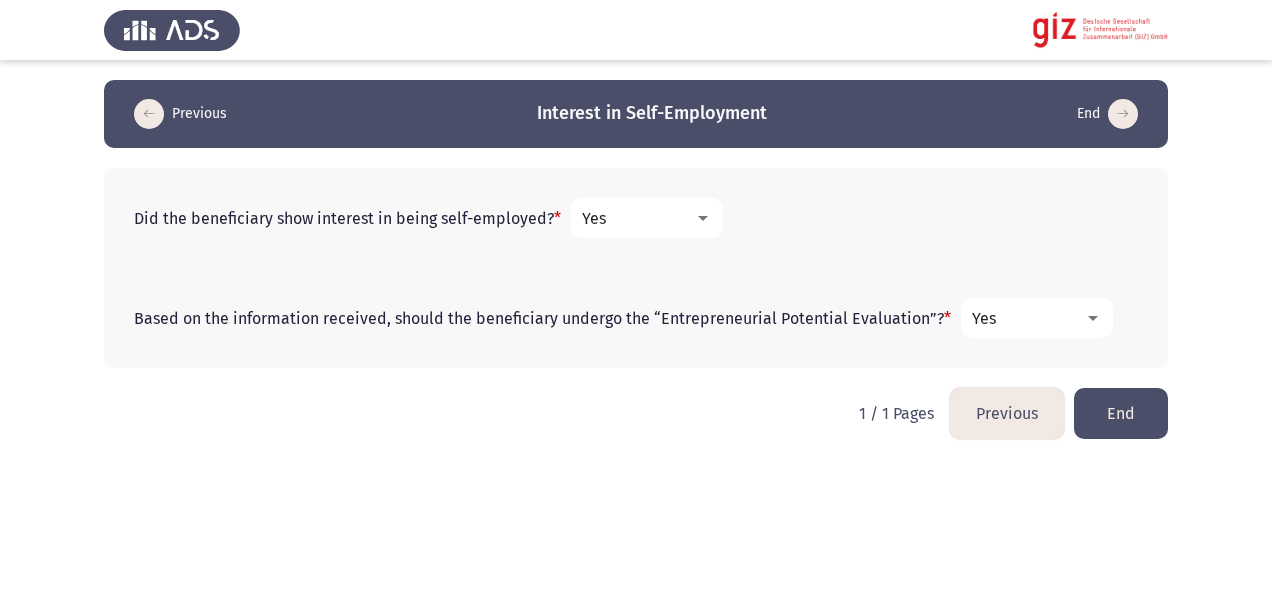 click on "End" 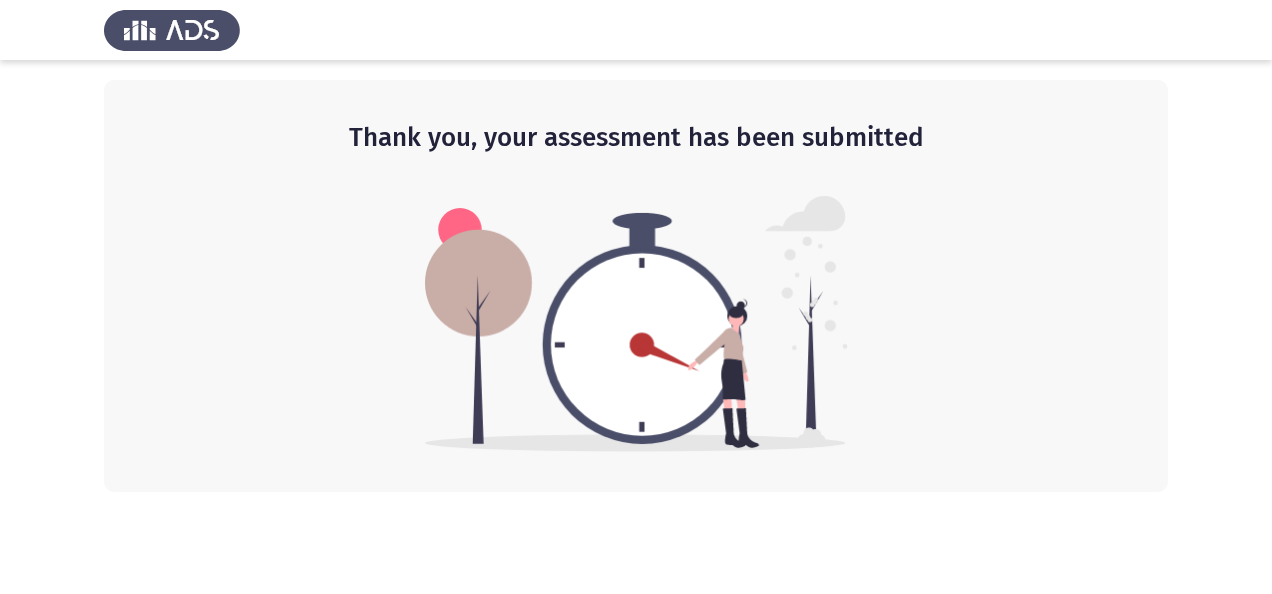 click on "Thank you, your assessment has been submitted" 